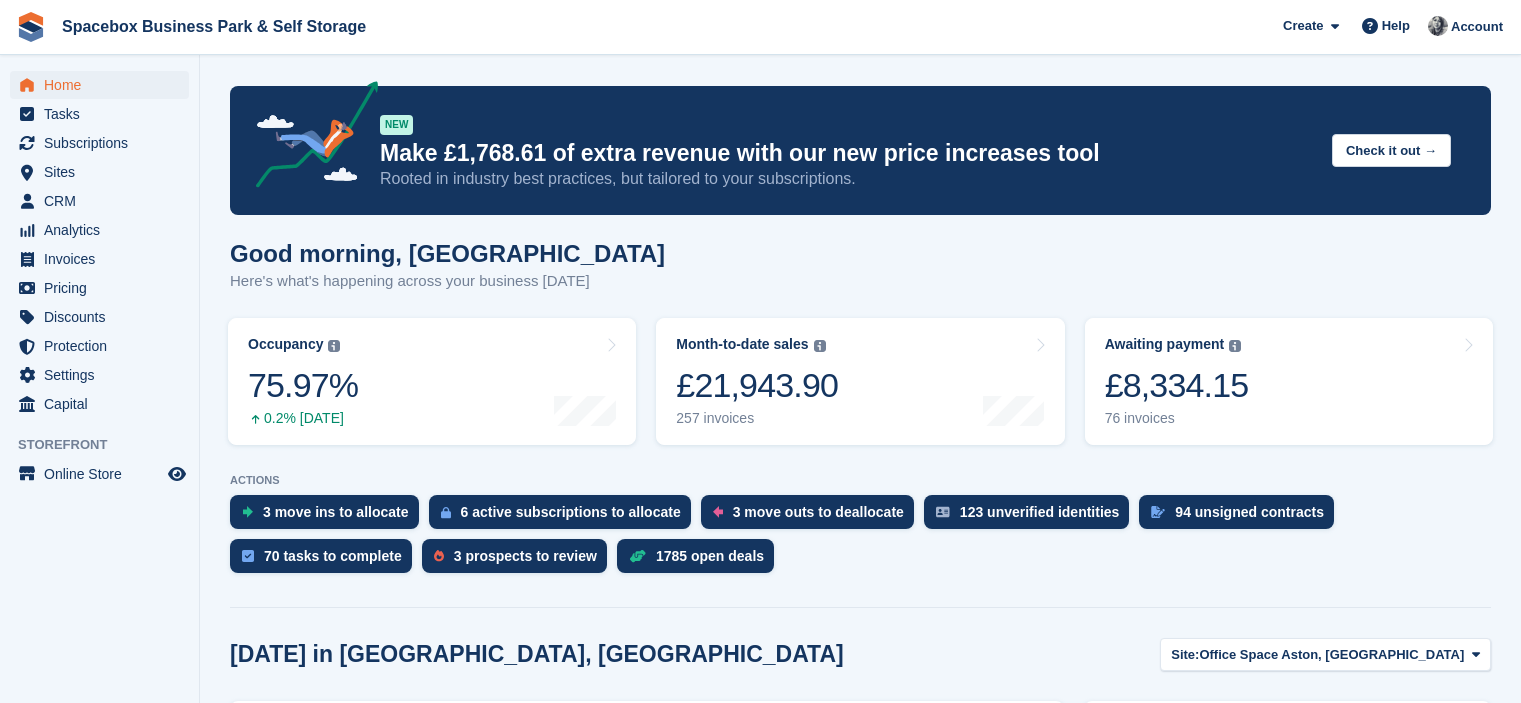 scroll, scrollTop: 0, scrollLeft: 0, axis: both 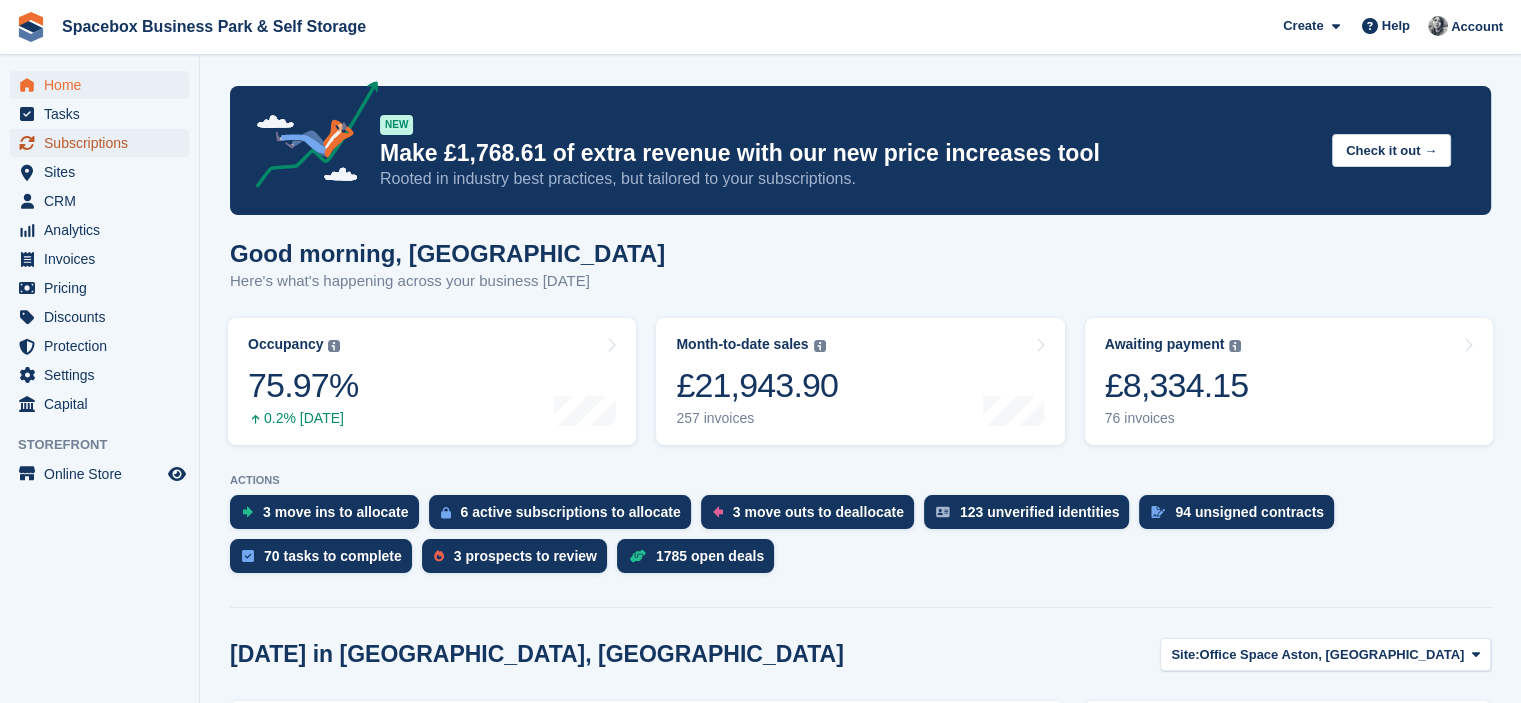 click on "Subscriptions" at bounding box center [104, 143] 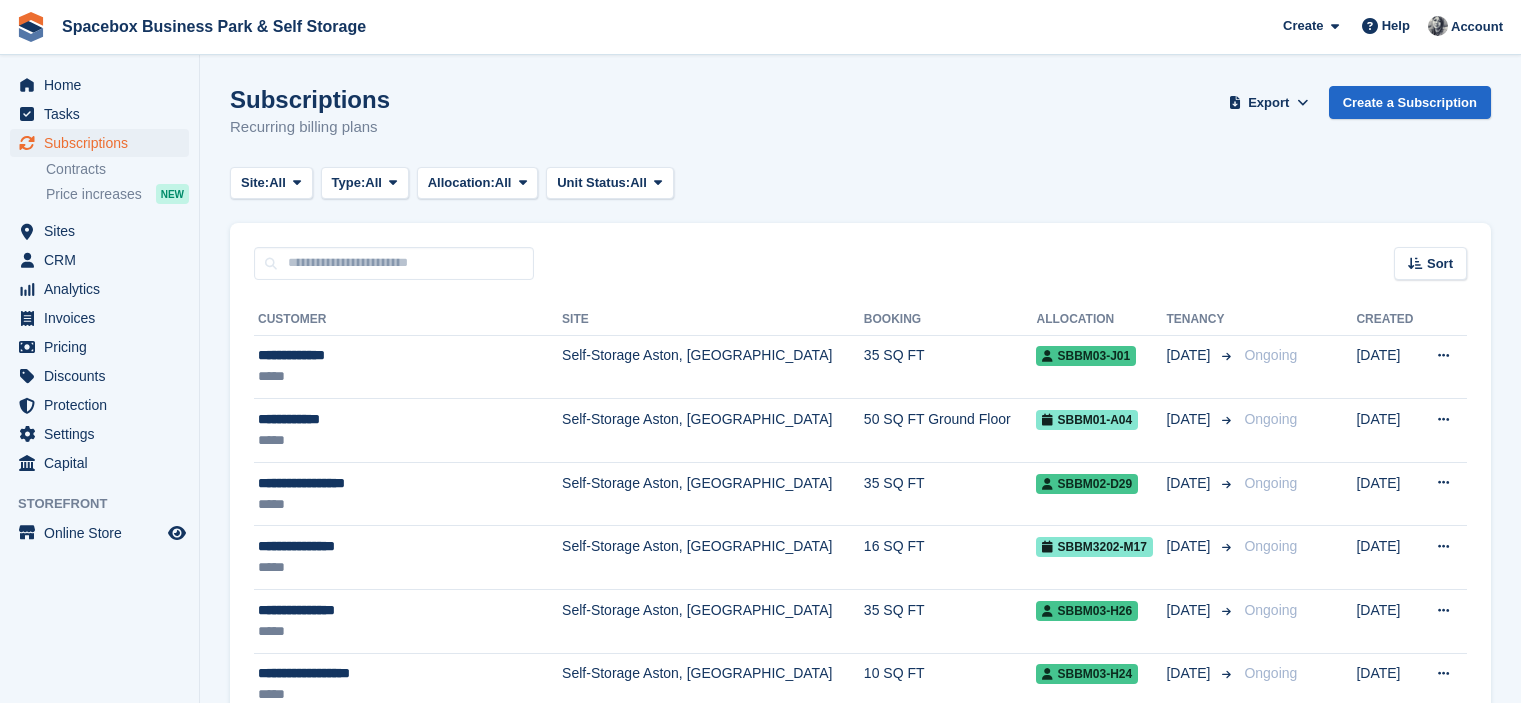 scroll, scrollTop: 0, scrollLeft: 0, axis: both 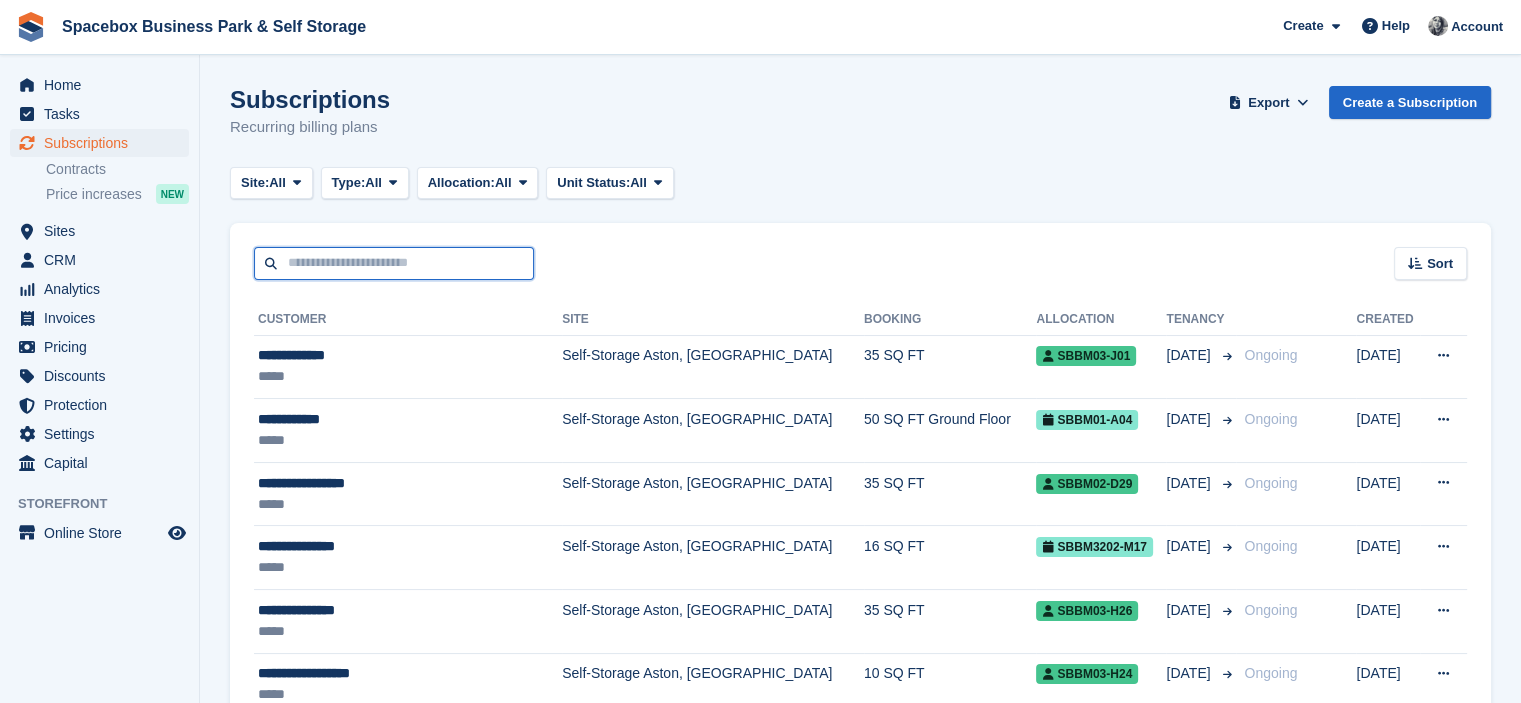 drag, startPoint x: 0, startPoint y: 0, endPoint x: 370, endPoint y: 265, distance: 455.10986 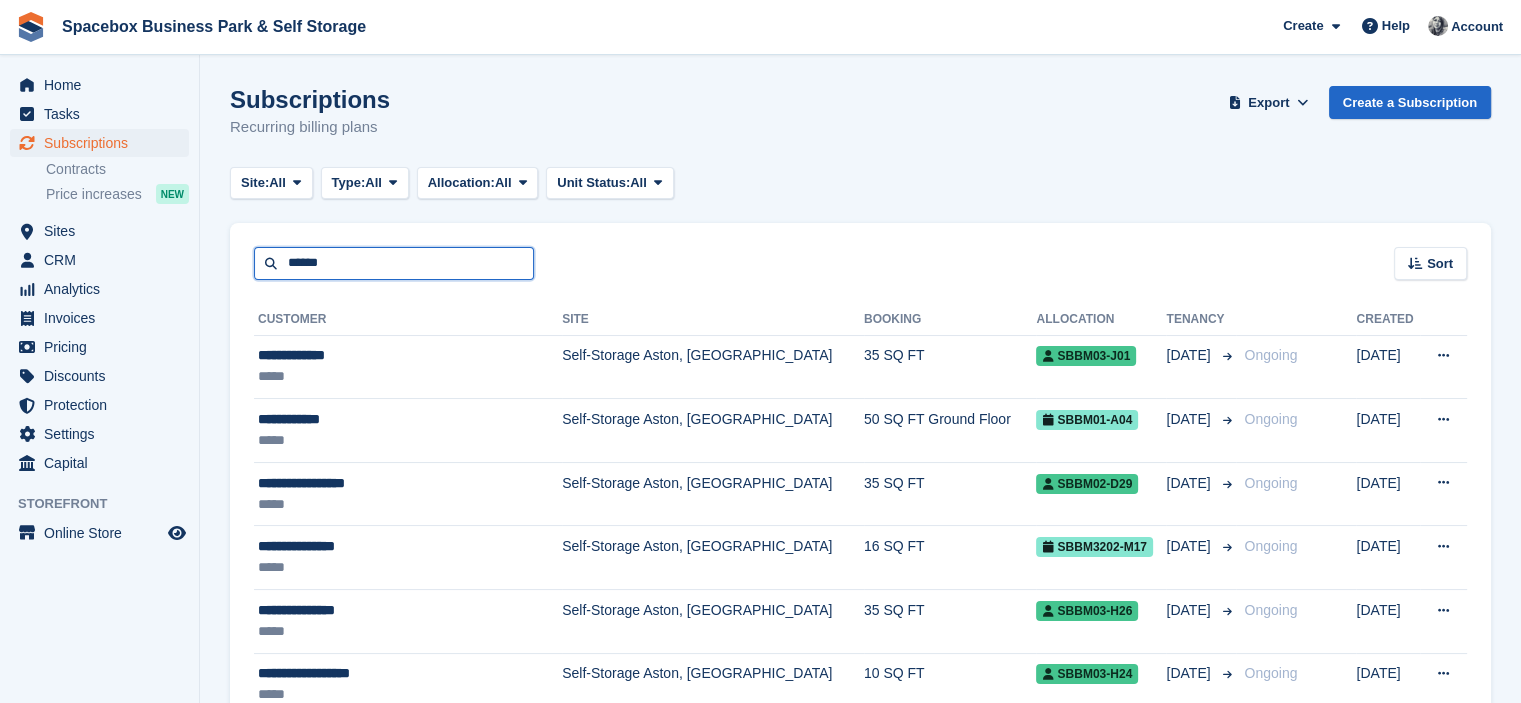 type on "******" 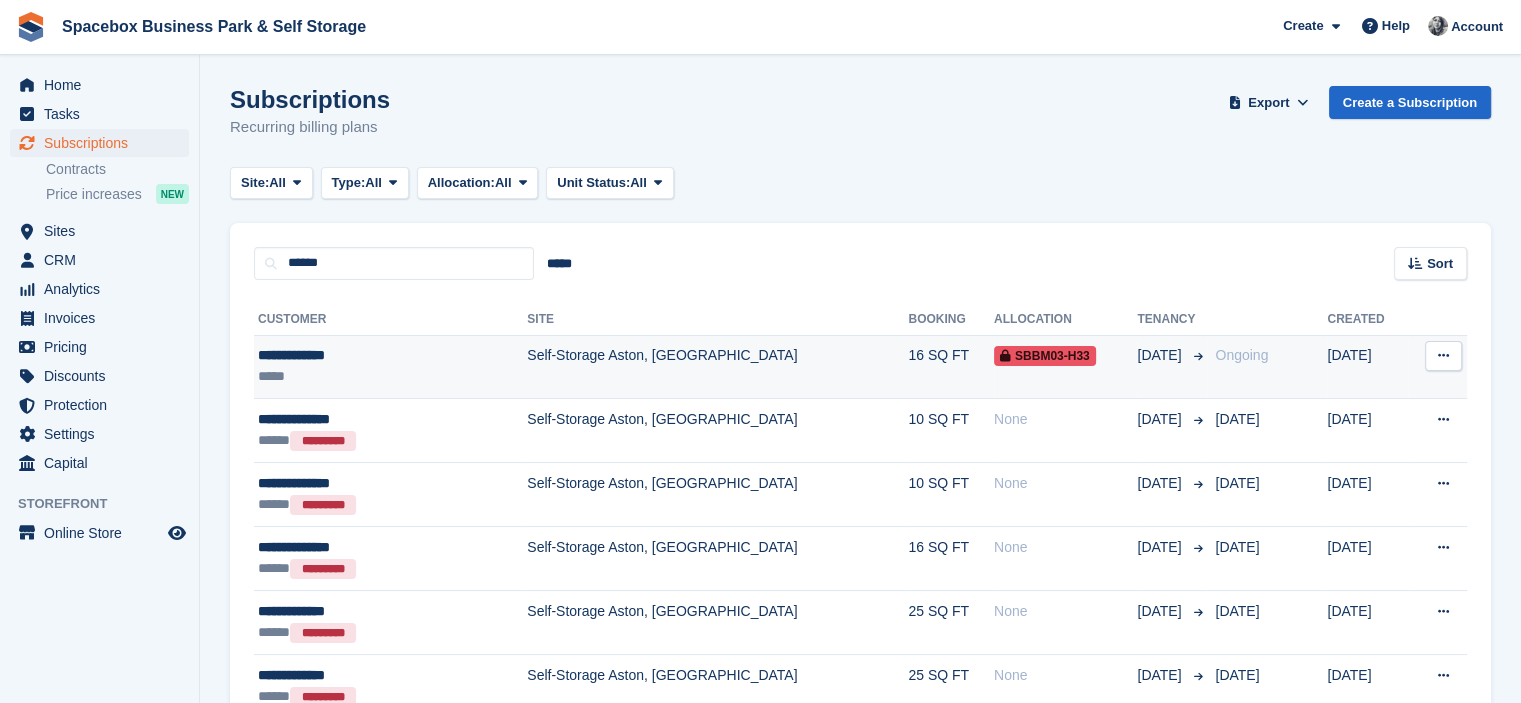 click on "**********" at bounding box center (353, 355) 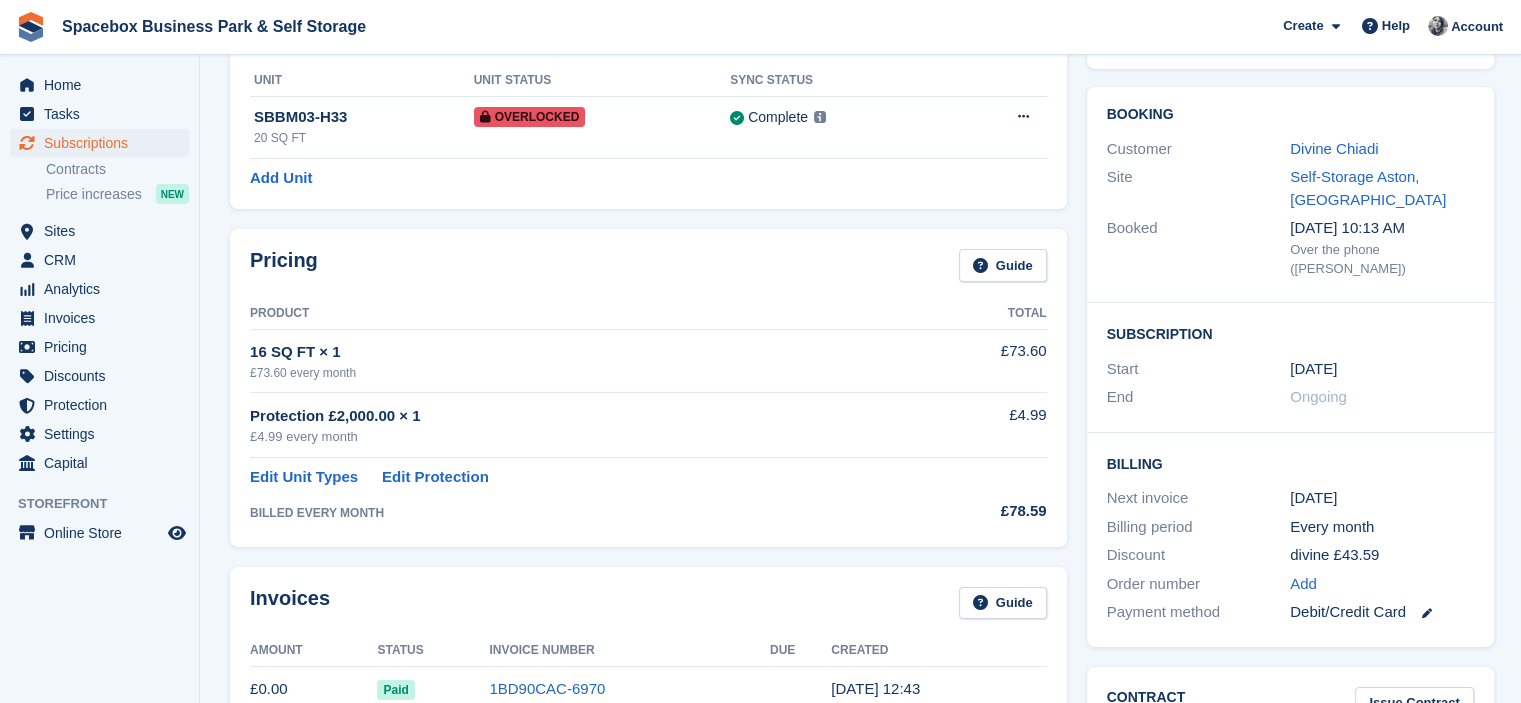 scroll, scrollTop: 200, scrollLeft: 0, axis: vertical 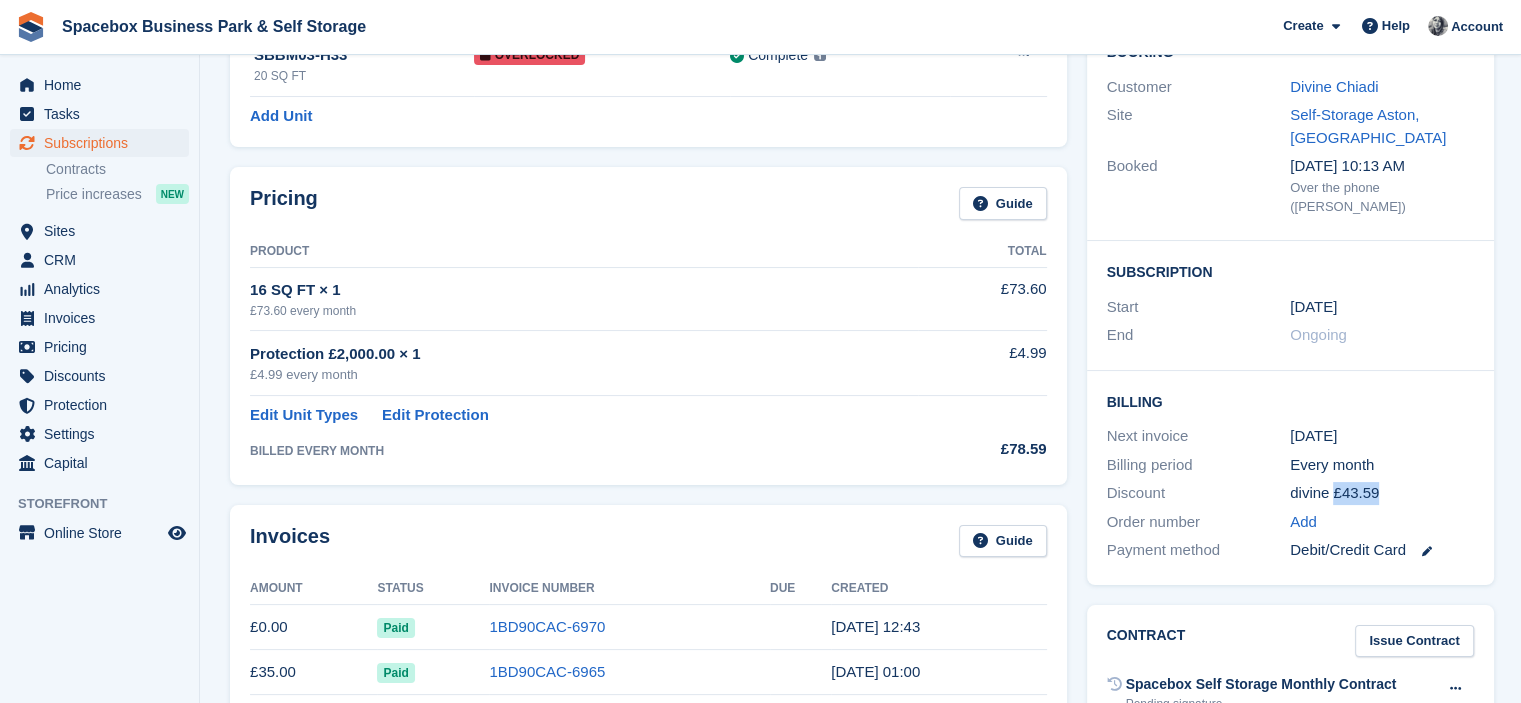 drag, startPoint x: 1388, startPoint y: 496, endPoint x: 1330, endPoint y: 485, distance: 59.03389 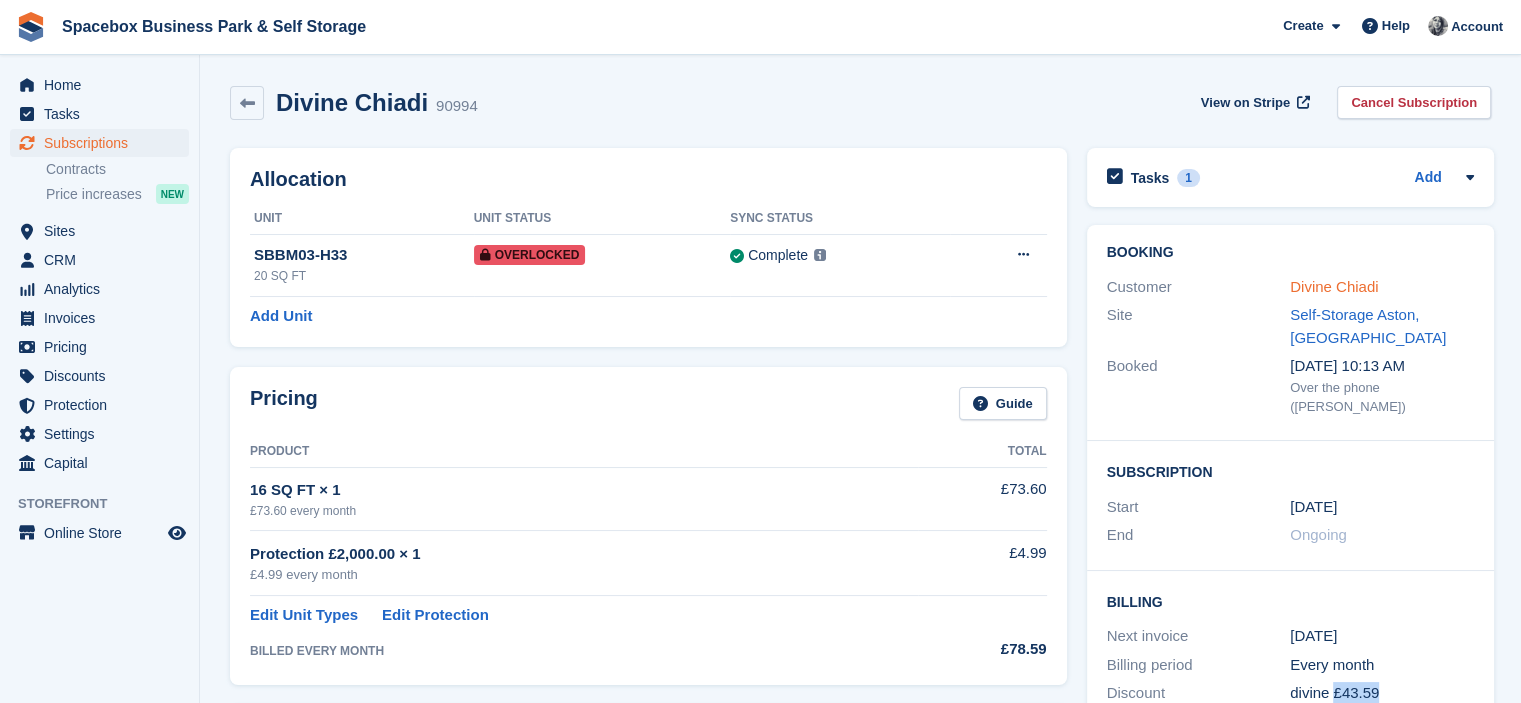 click on "Divine Chiadi" at bounding box center [1334, 286] 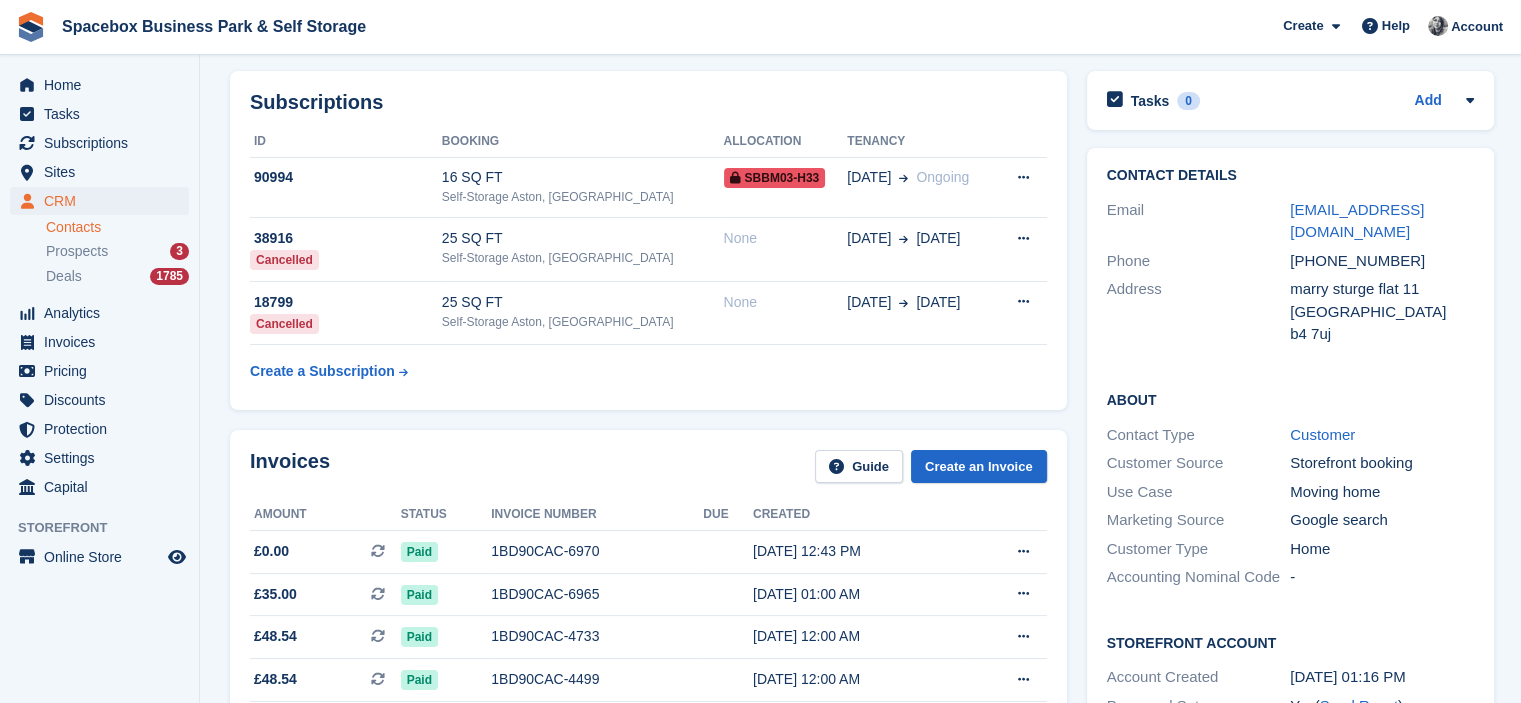 scroll, scrollTop: 0, scrollLeft: 0, axis: both 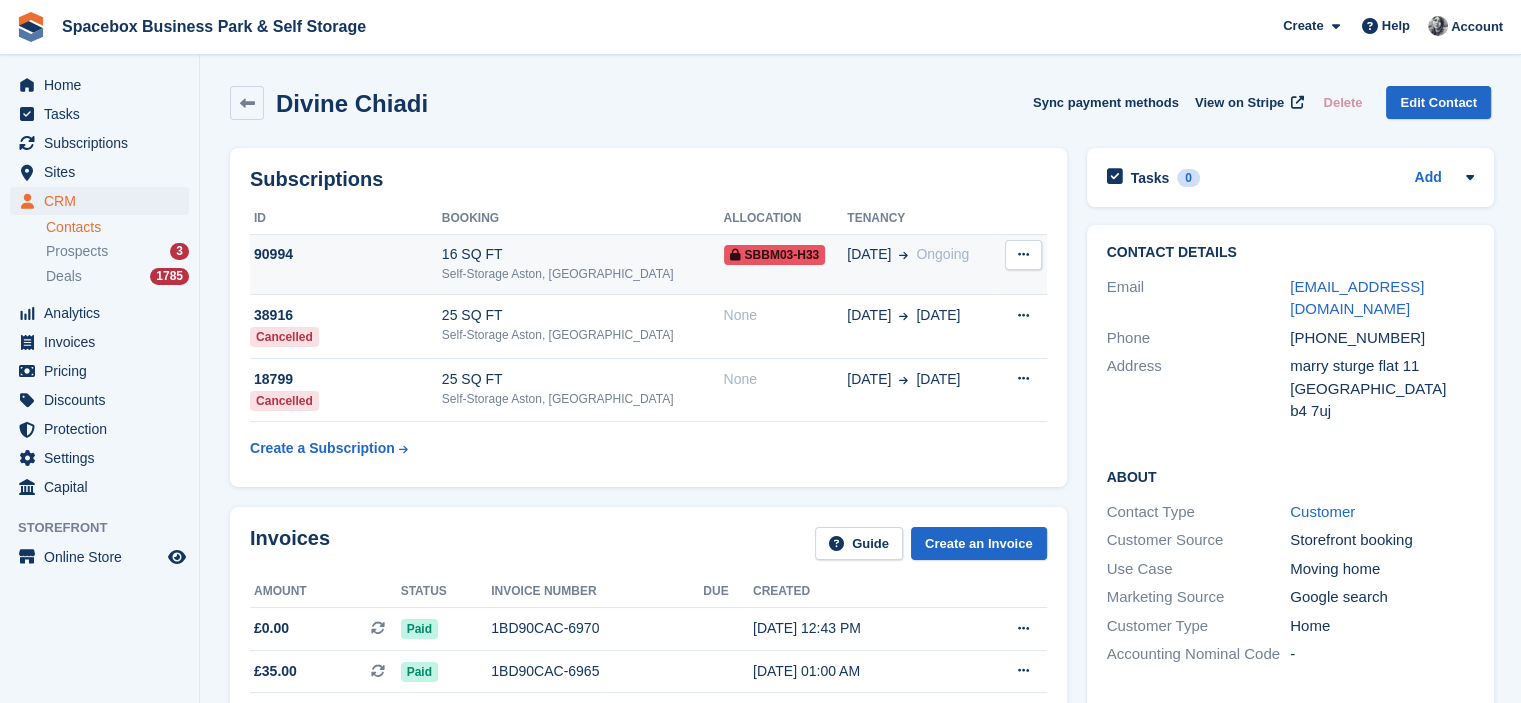 click on "Self-Storage Aston, [GEOGRAPHIC_DATA]" at bounding box center [583, 274] 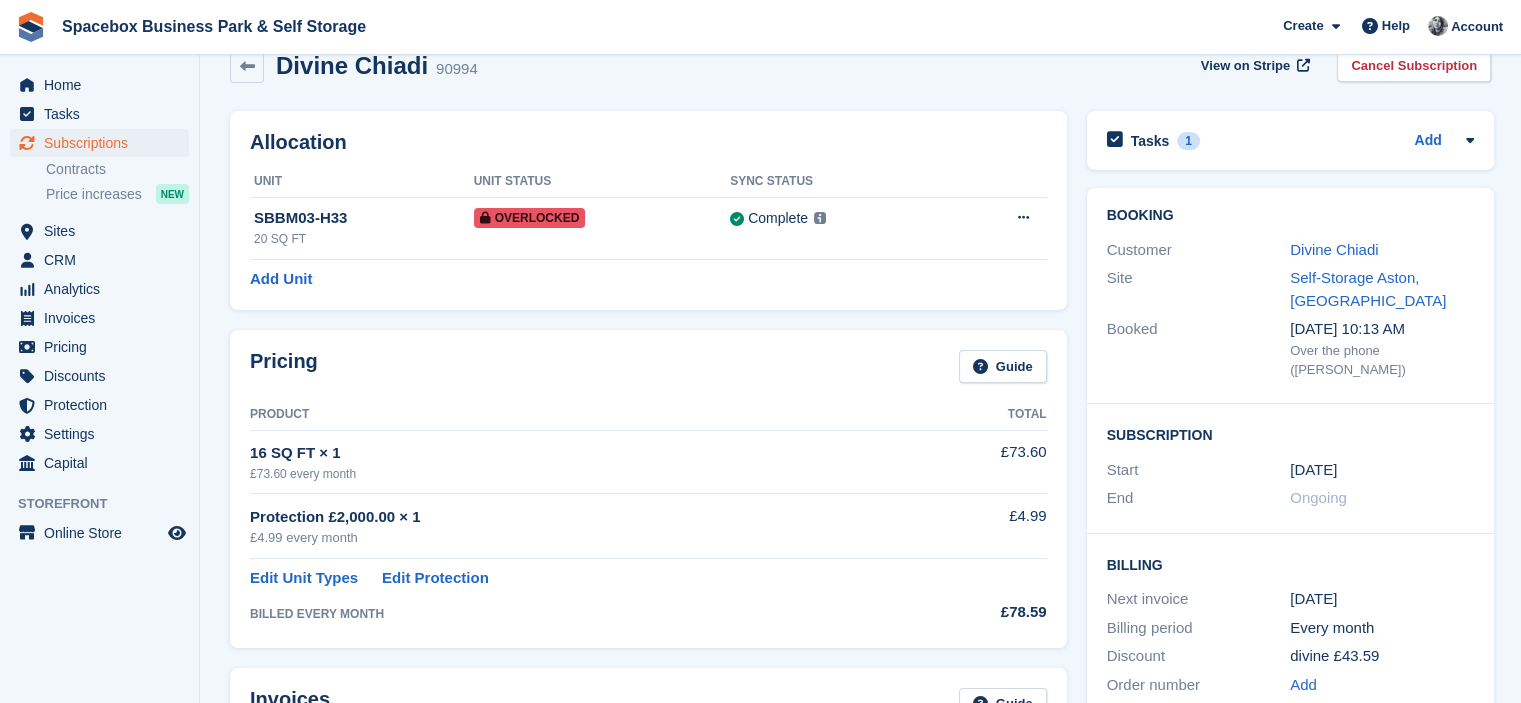scroll, scrollTop: 40, scrollLeft: 0, axis: vertical 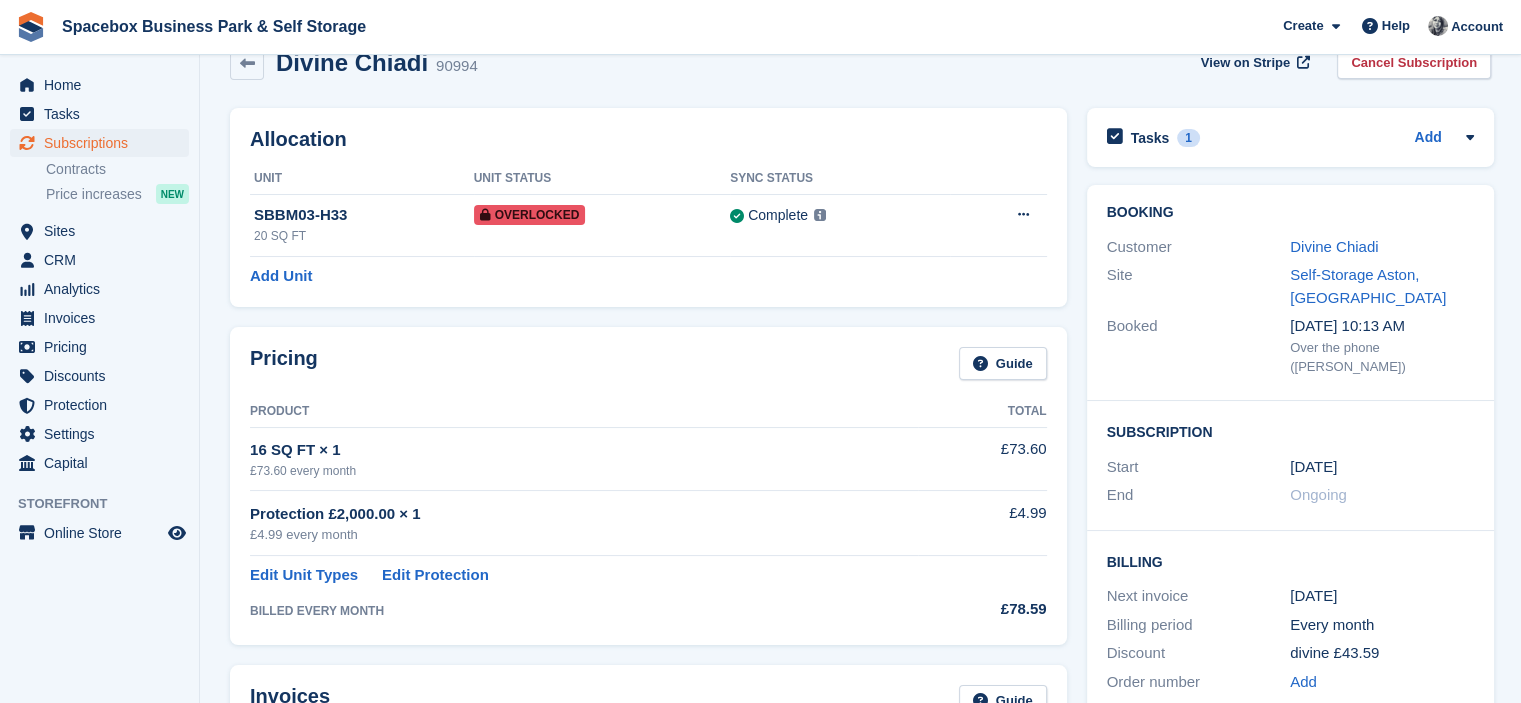 click on "Allocation
Unit
Unit Status
Sync Status
SBBM03-H33
20 SQ FT
Overlocked
Complete
Last synced at [DATE]   8:43 AM
Learn more →
Remove Overlock
Add Unit" at bounding box center (648, 207) 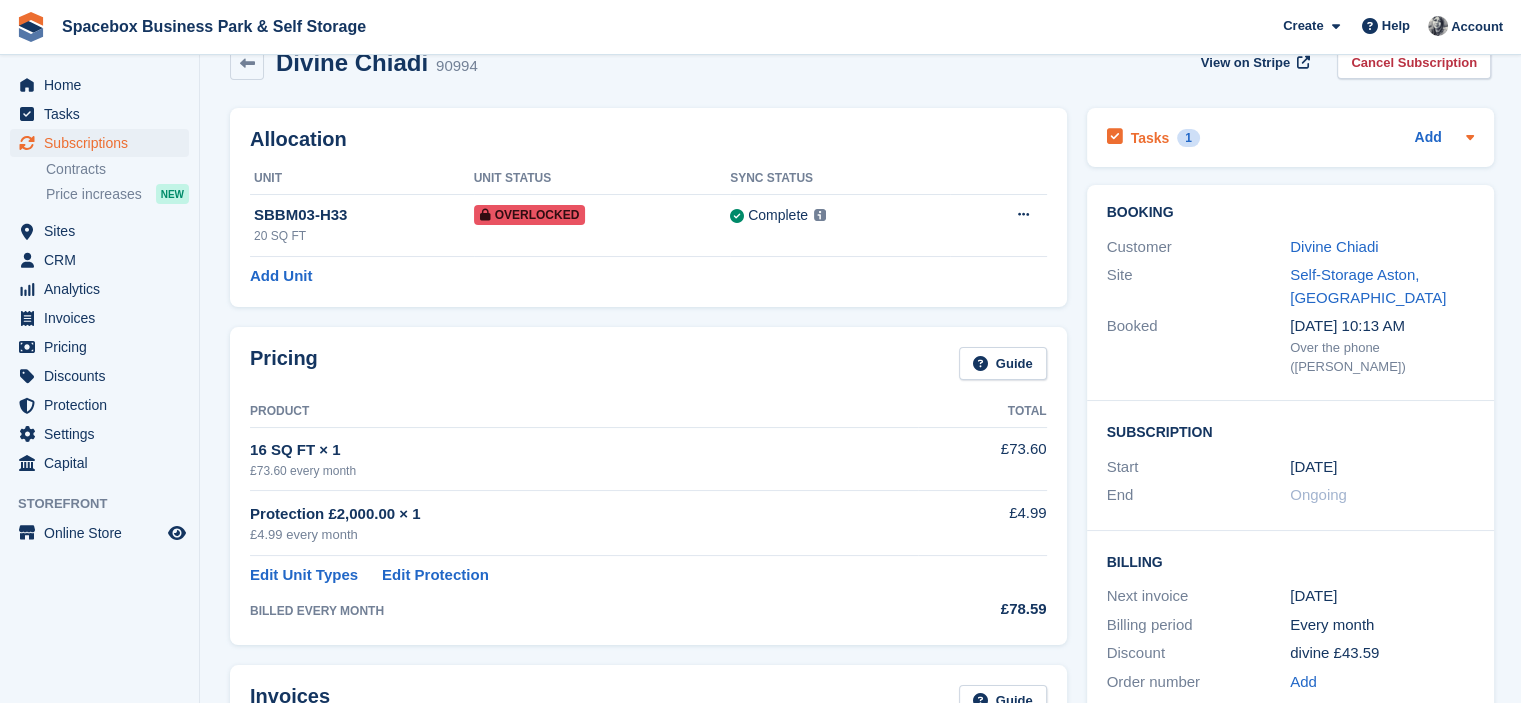 click on "Tasks
1
Add" at bounding box center [1290, 137] 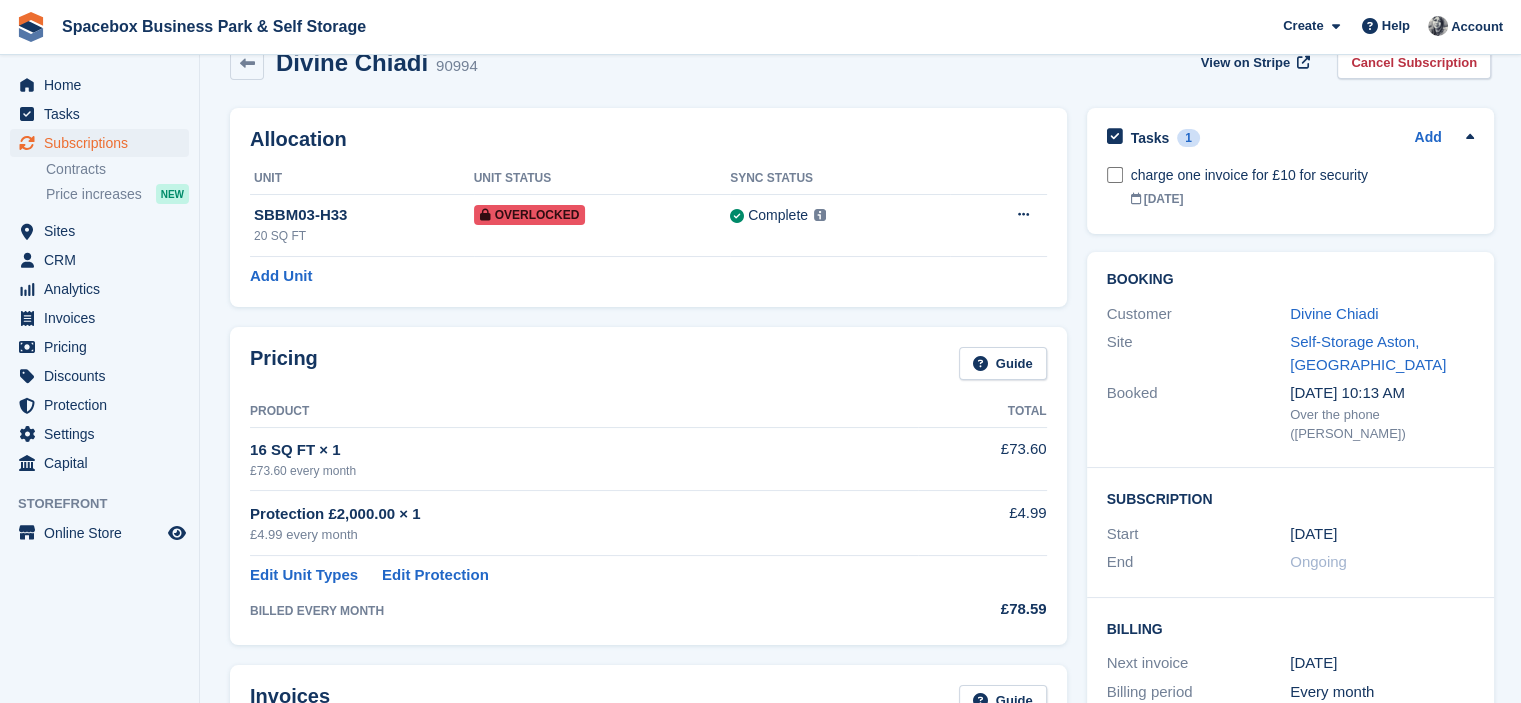 scroll, scrollTop: 607, scrollLeft: 0, axis: vertical 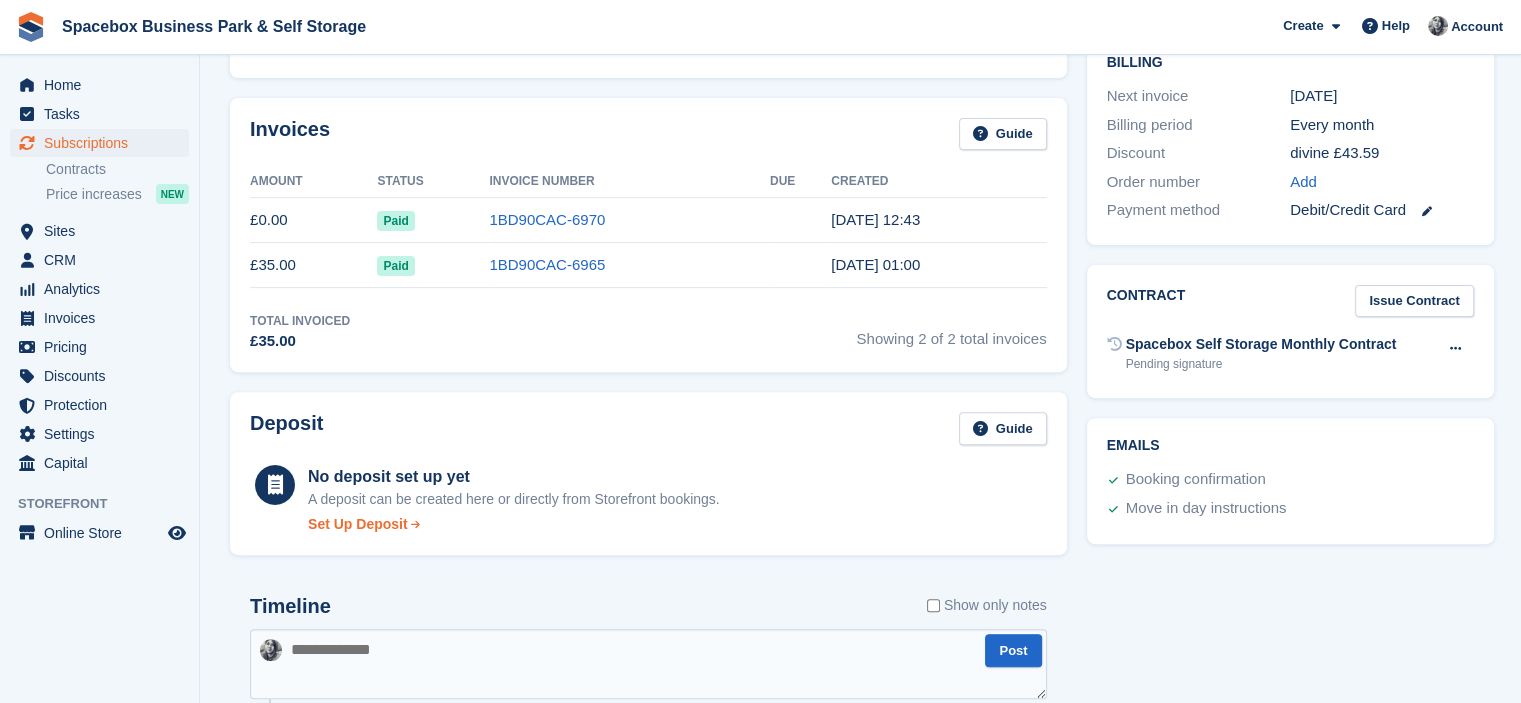 click on "Set Up Deposit" at bounding box center (358, 524) 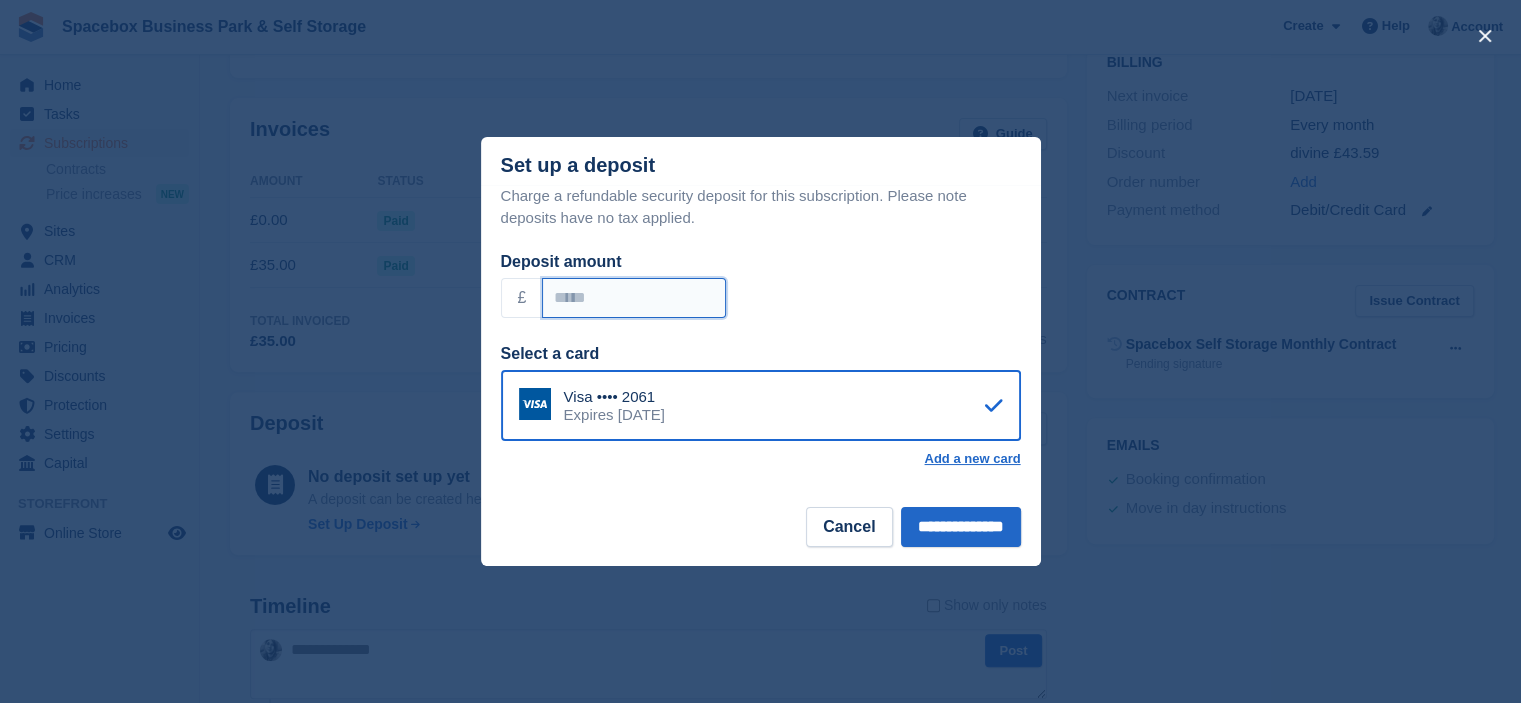 drag, startPoint x: 570, startPoint y: 295, endPoint x: 551, endPoint y: 297, distance: 19.104973 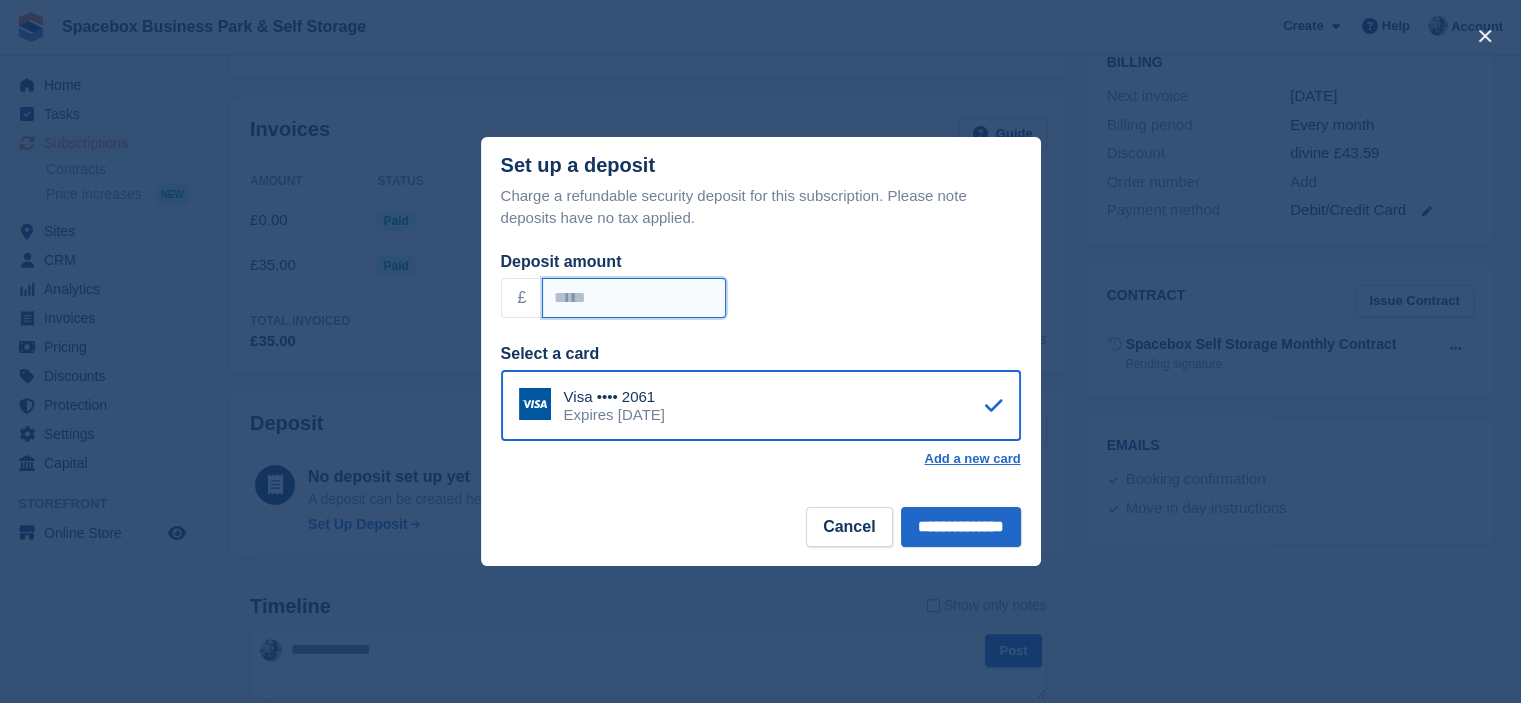 type on "*****" 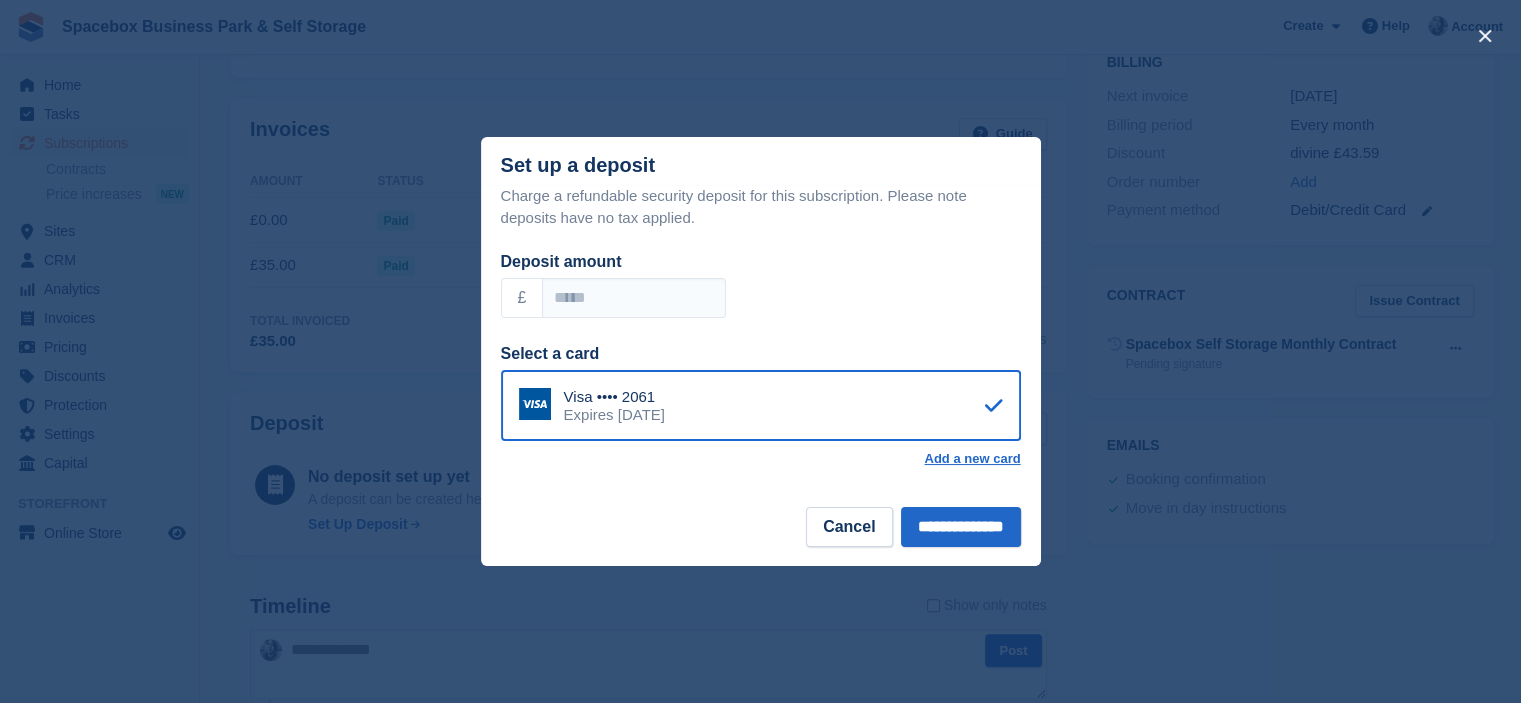 click on "Charge a refundable security deposit for this subscription. Please note deposits have no tax applied.
Deposit amount
£
*****
Select a card
Visa •••• 2061
Expires December 2026
Add a new card" at bounding box center [761, 334] 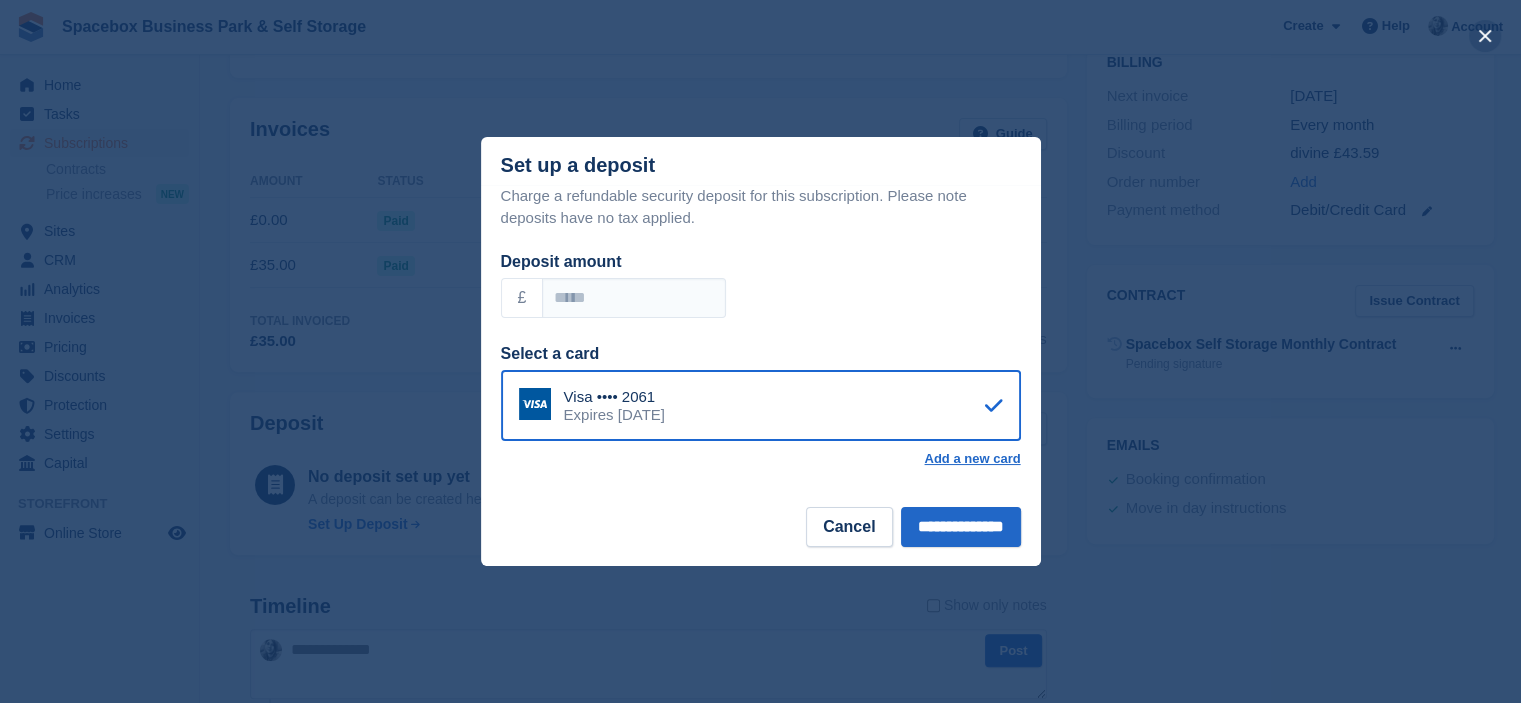 click at bounding box center [1485, 36] 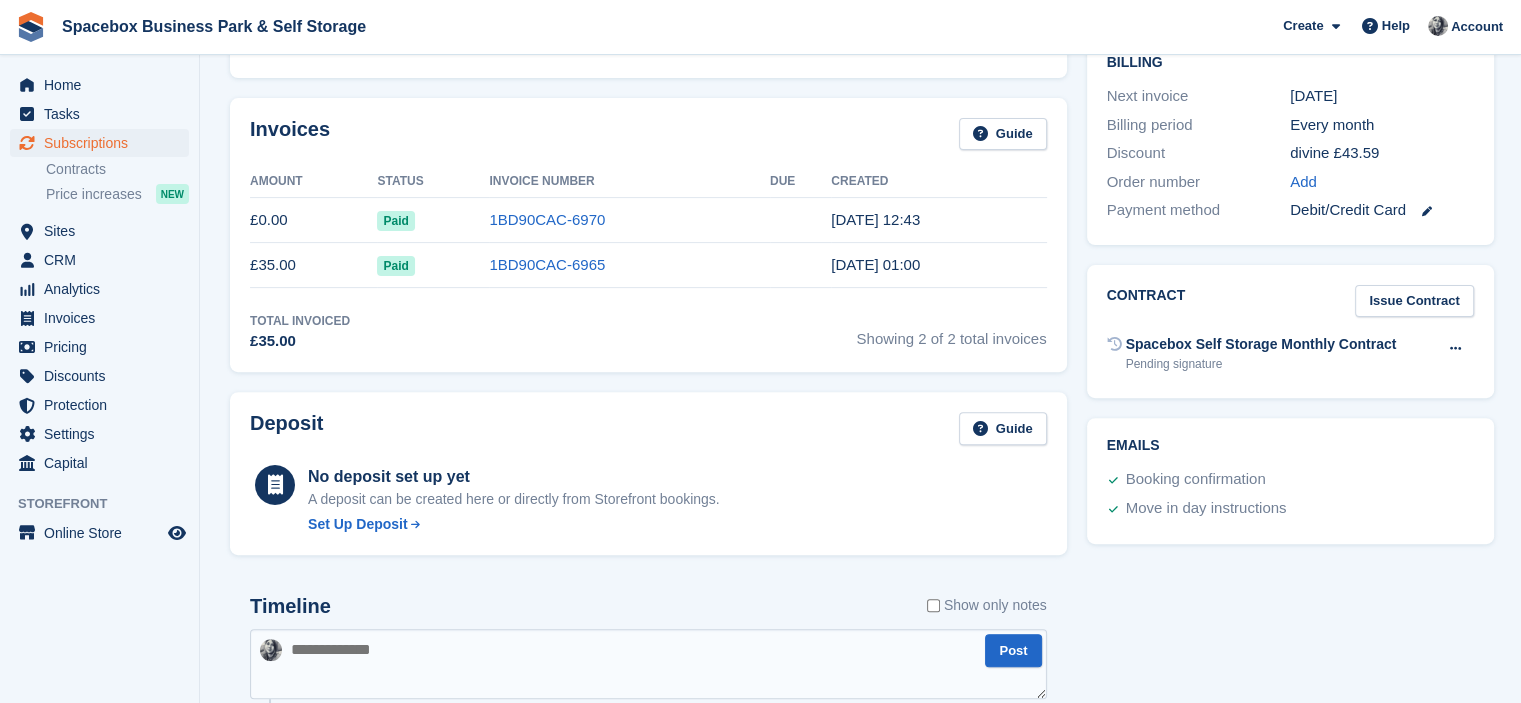 scroll, scrollTop: 40, scrollLeft: 0, axis: vertical 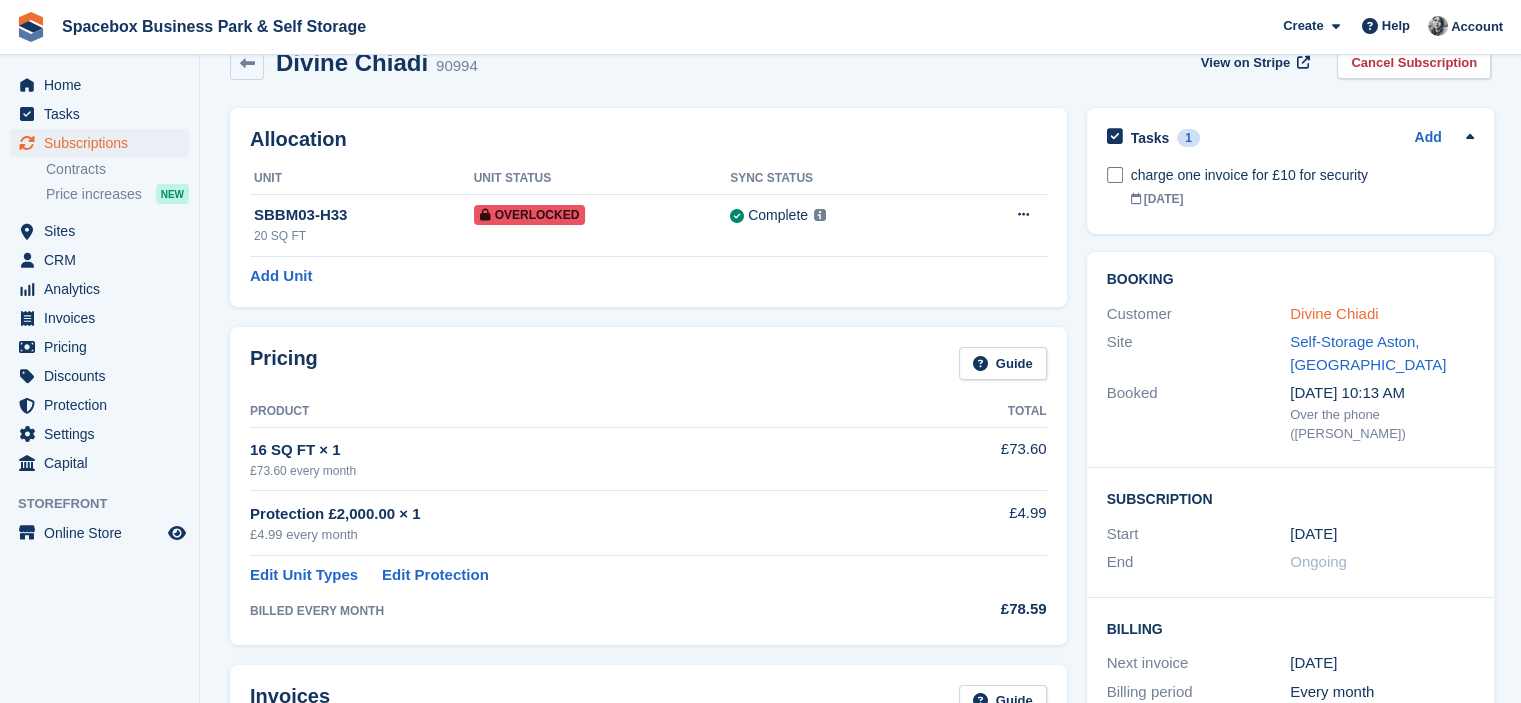 click on "Divine Chiadi" at bounding box center (1334, 313) 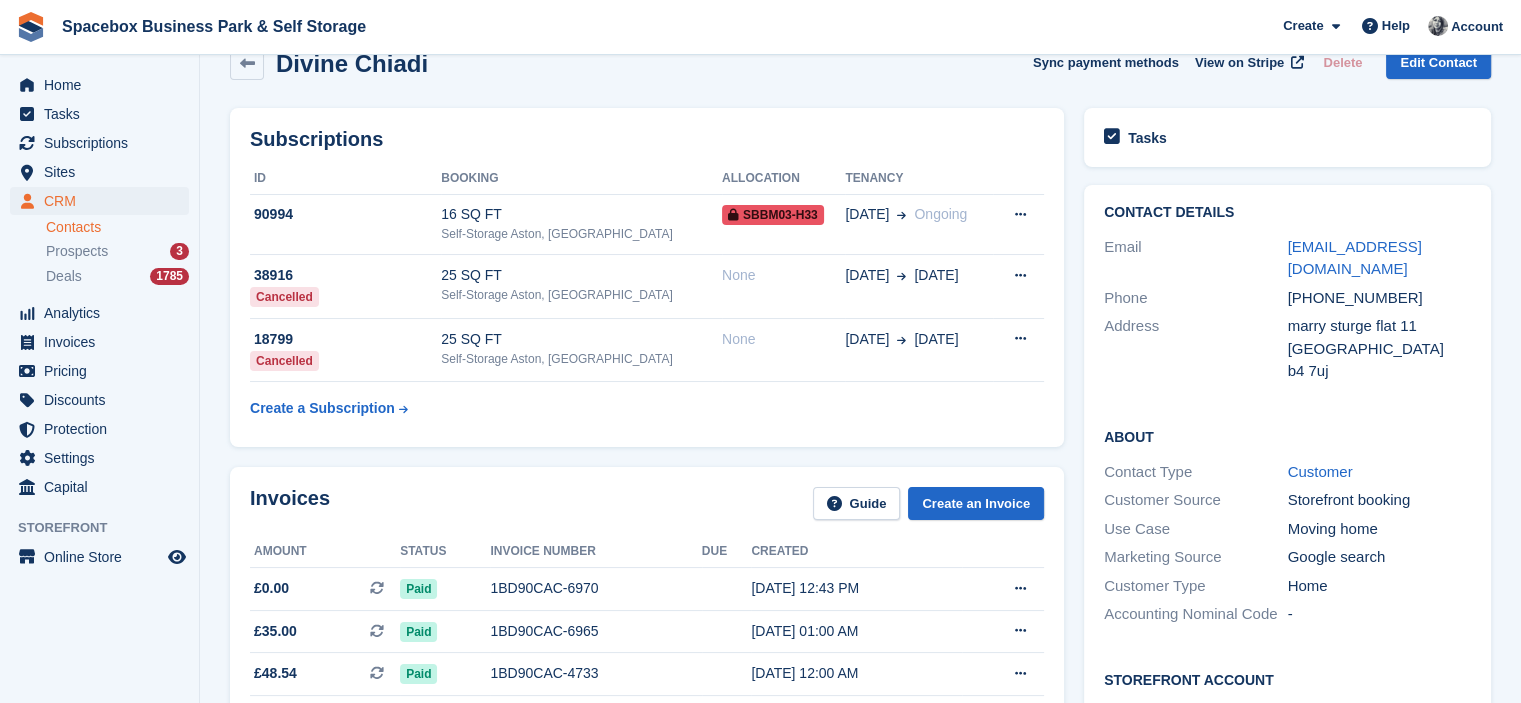 scroll, scrollTop: 0, scrollLeft: 0, axis: both 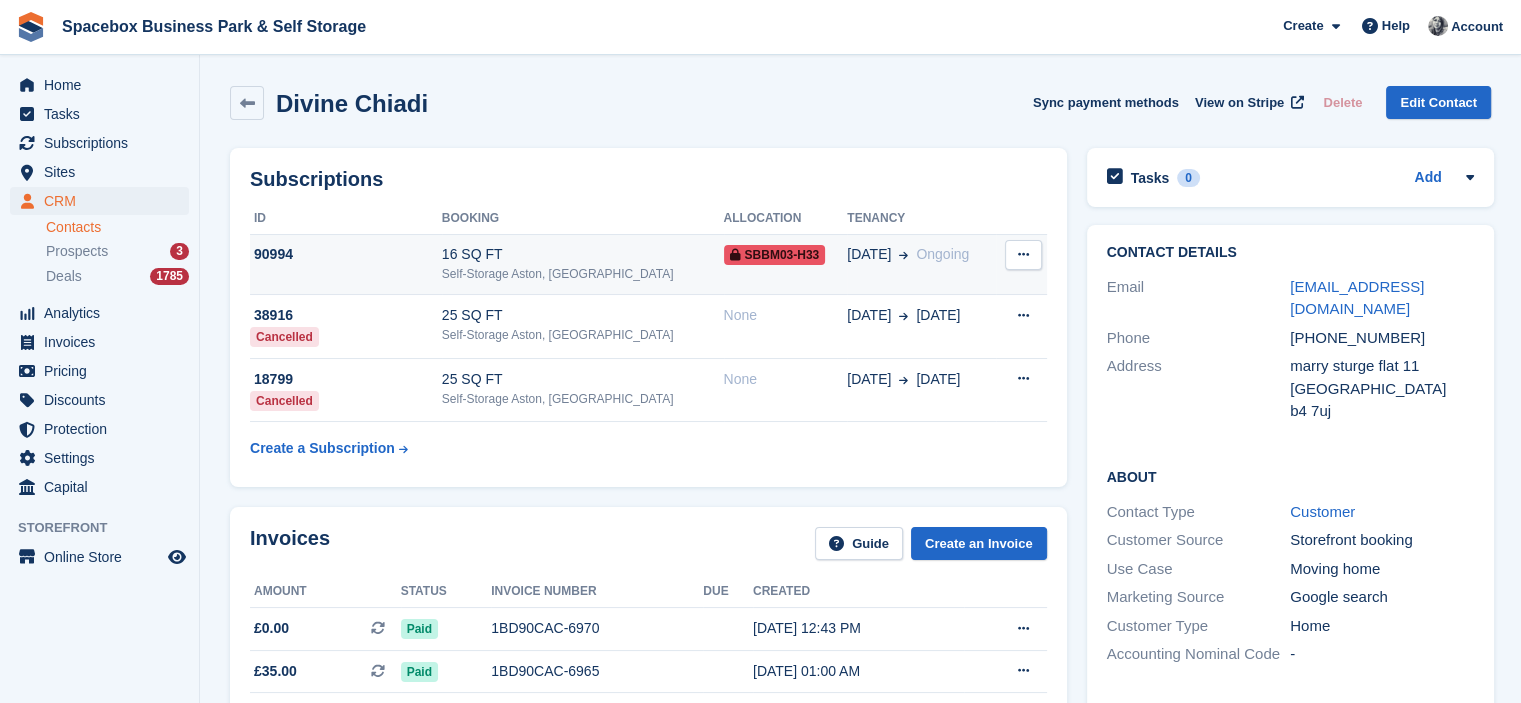 click on "16 SQ FT" at bounding box center (583, 254) 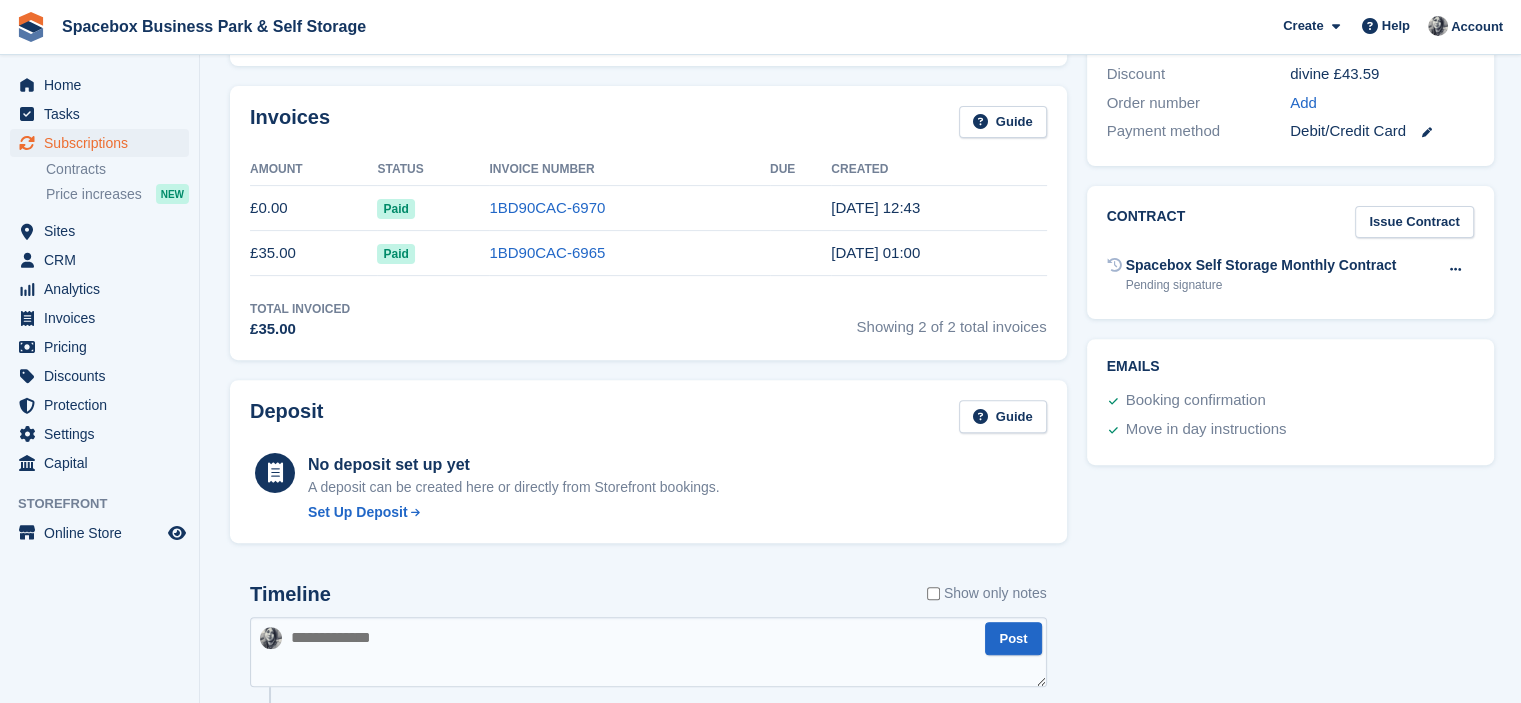 scroll, scrollTop: 505, scrollLeft: 0, axis: vertical 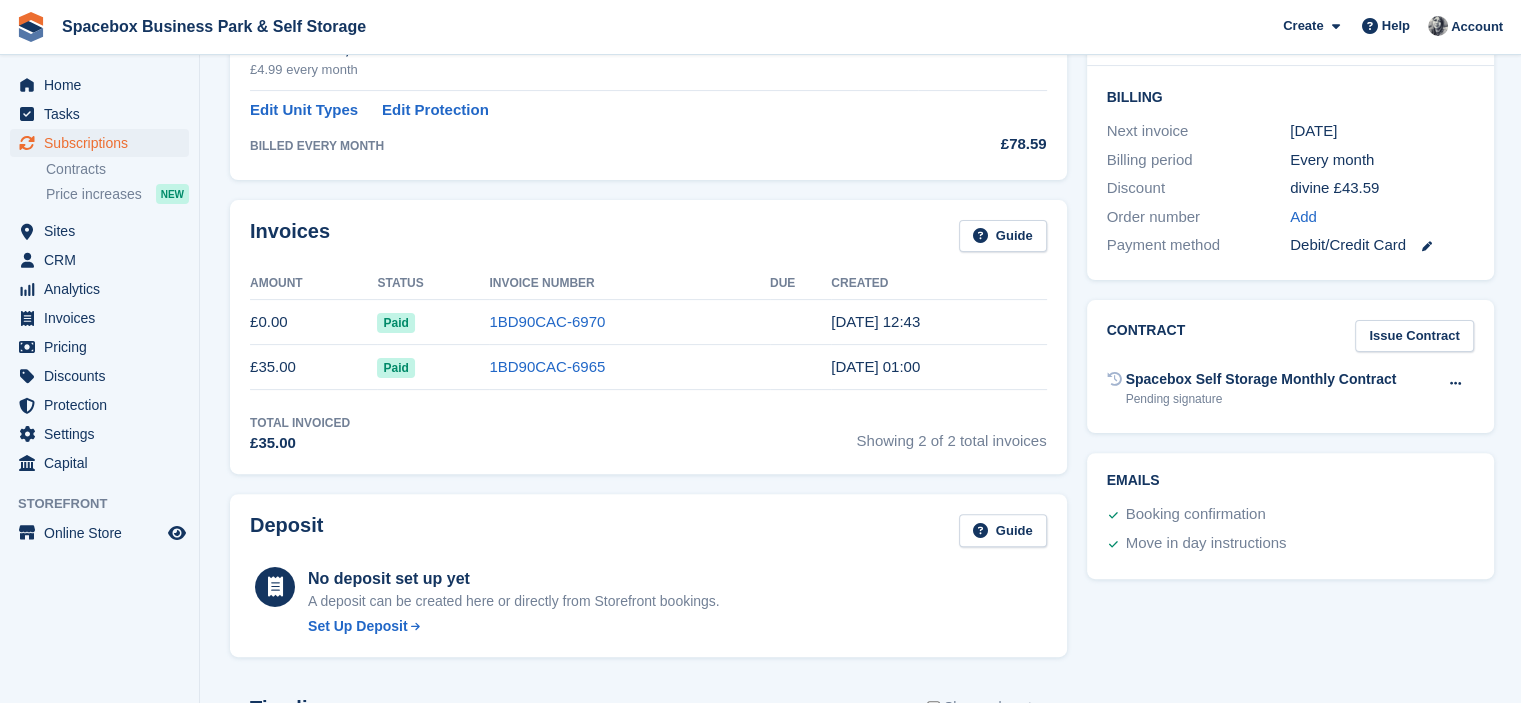 click on "Invoices
Guide
Amount
Status
Invoice Number
Due
Created
£0.00
Paid
1BD90CAC-6970
[DATE]  12:43
£35.00
Paid
1BD90CAC-6965
[DATE]  01:00
Total Invoiced
£35.00
Showing 2 of 2 total invoices" at bounding box center [648, 337] 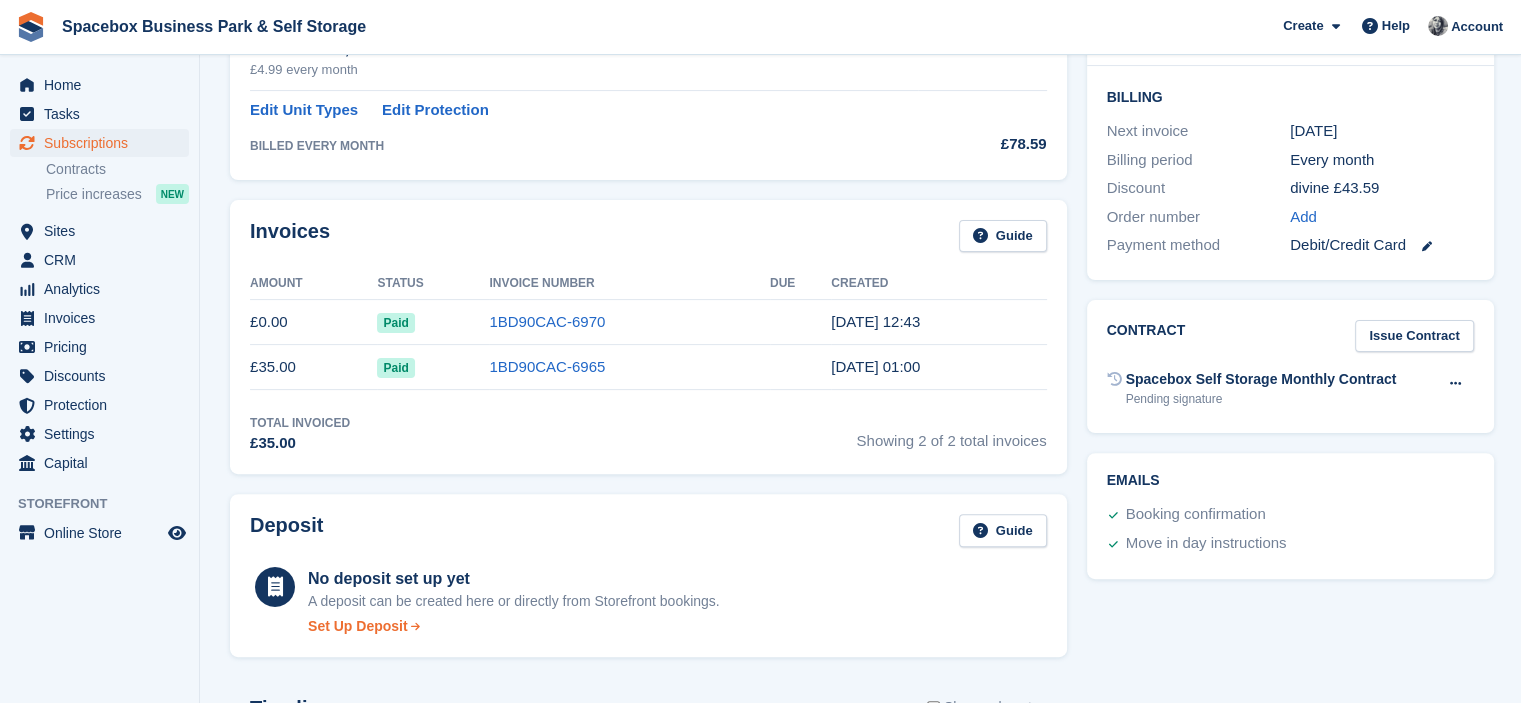 click on "Set Up Deposit" at bounding box center [358, 626] 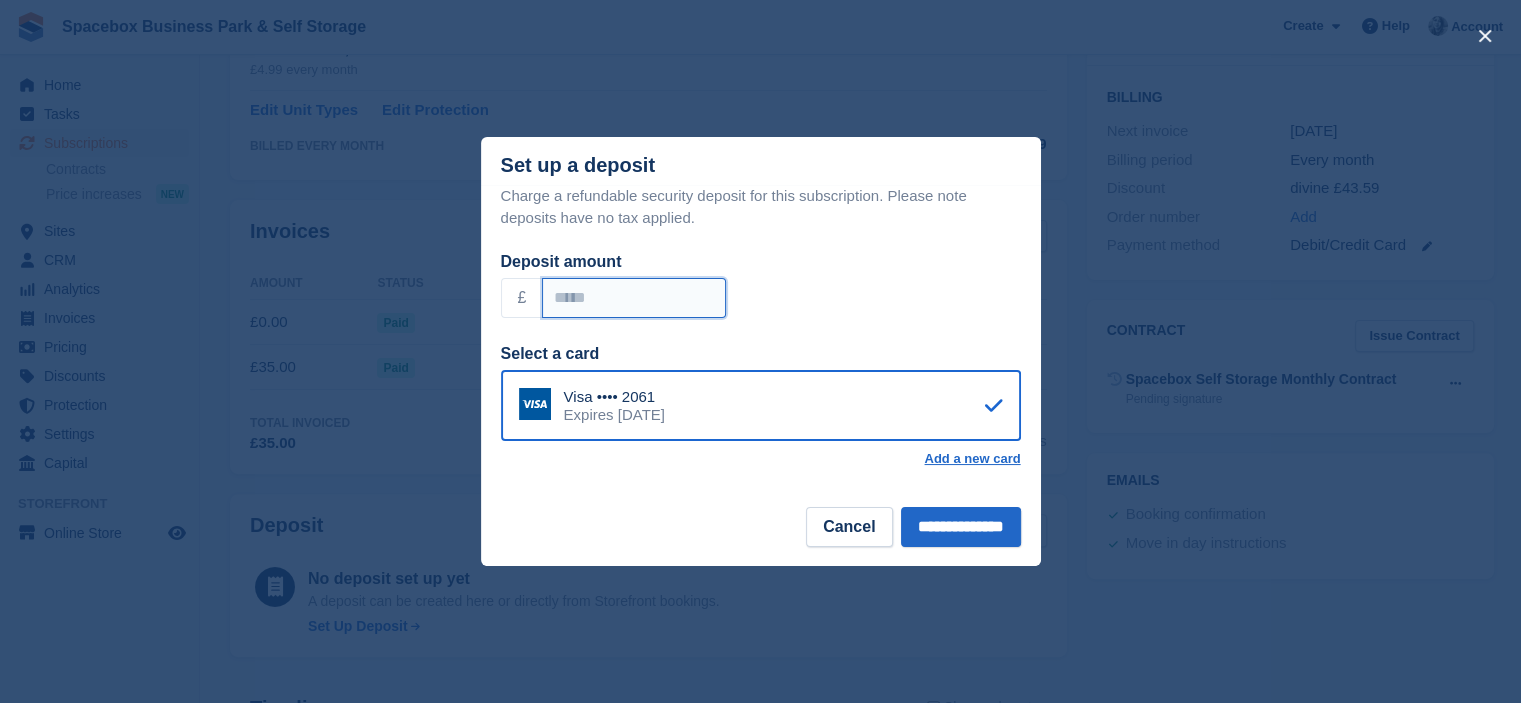 drag, startPoint x: 571, startPoint y: 297, endPoint x: 549, endPoint y: 303, distance: 22.803509 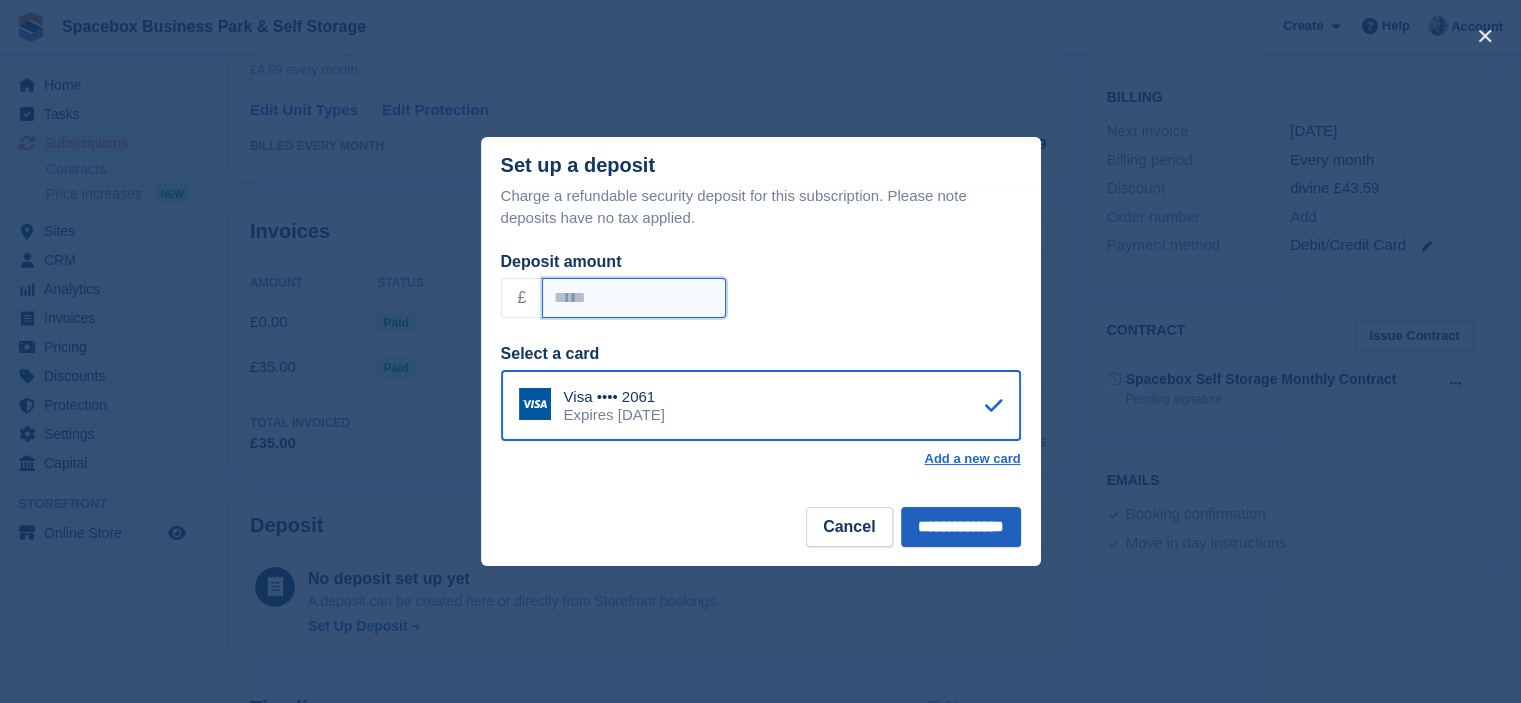 type on "*****" 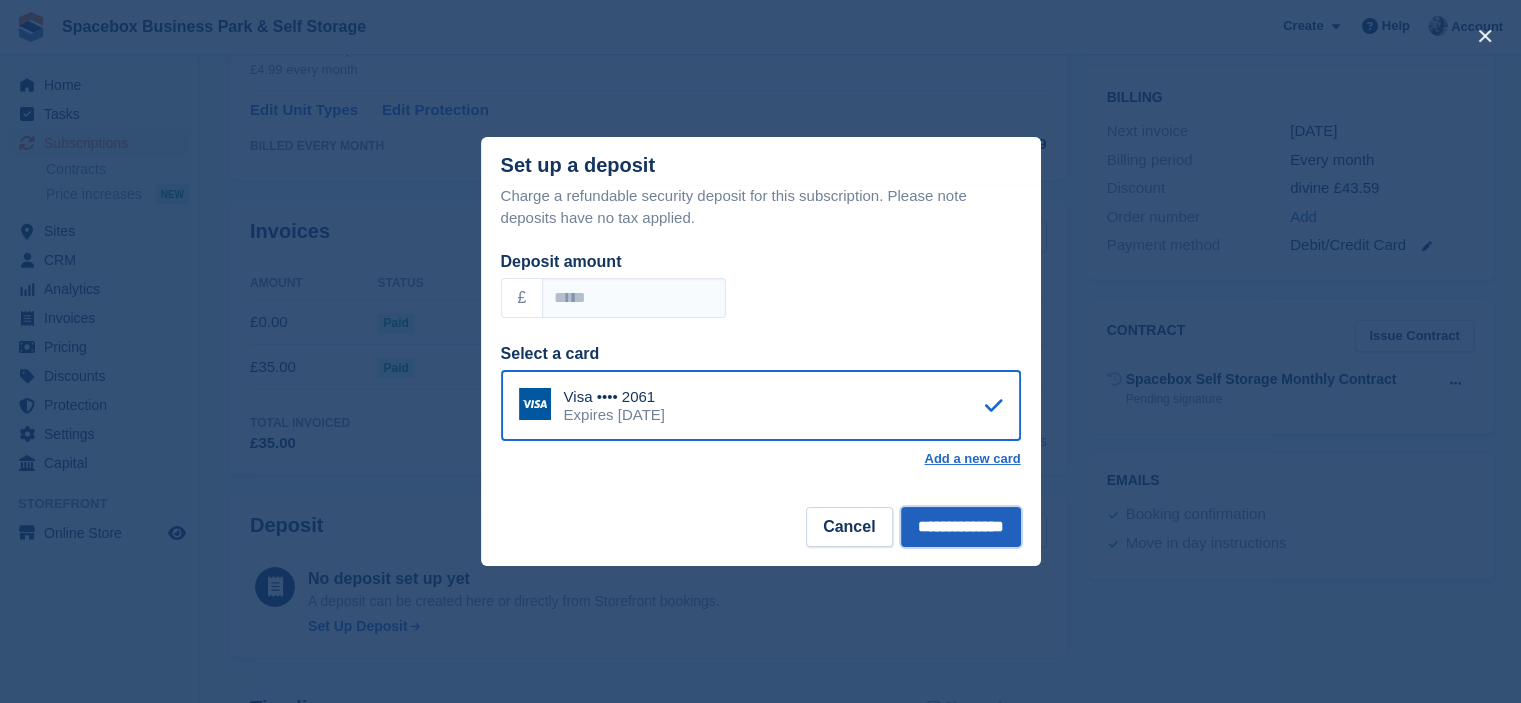 click on "**********" at bounding box center (961, 527) 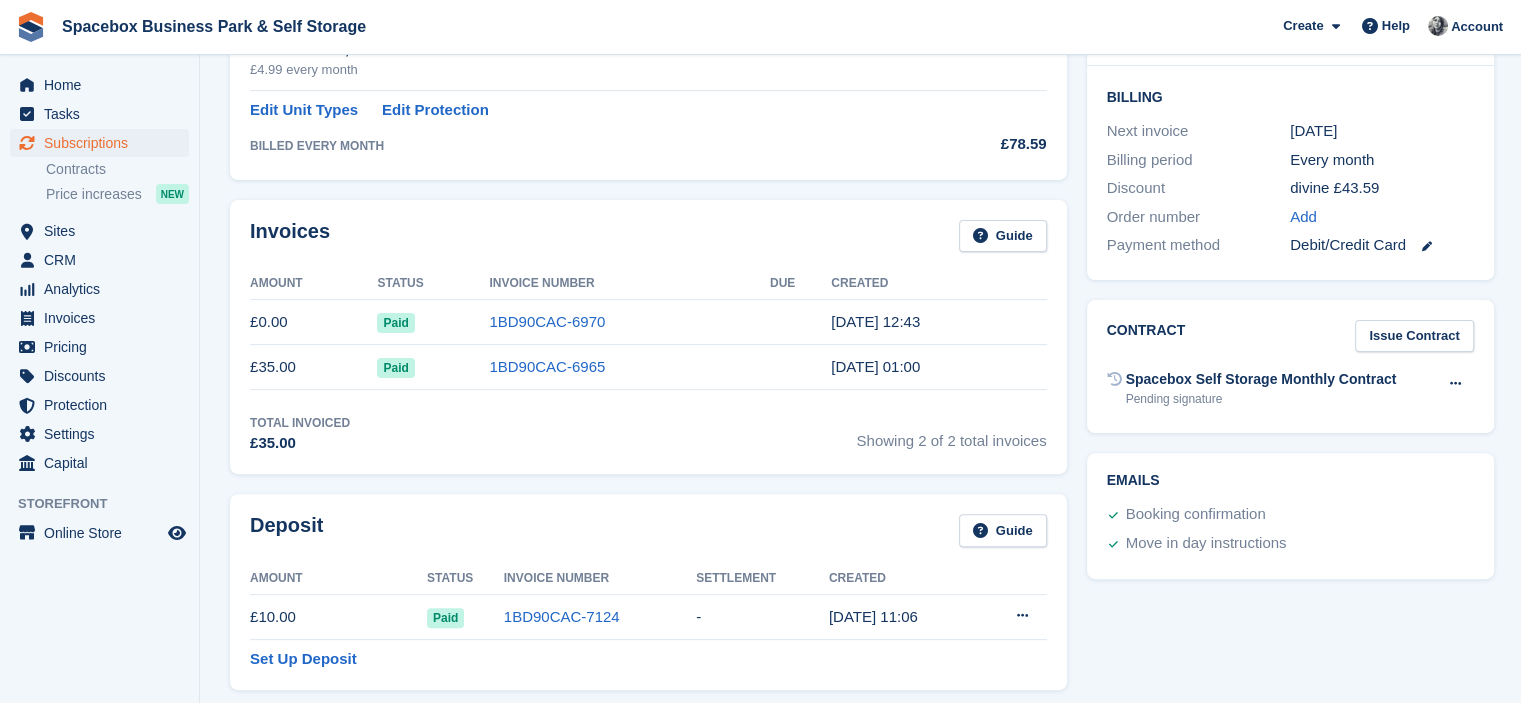 scroll, scrollTop: 0, scrollLeft: 0, axis: both 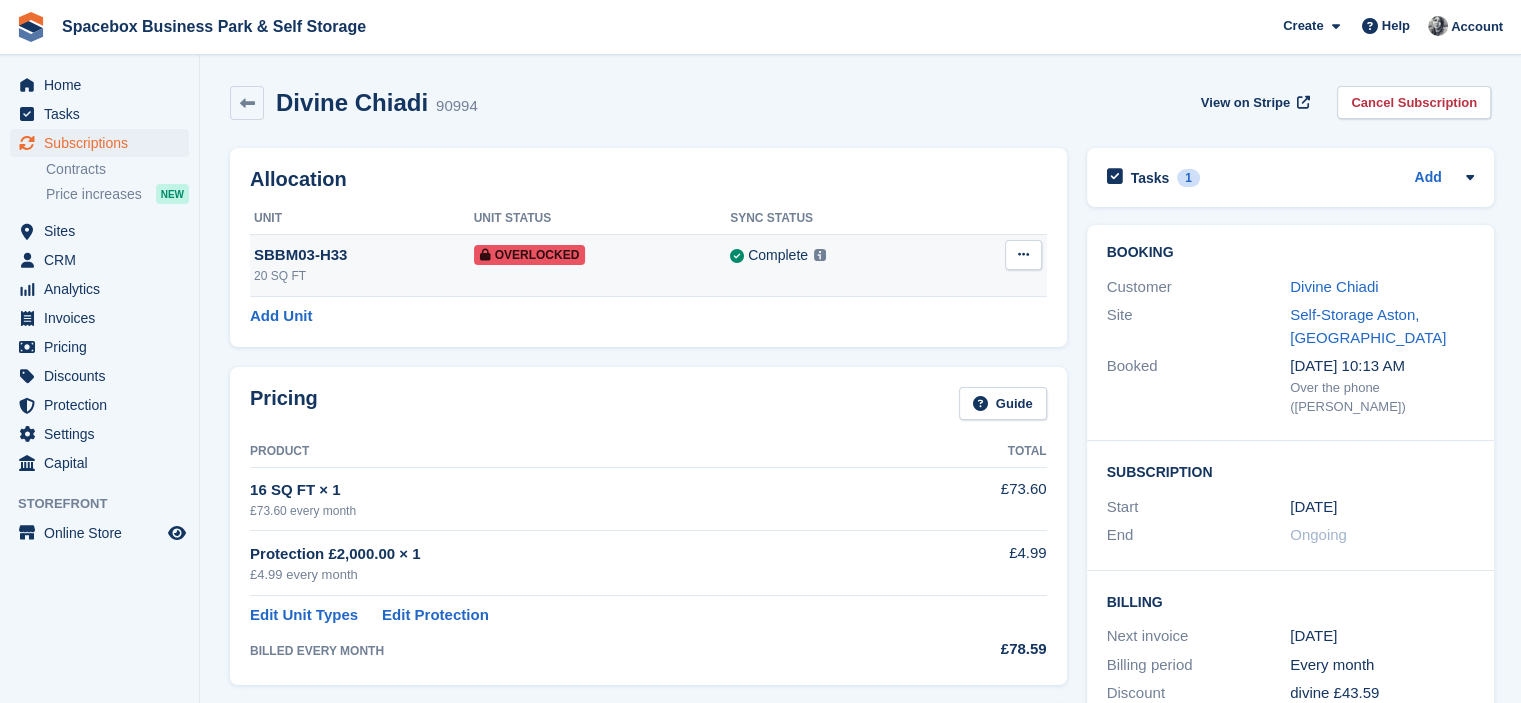 click at bounding box center [1023, 254] 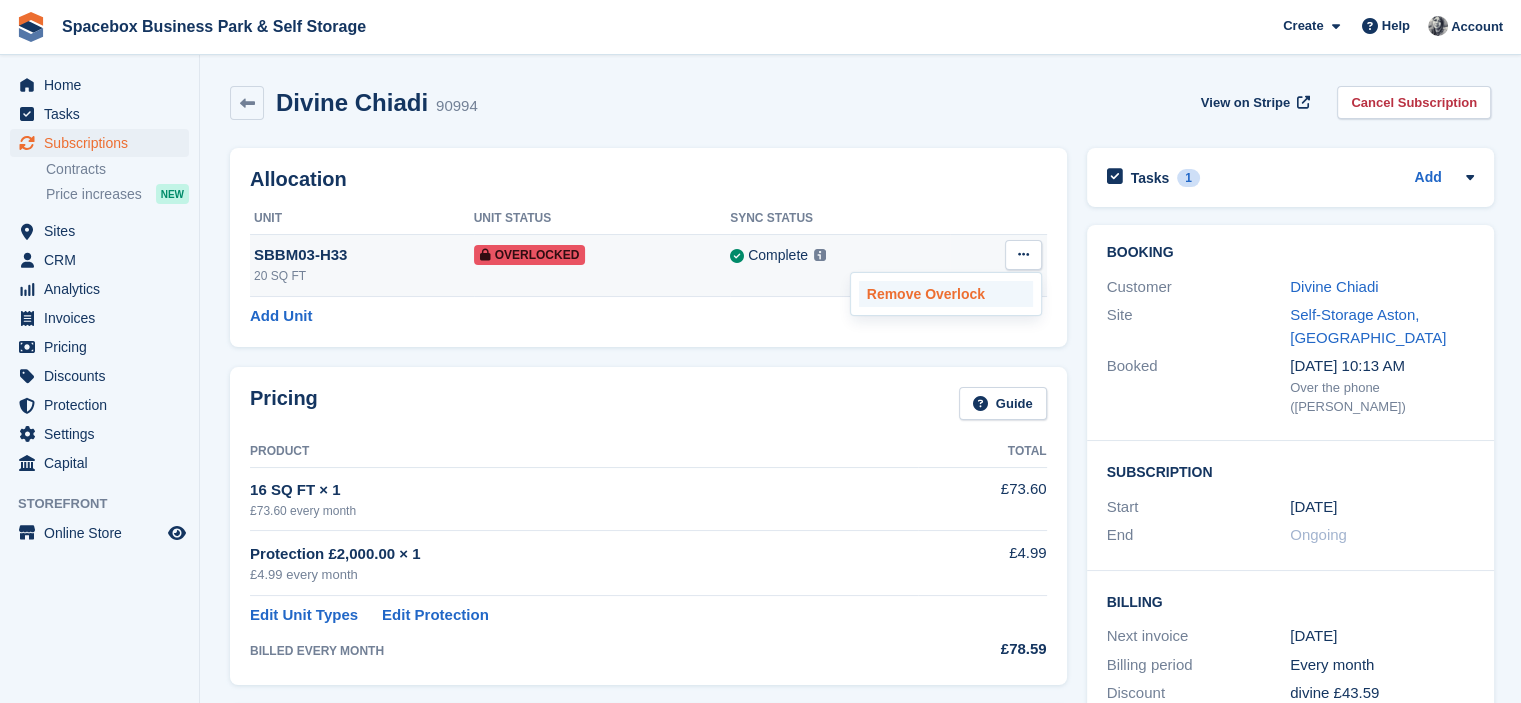 click on "Remove Overlock" at bounding box center (946, 294) 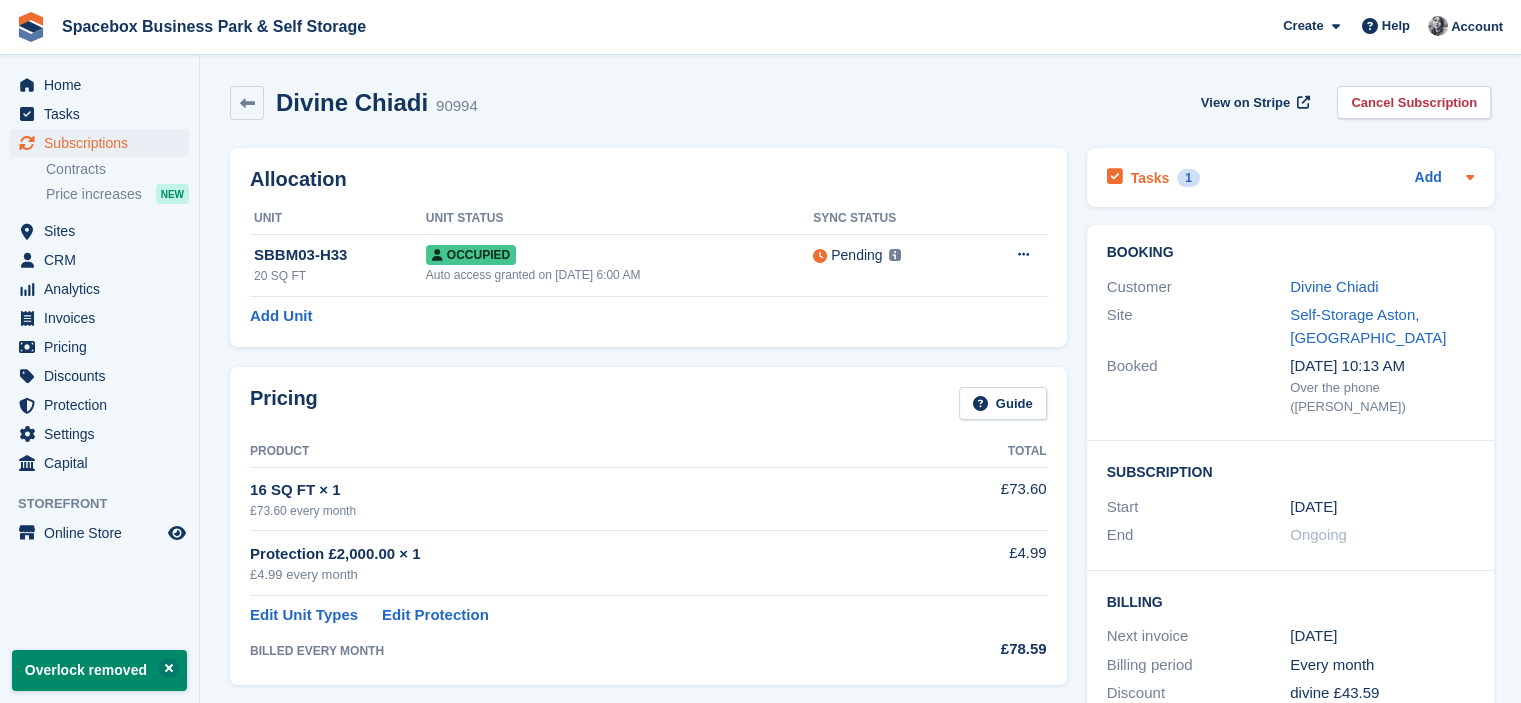 click on "Tasks
1
Add" at bounding box center (1290, 177) 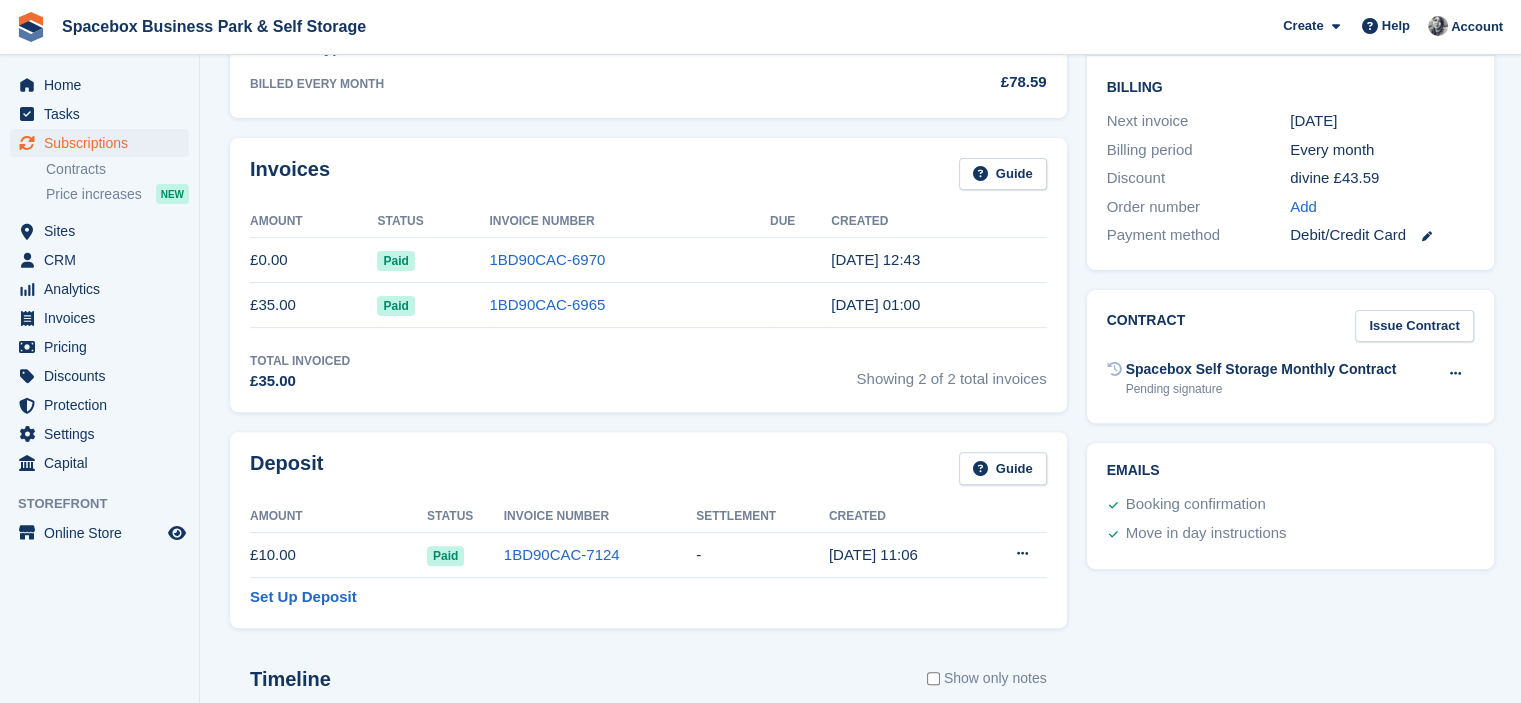 scroll, scrollTop: 0, scrollLeft: 0, axis: both 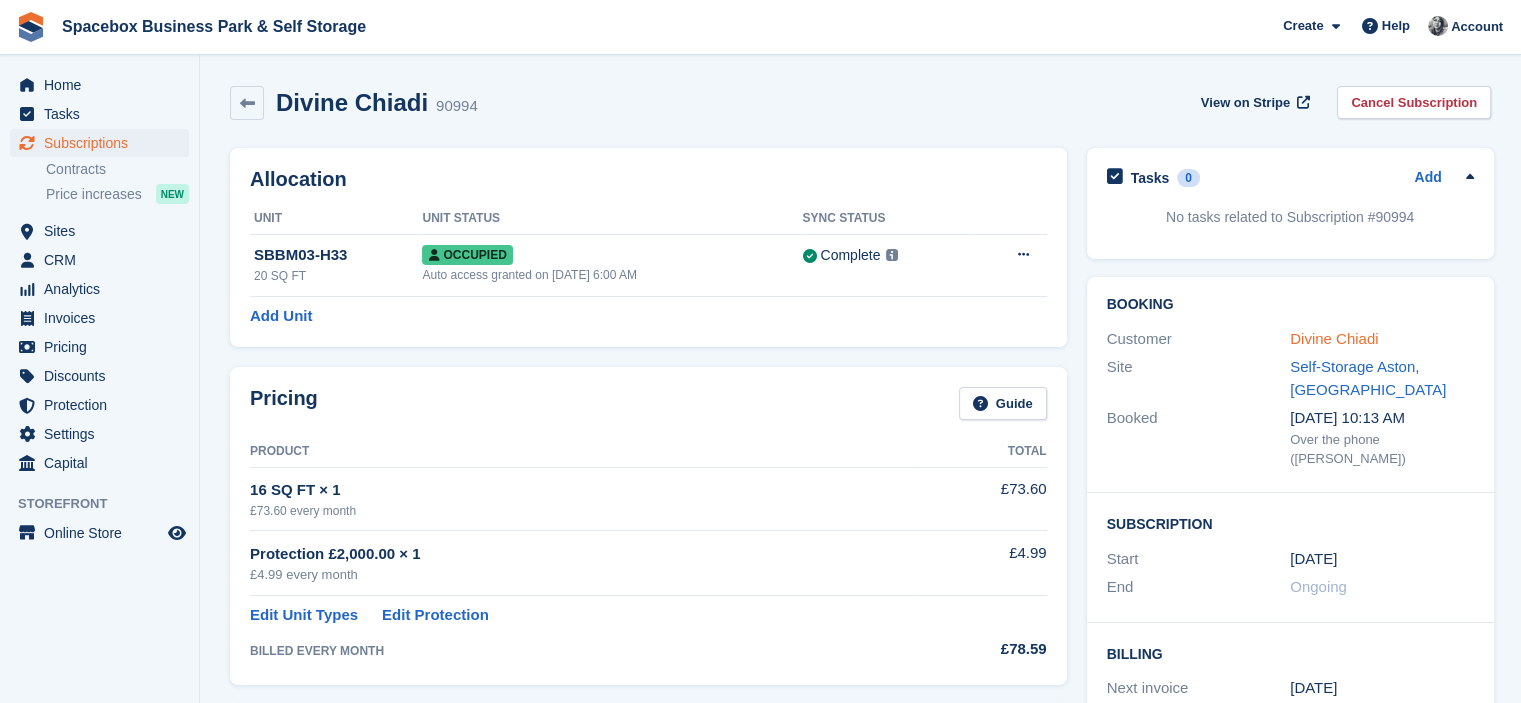 click on "Divine Chiadi" at bounding box center (1334, 338) 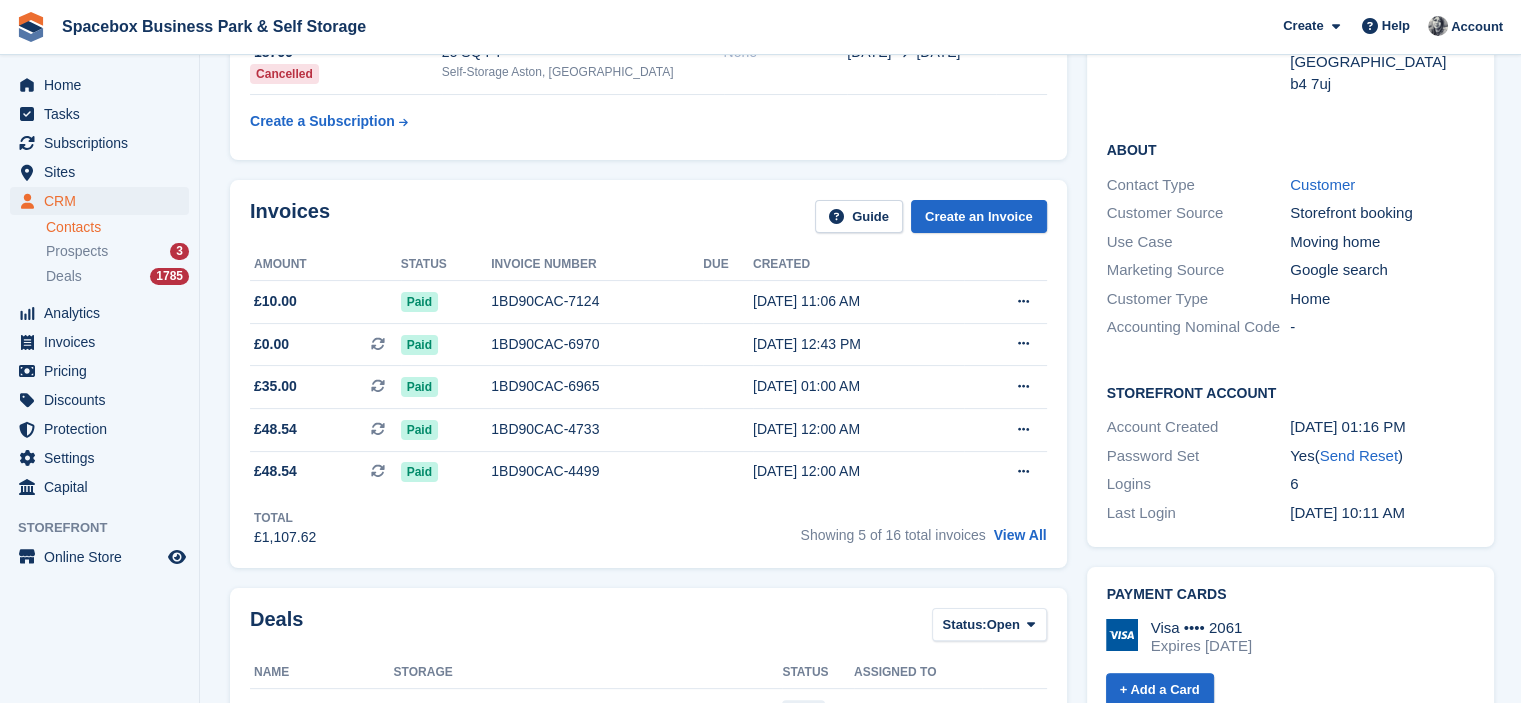 scroll, scrollTop: 287, scrollLeft: 0, axis: vertical 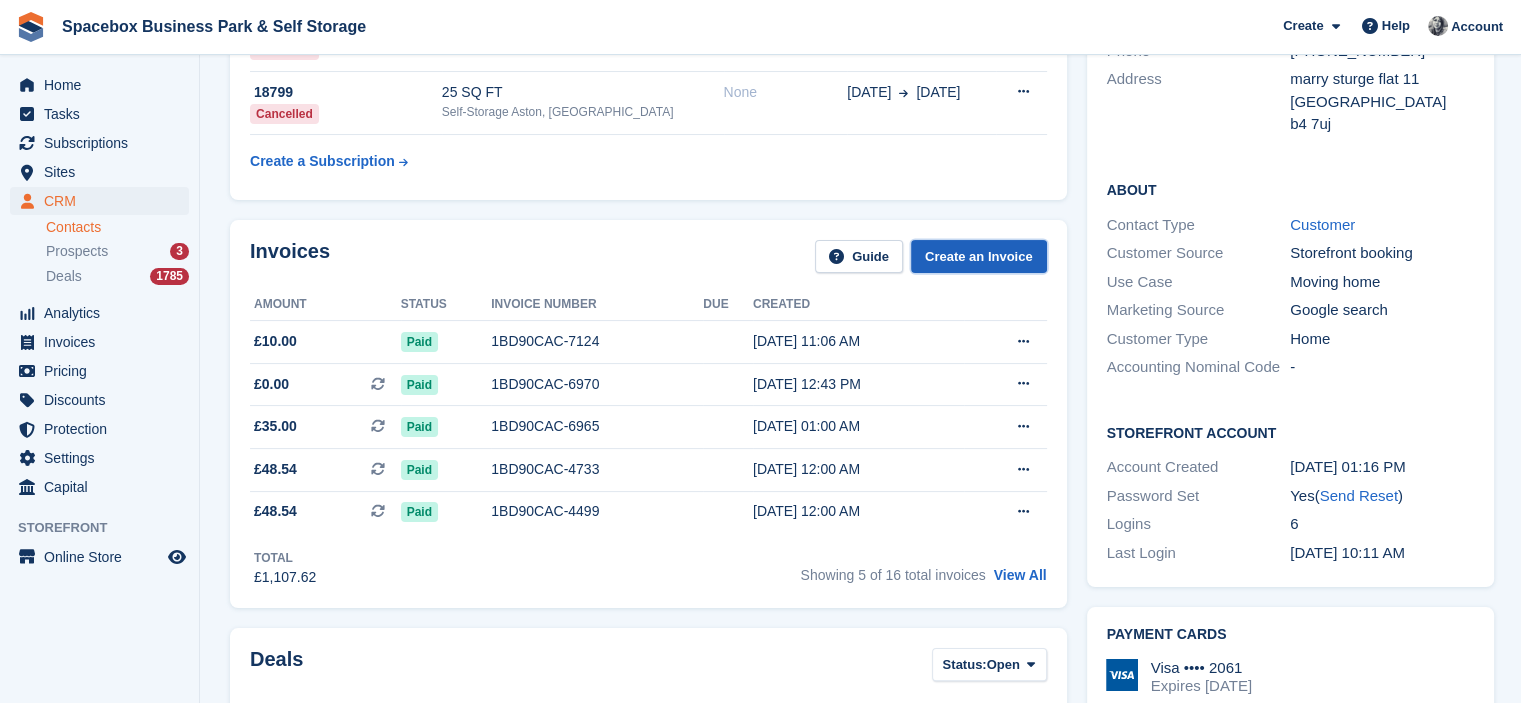 click on "Create an Invoice" at bounding box center [979, 256] 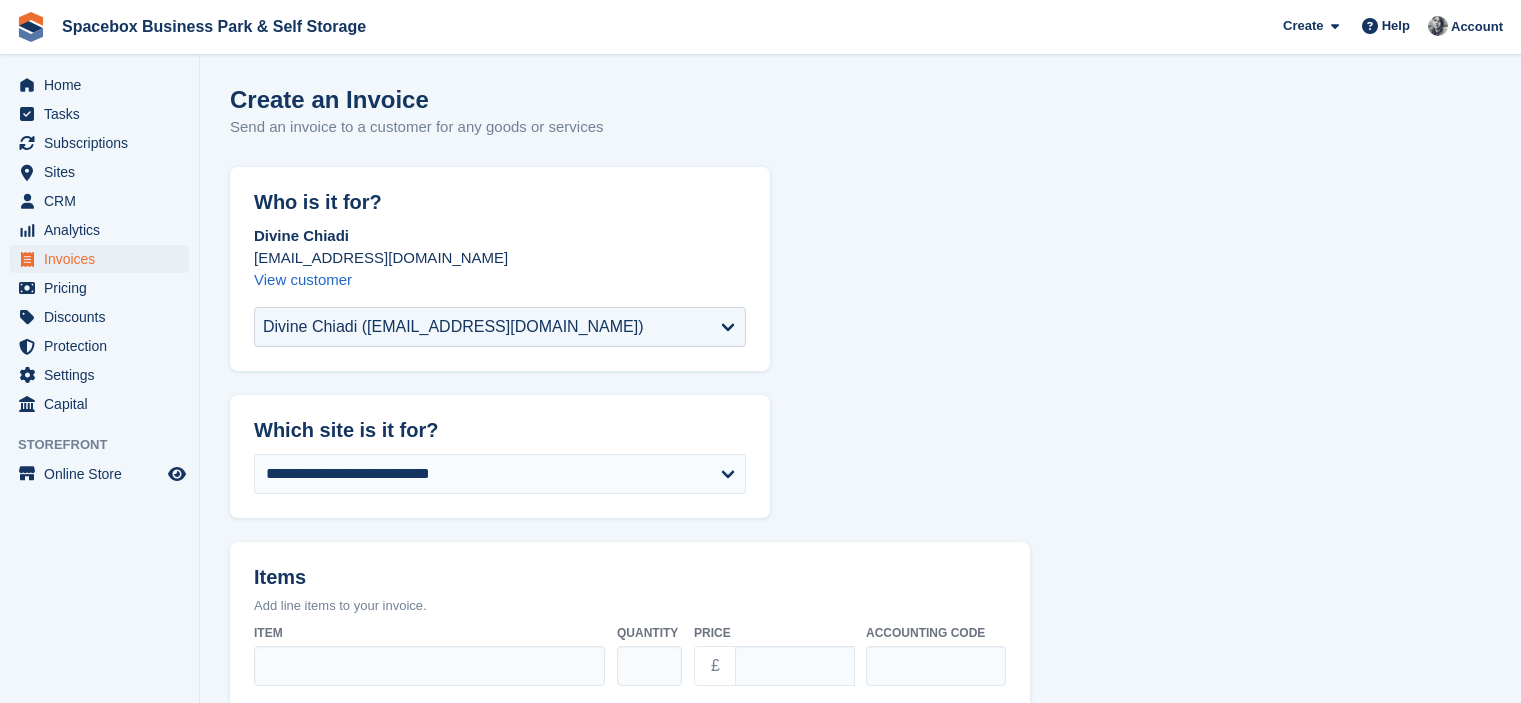 scroll, scrollTop: 0, scrollLeft: 0, axis: both 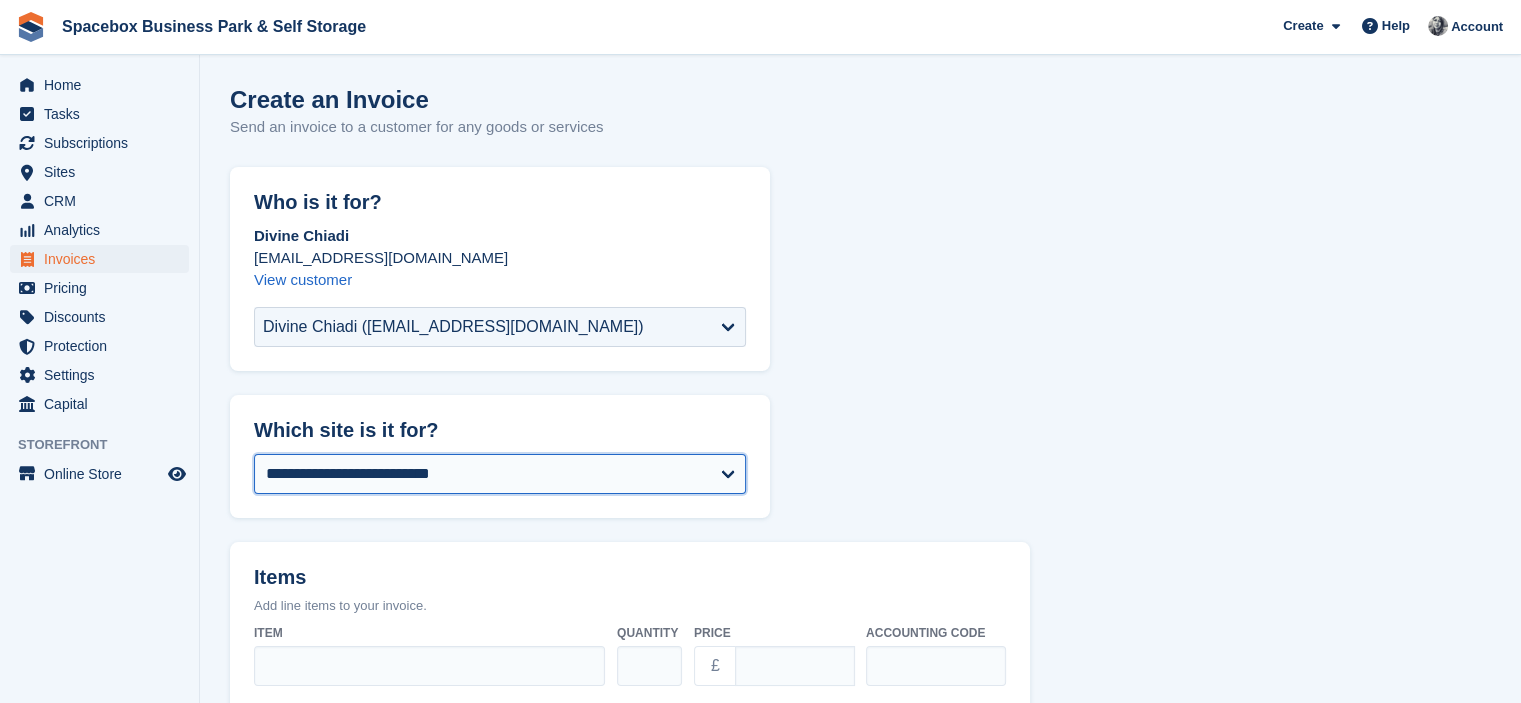 click on "**********" at bounding box center [500, 474] 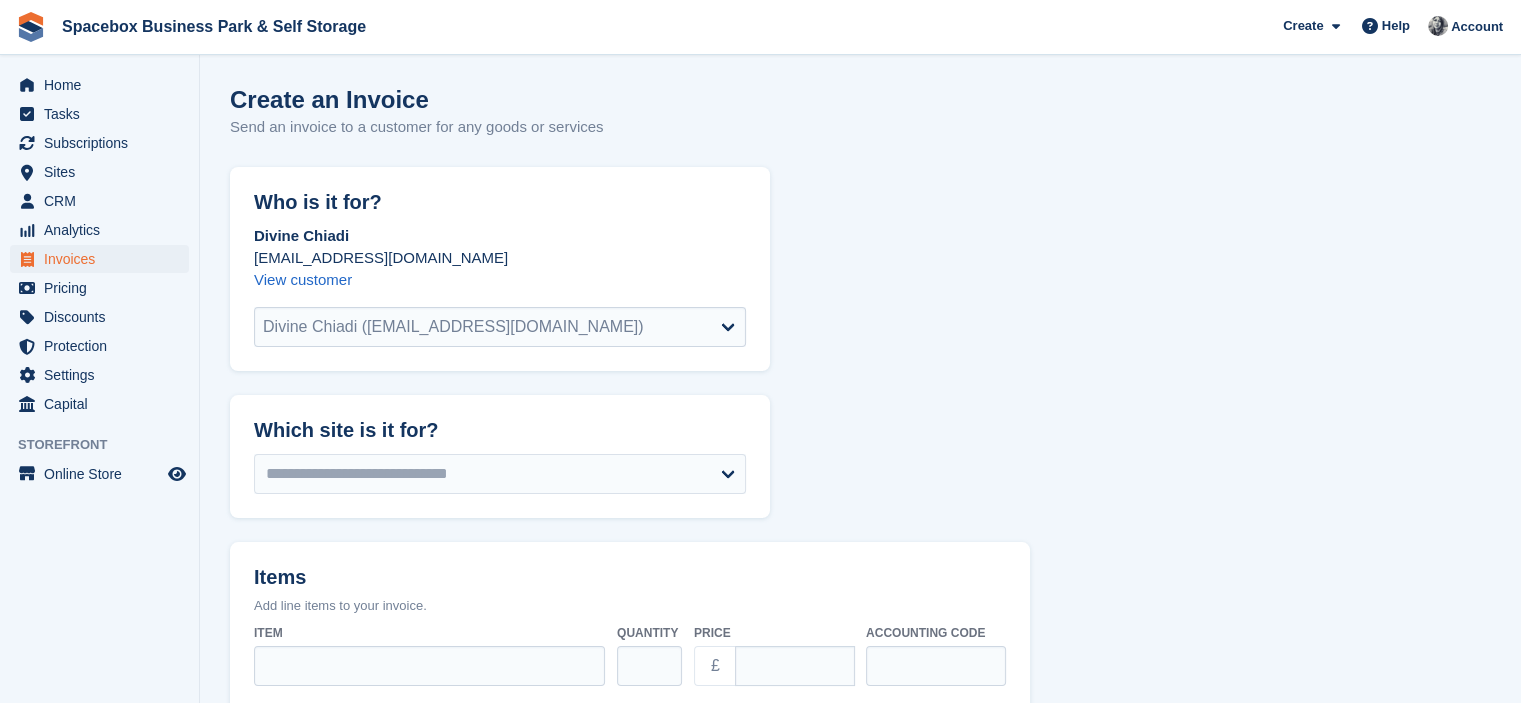 click on "Item" at bounding box center (429, 666) 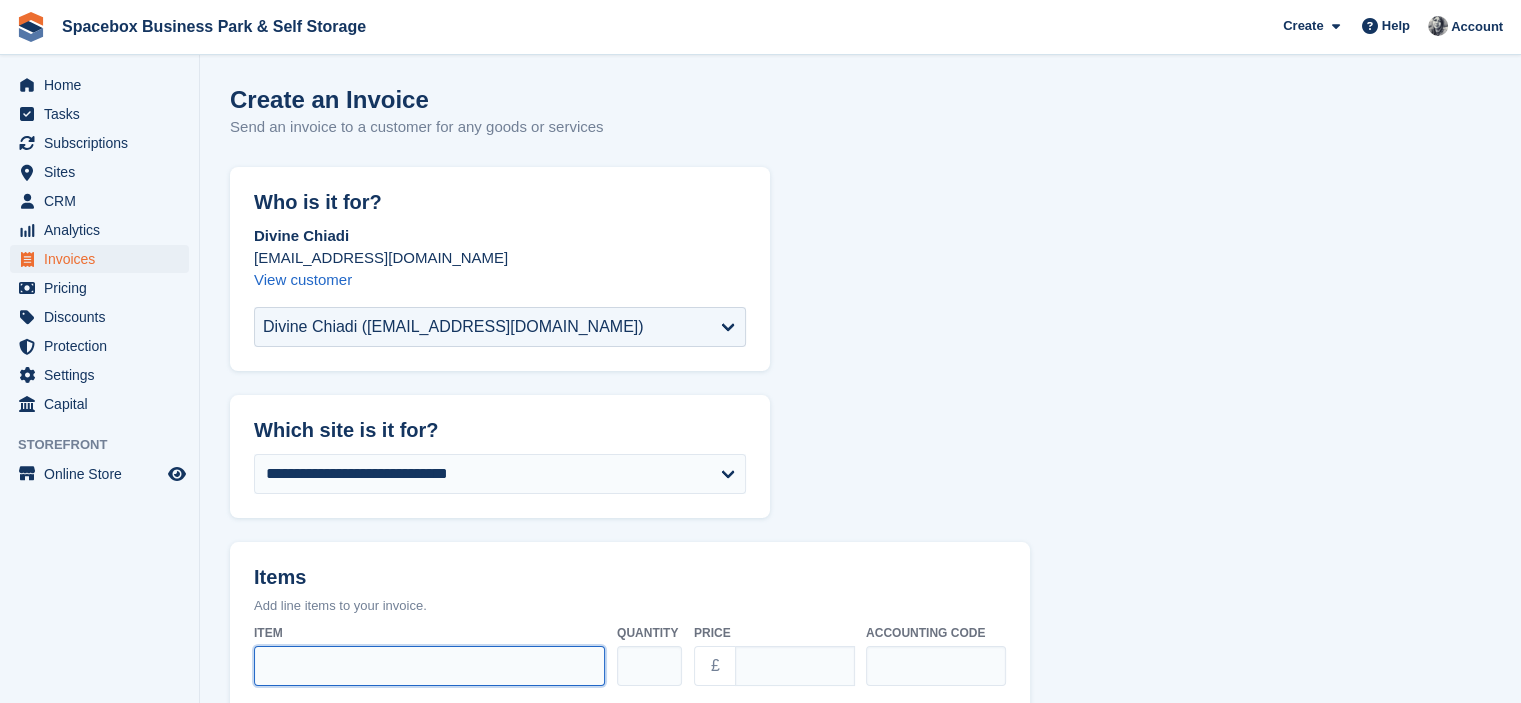 select on "*****" 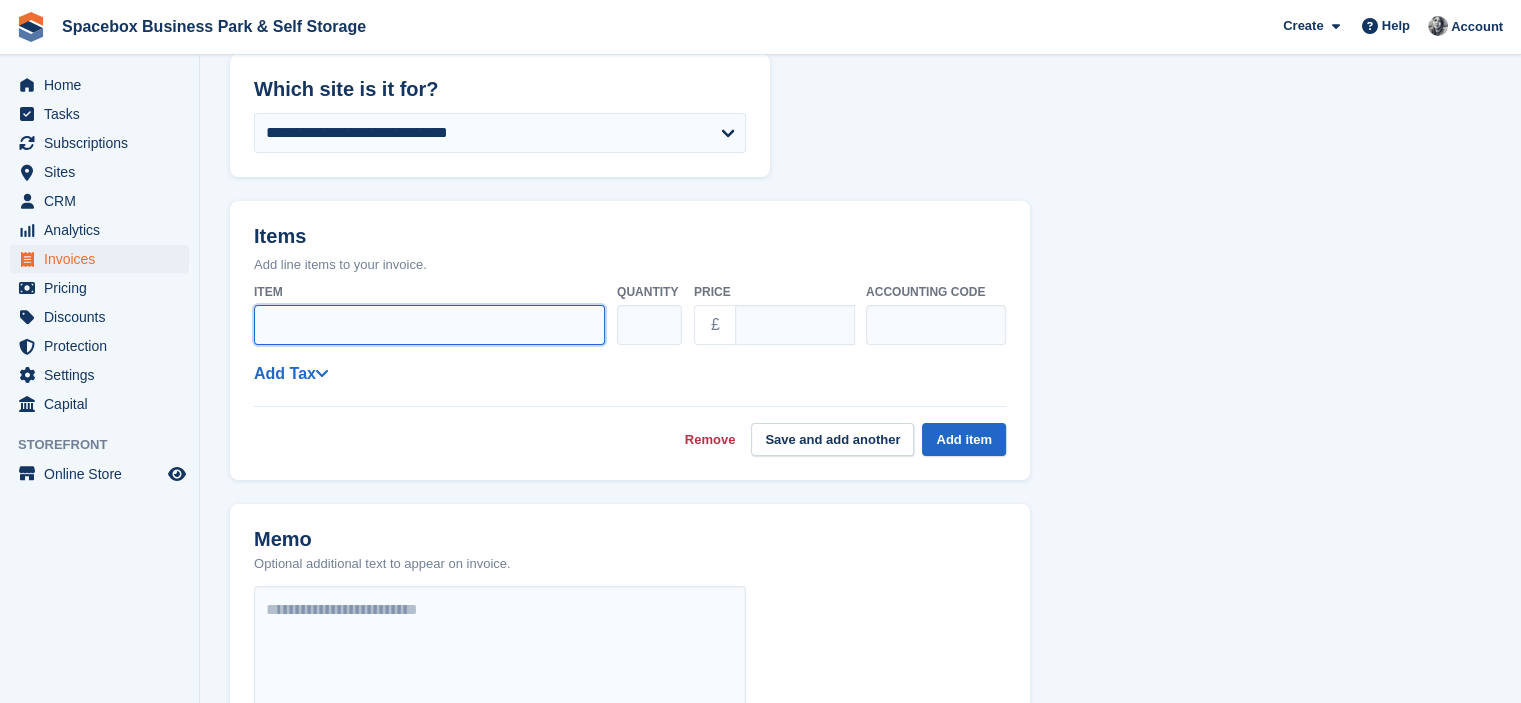 scroll, scrollTop: 390, scrollLeft: 0, axis: vertical 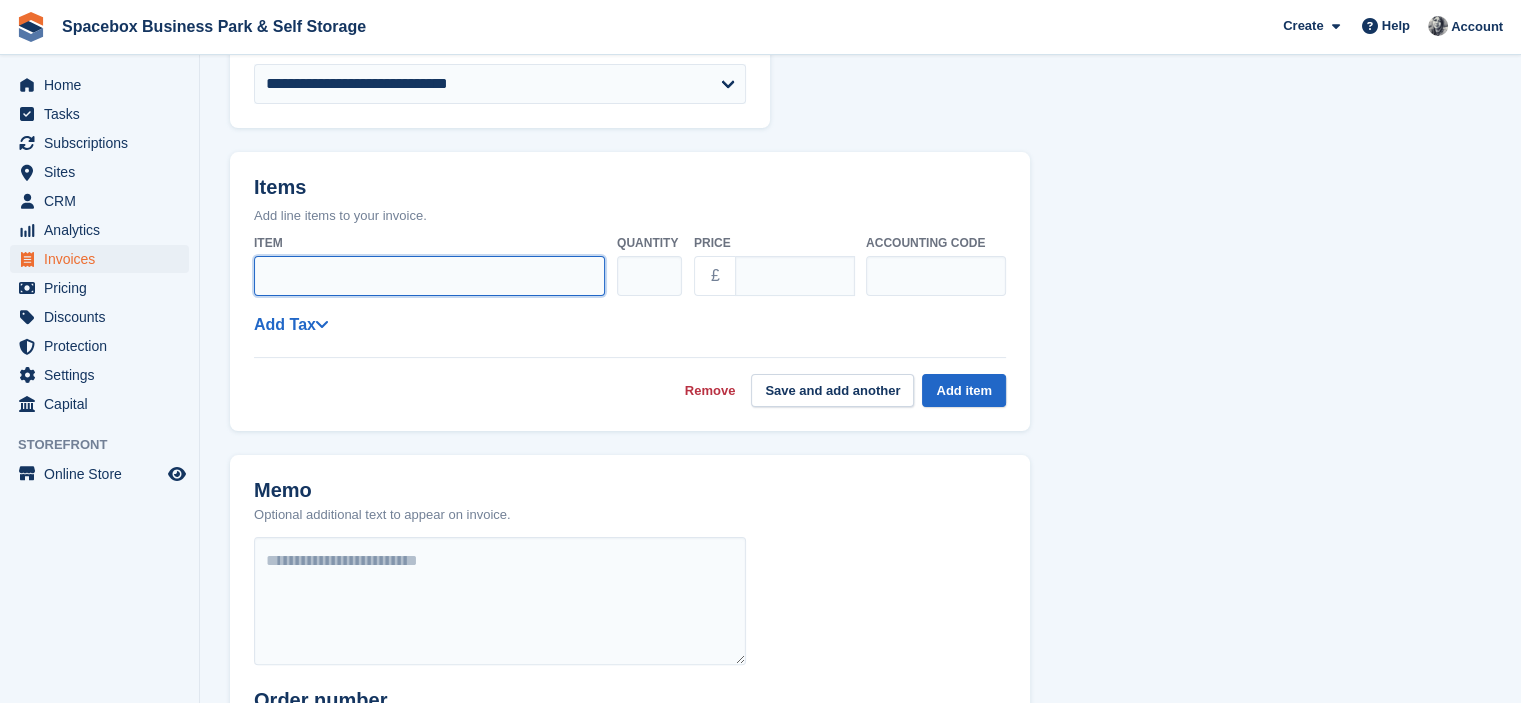 click on "Item" at bounding box center [429, 276] 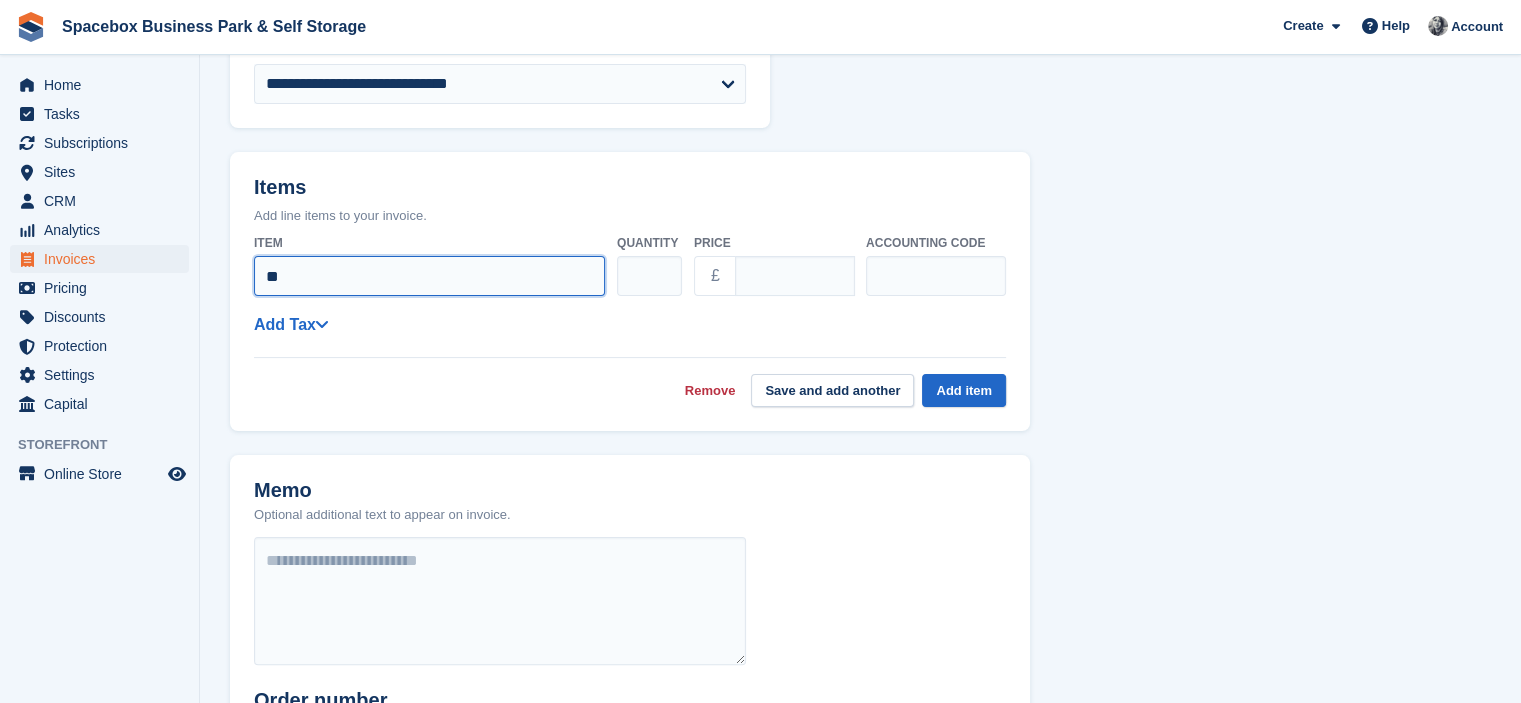 type on "*" 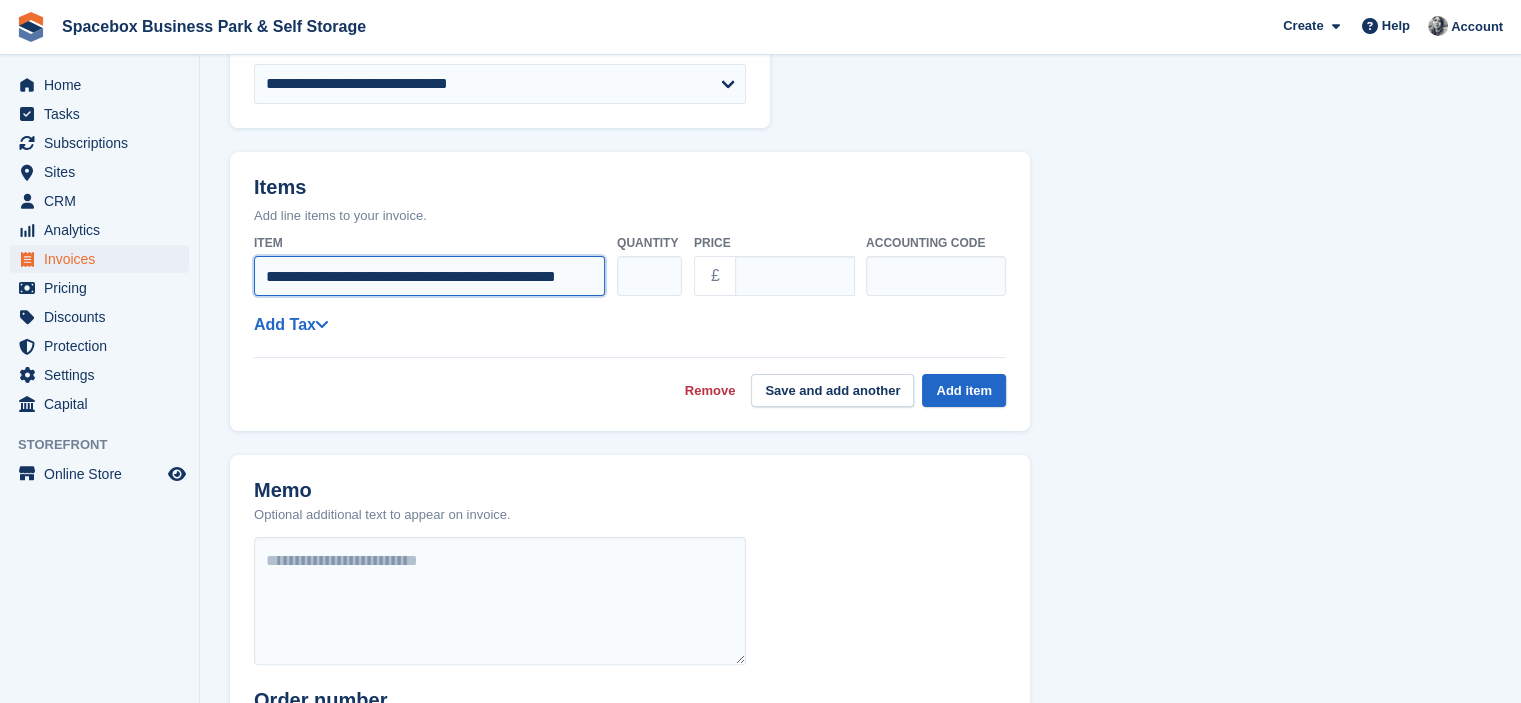 scroll, scrollTop: 0, scrollLeft: 71, axis: horizontal 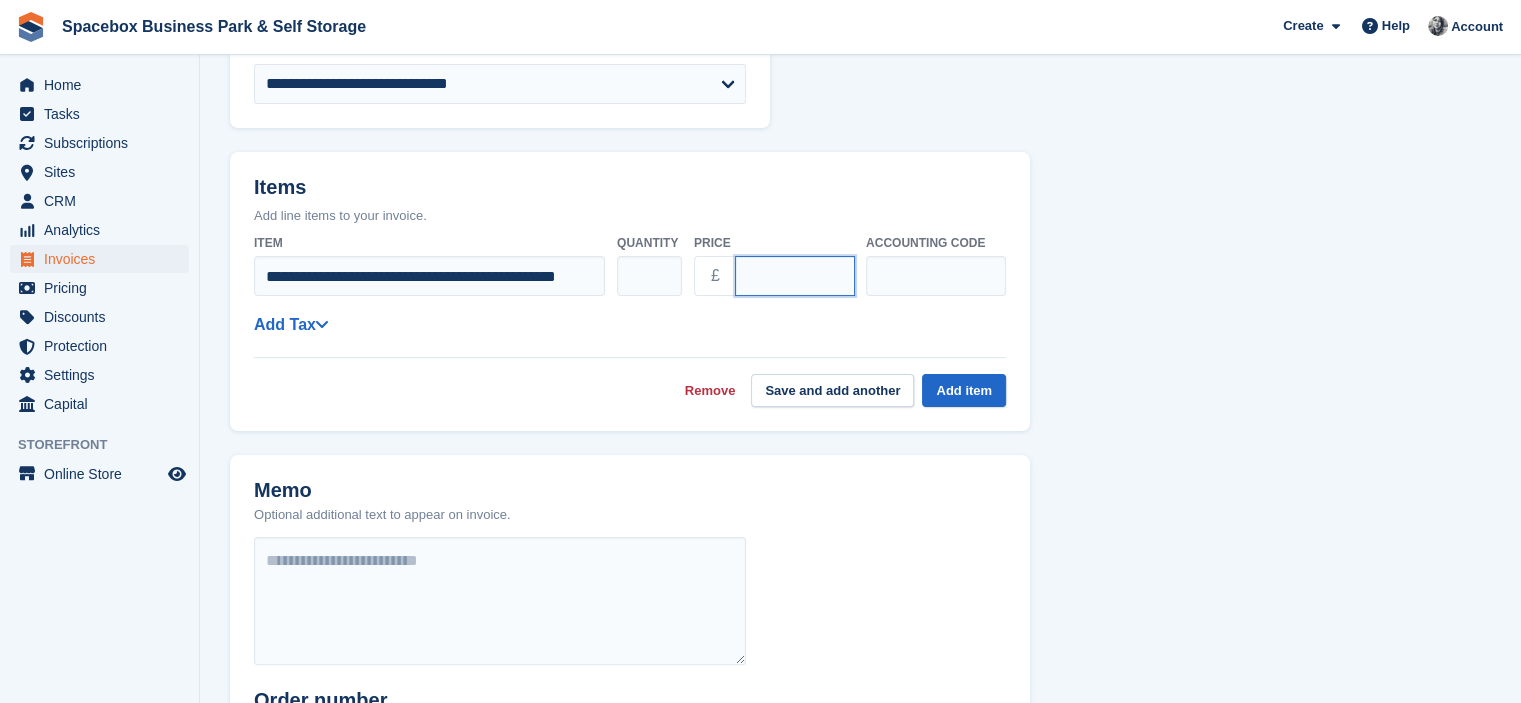 click on "****" at bounding box center (795, 276) 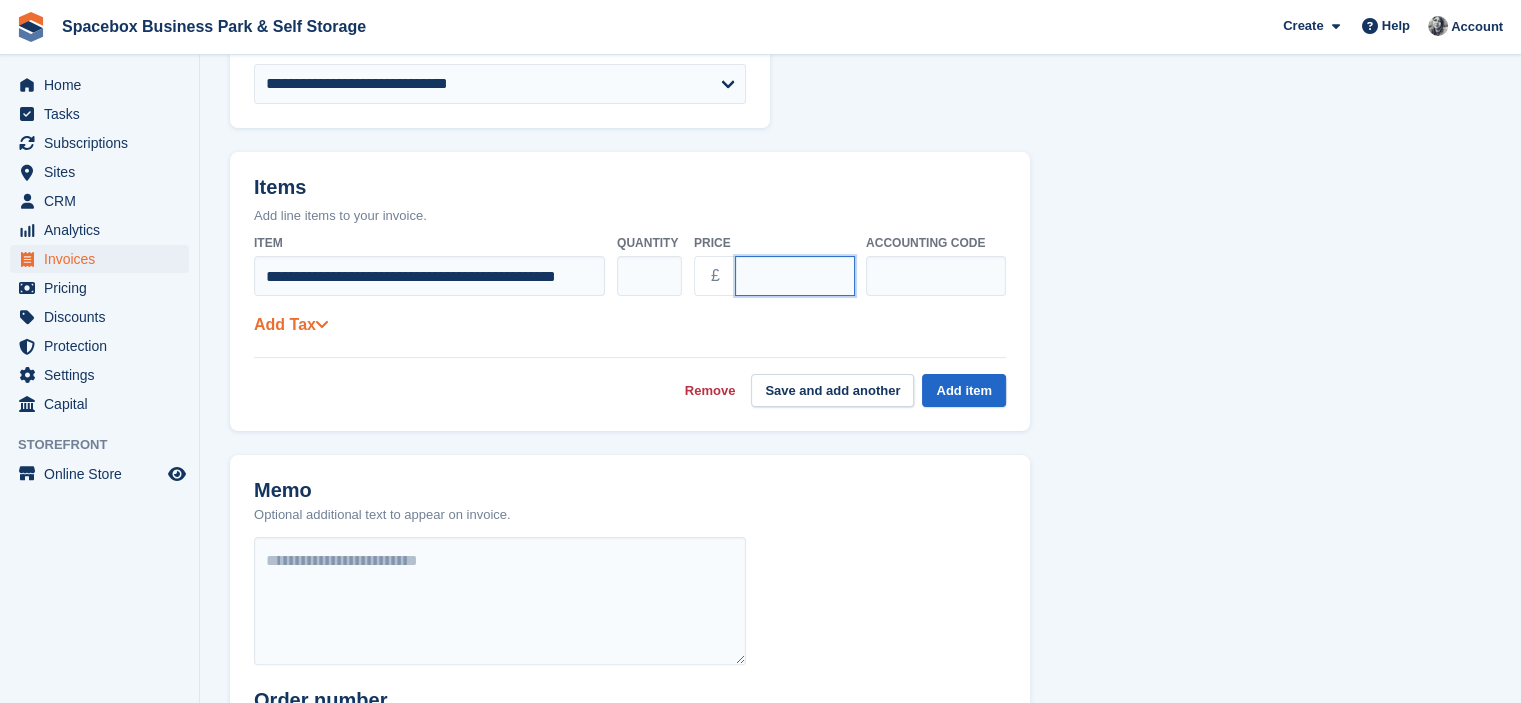 type on "****" 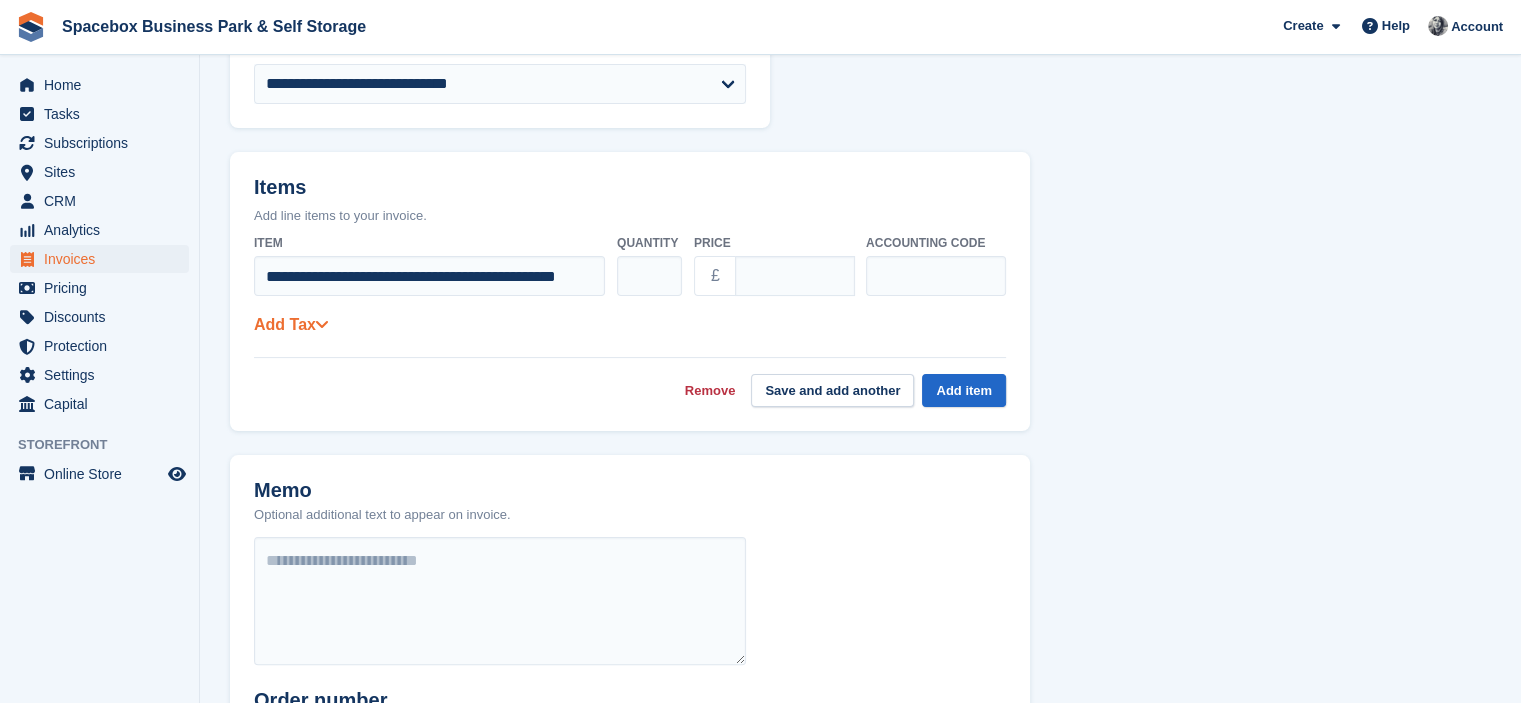 click on "Add Tax" at bounding box center (291, 324) 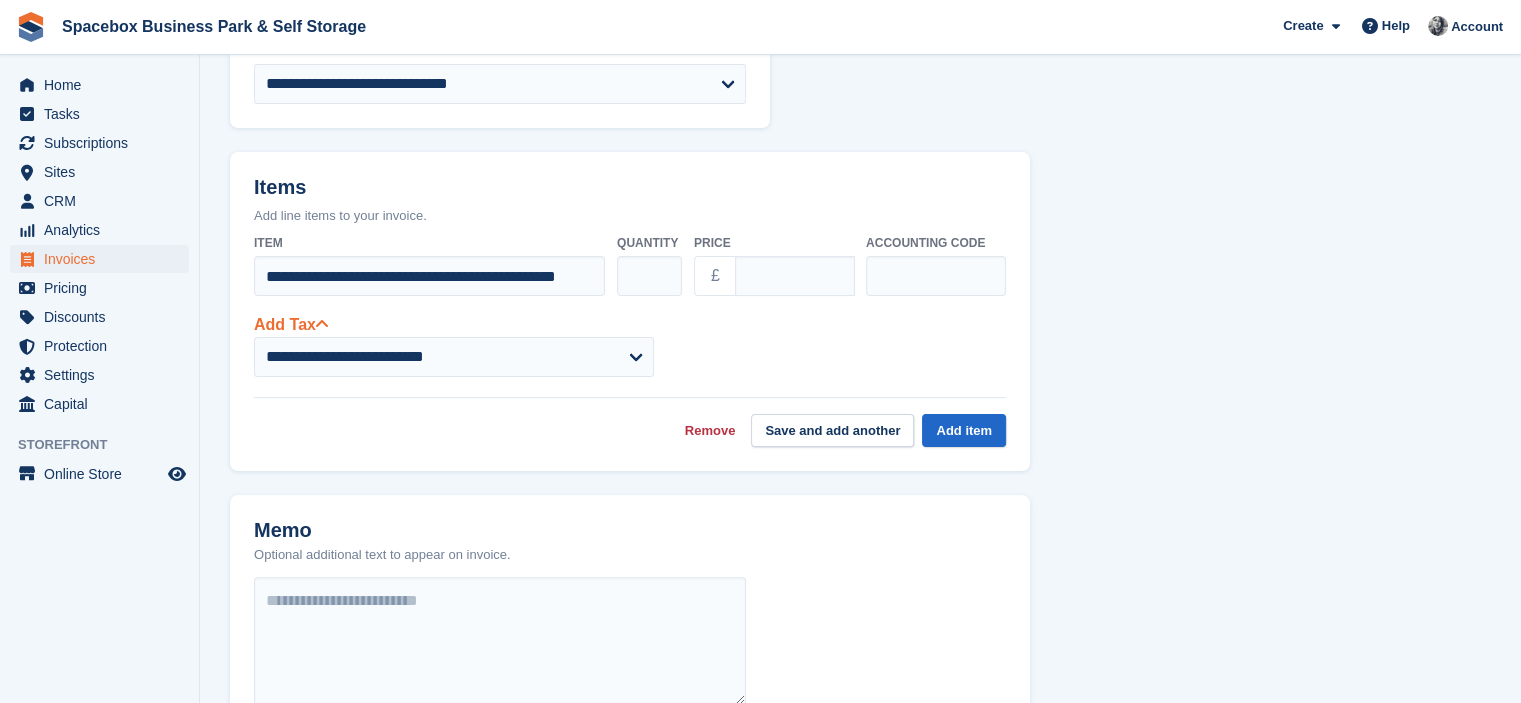 select on "*****" 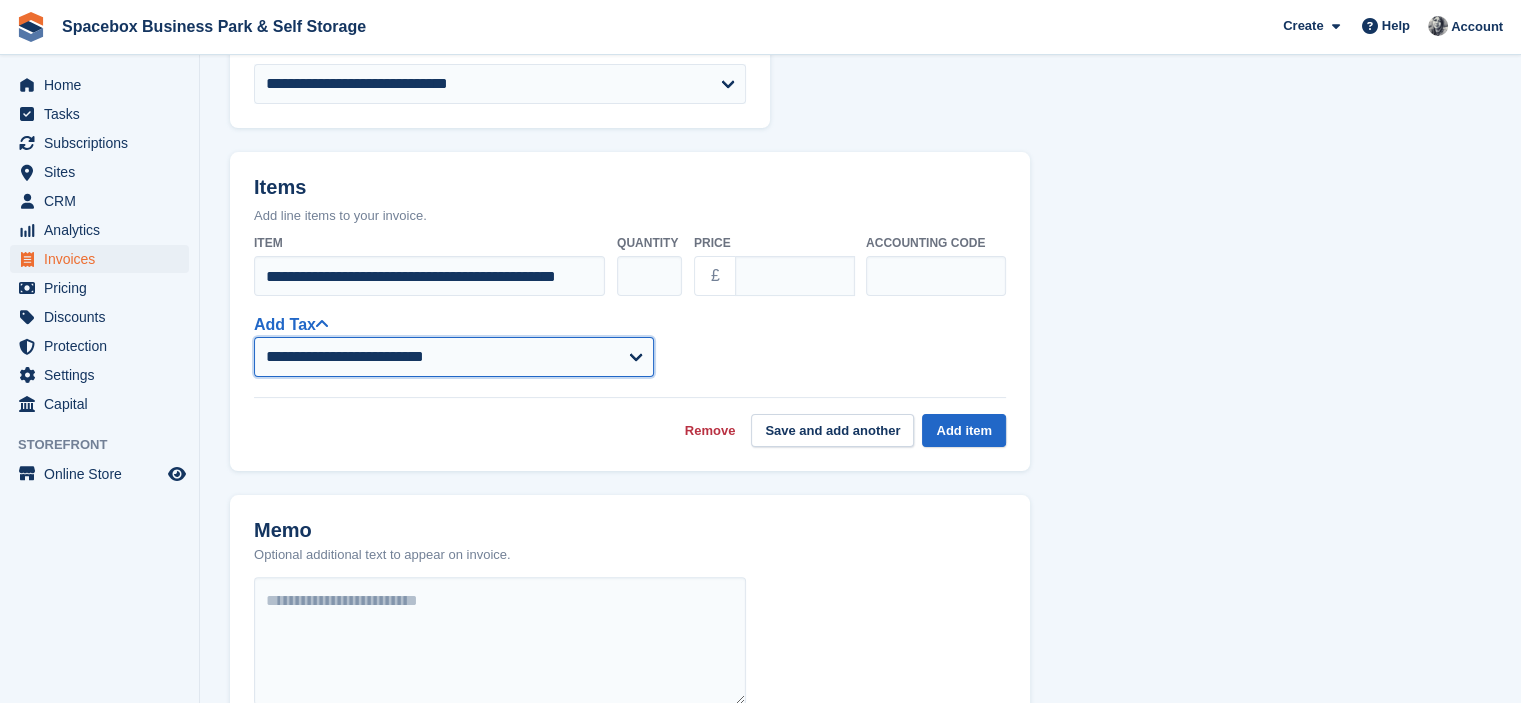 click on "**********" at bounding box center [454, 357] 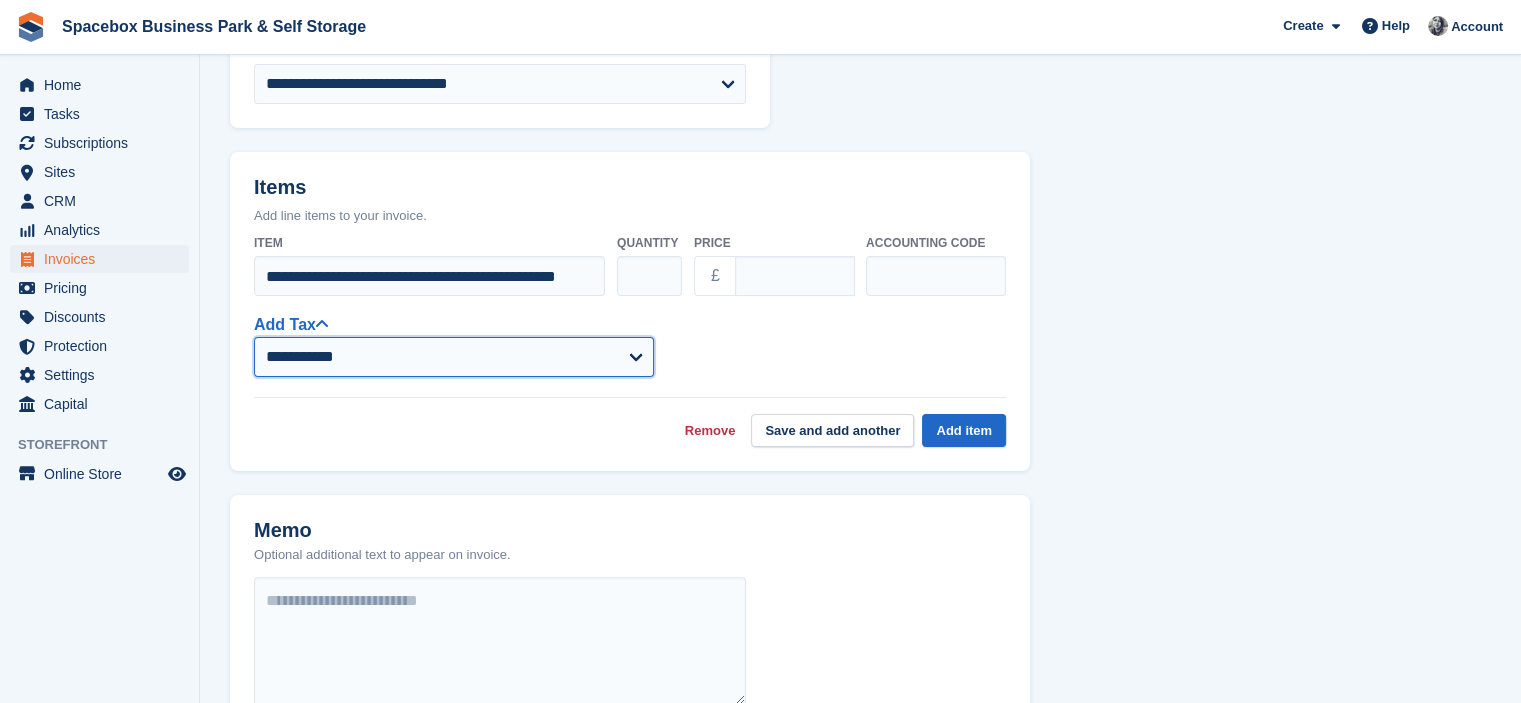 click on "**********" at bounding box center [454, 357] 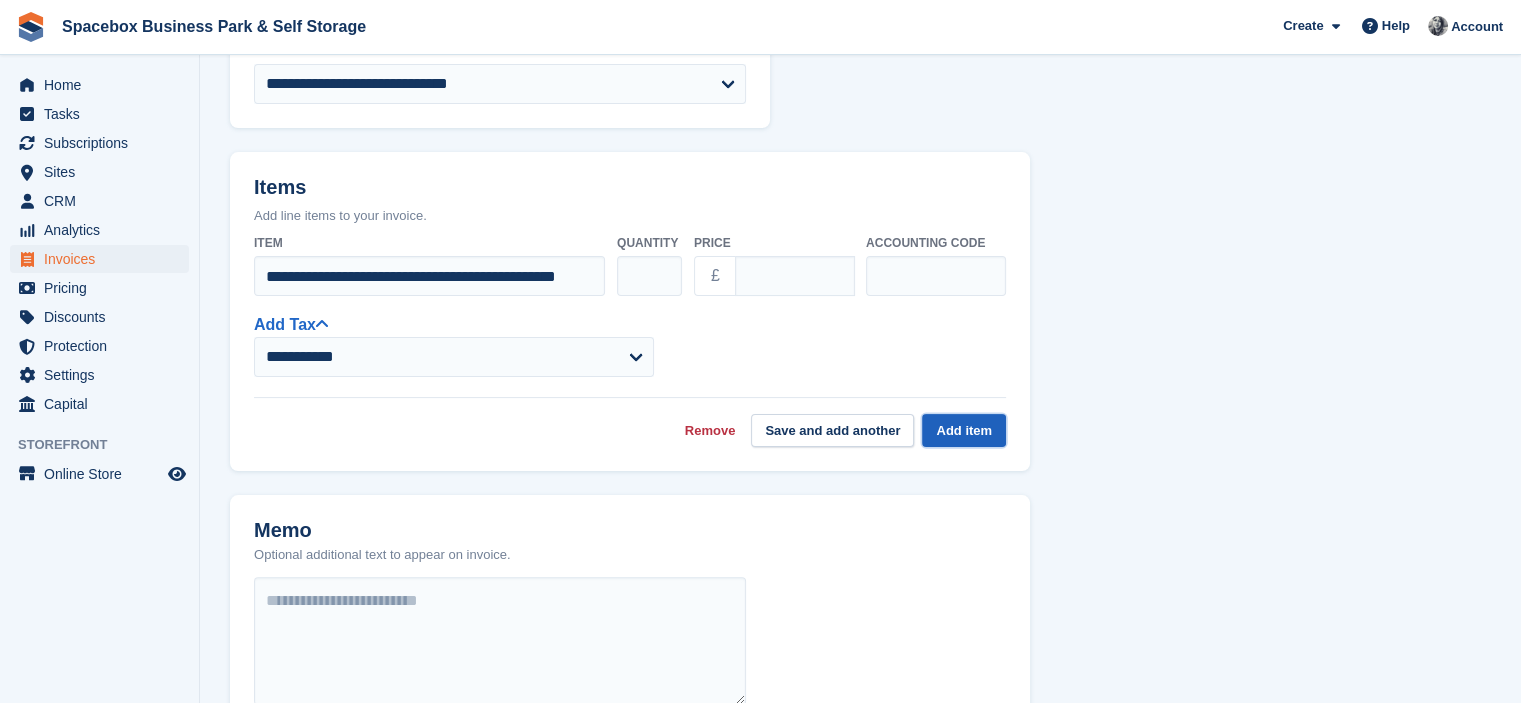 click on "Add item" at bounding box center [964, 430] 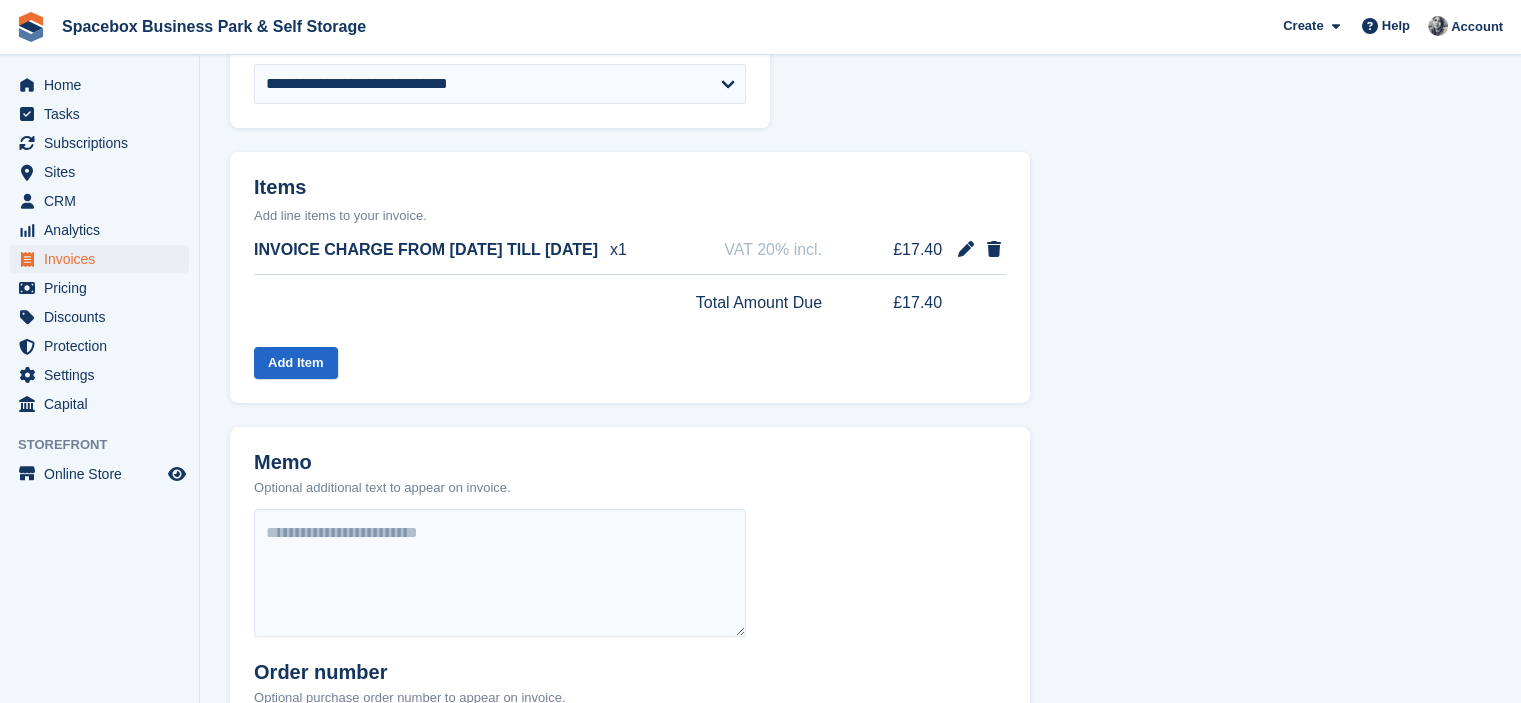 select on "*****" 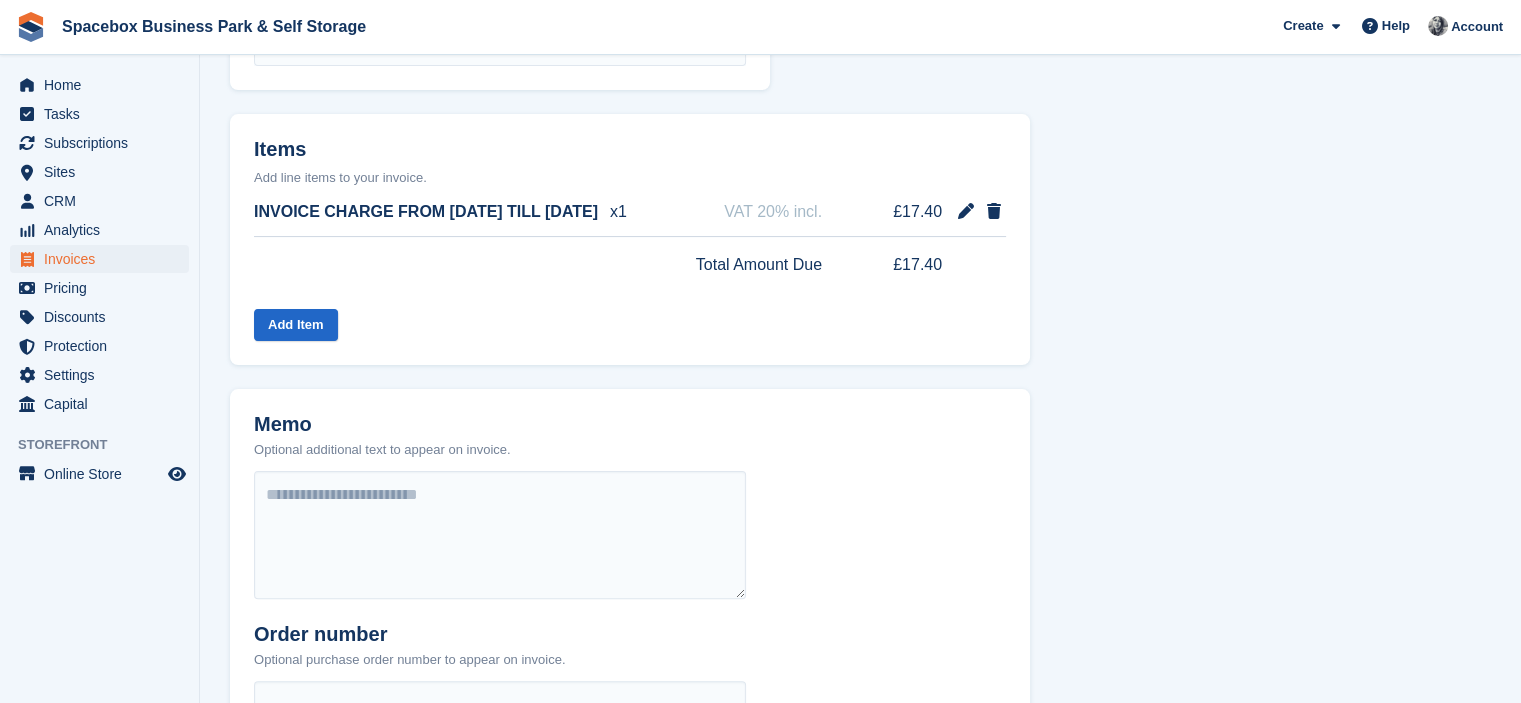 scroll, scrollTop: 430, scrollLeft: 0, axis: vertical 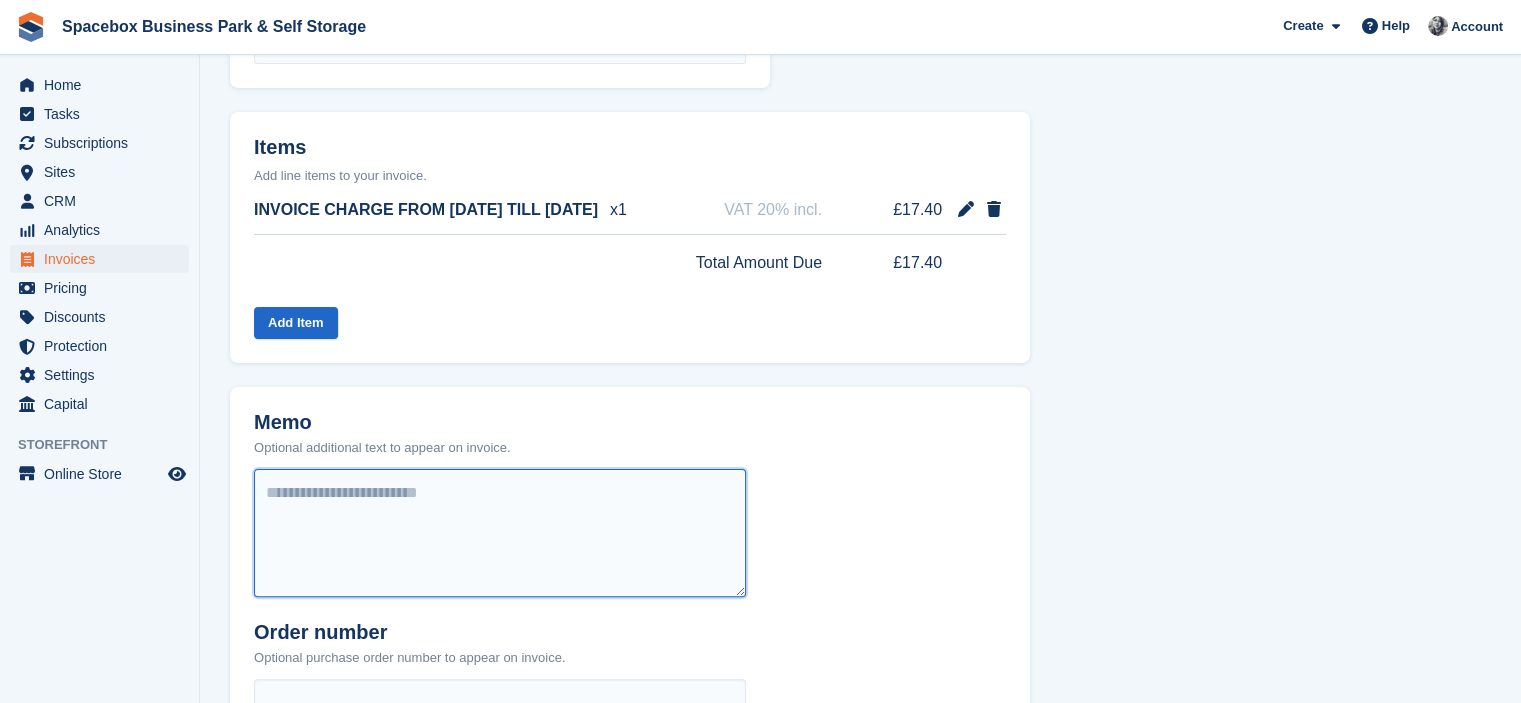 click at bounding box center (500, 533) 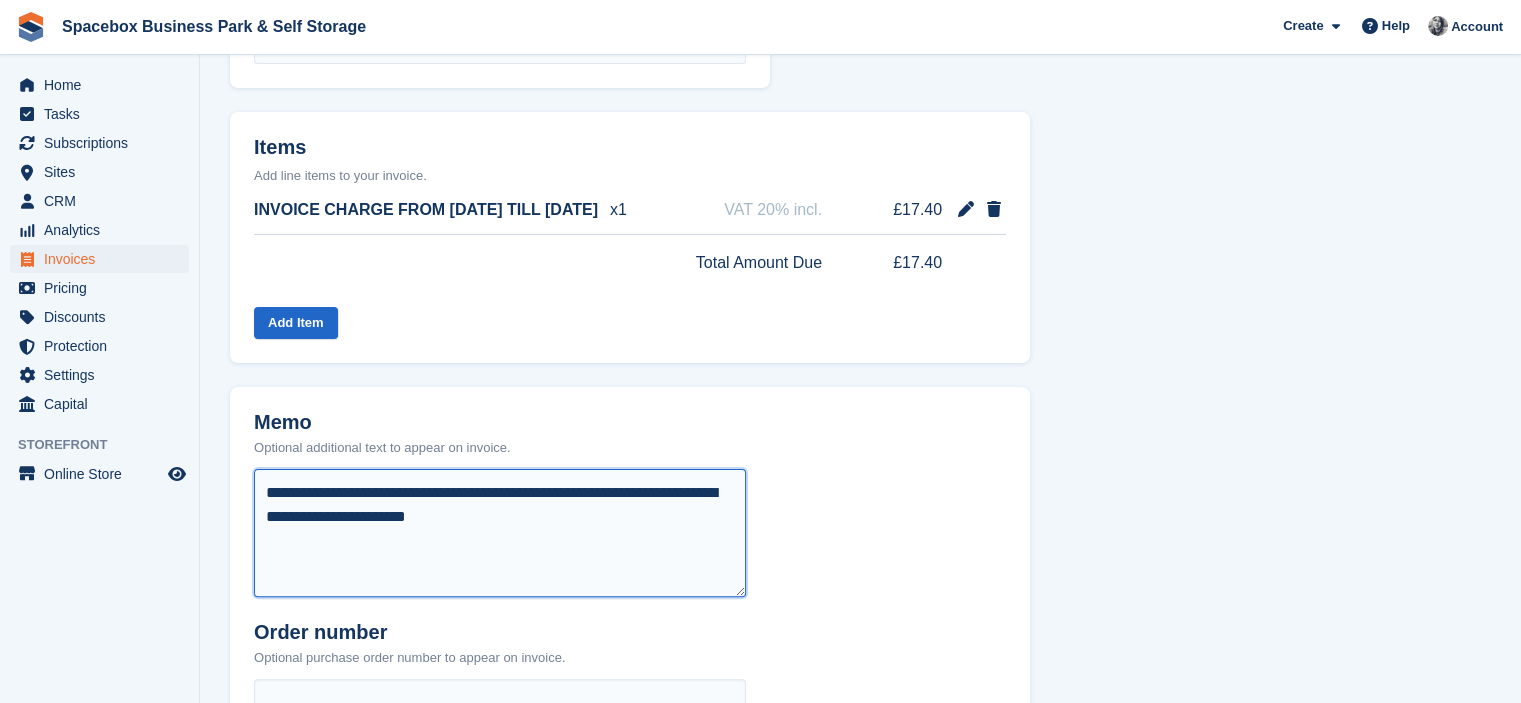 type on "**********" 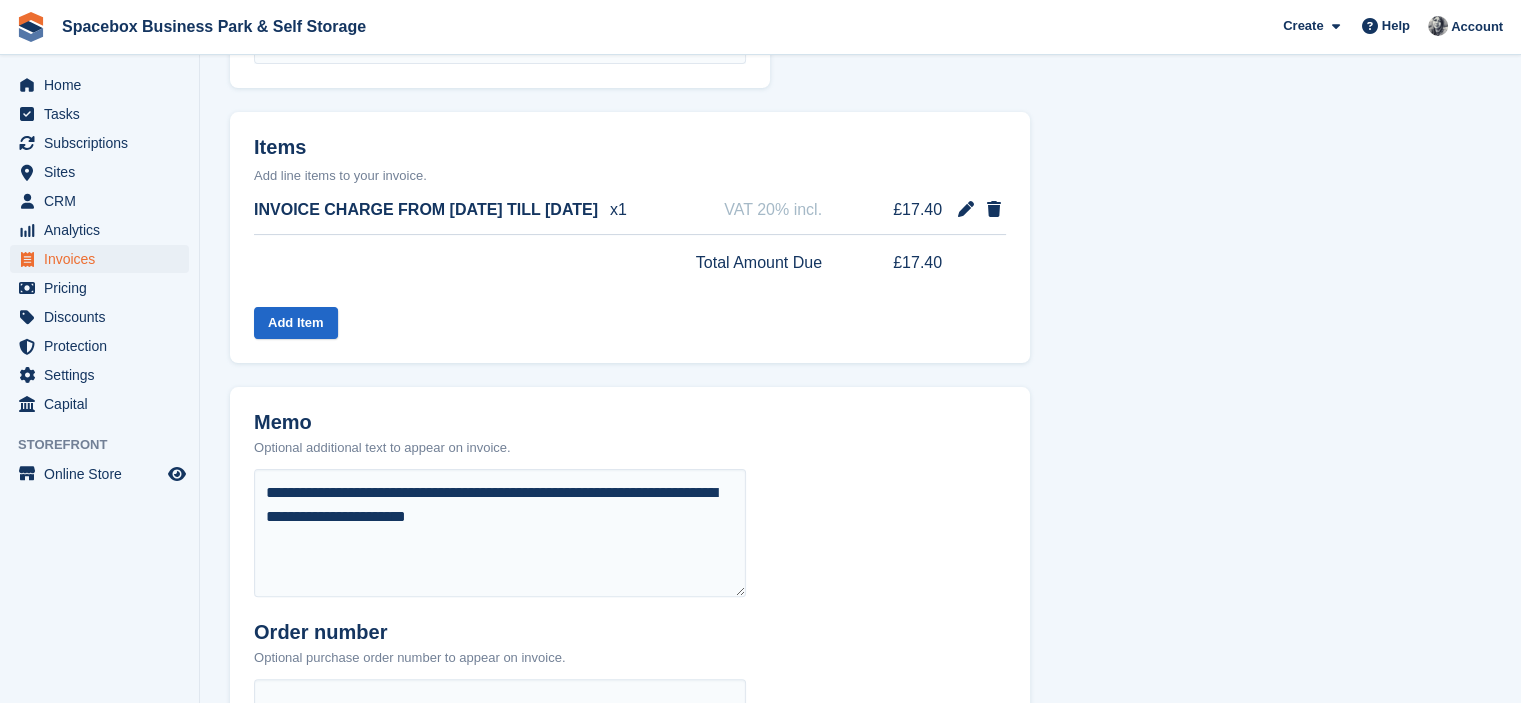 click on "**********" at bounding box center [630, 565] 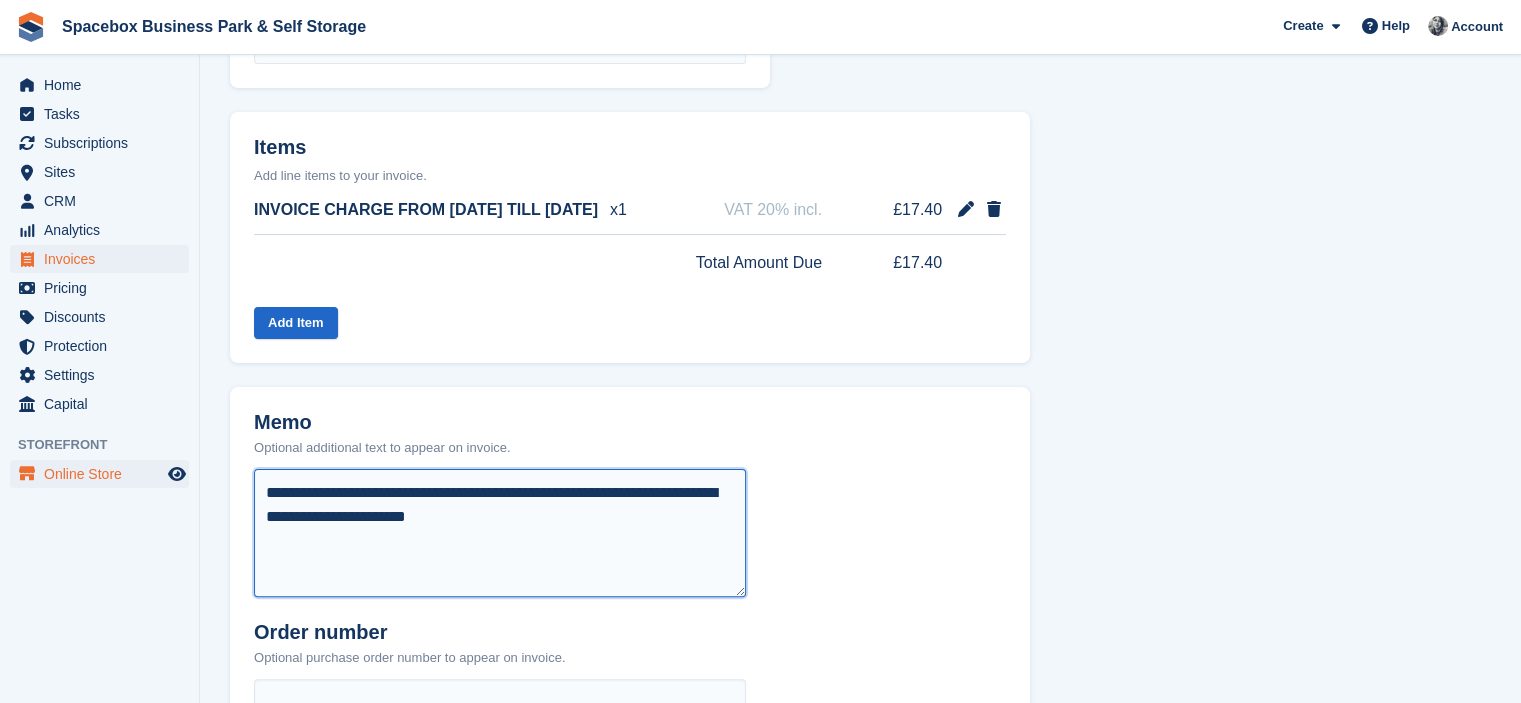 drag, startPoint x: 681, startPoint y: 516, endPoint x: 100, endPoint y: 485, distance: 581.8264 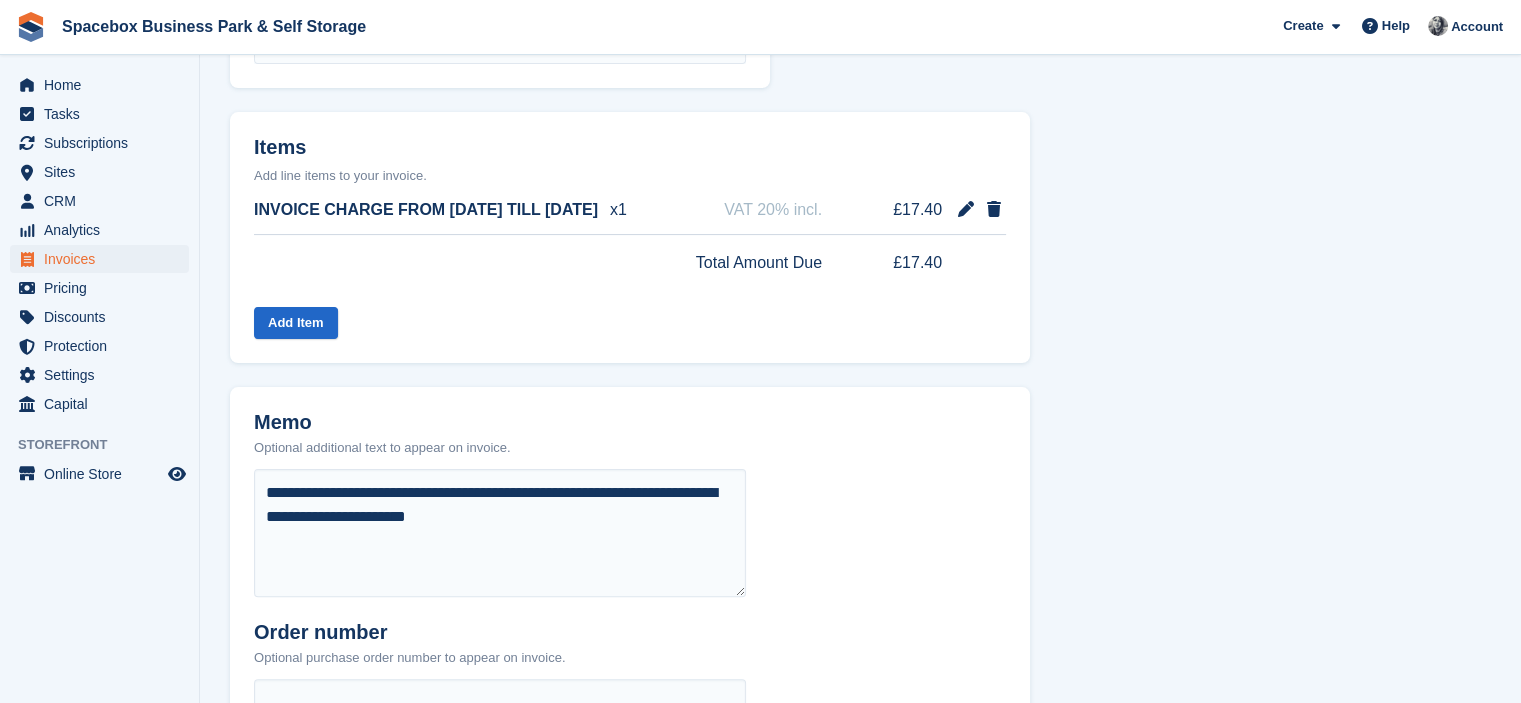 click on "**********" at bounding box center (630, 565) 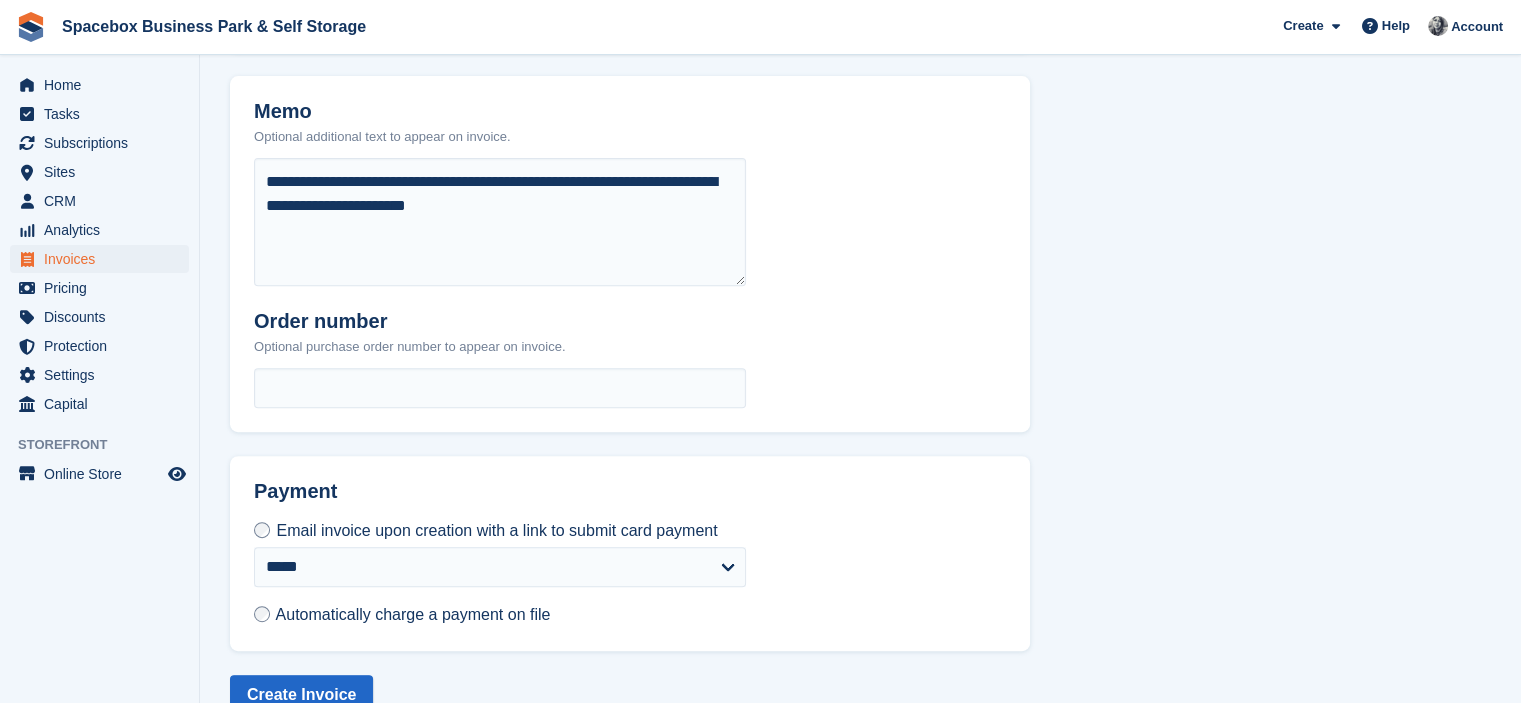 scroll, scrollTop: 782, scrollLeft: 0, axis: vertical 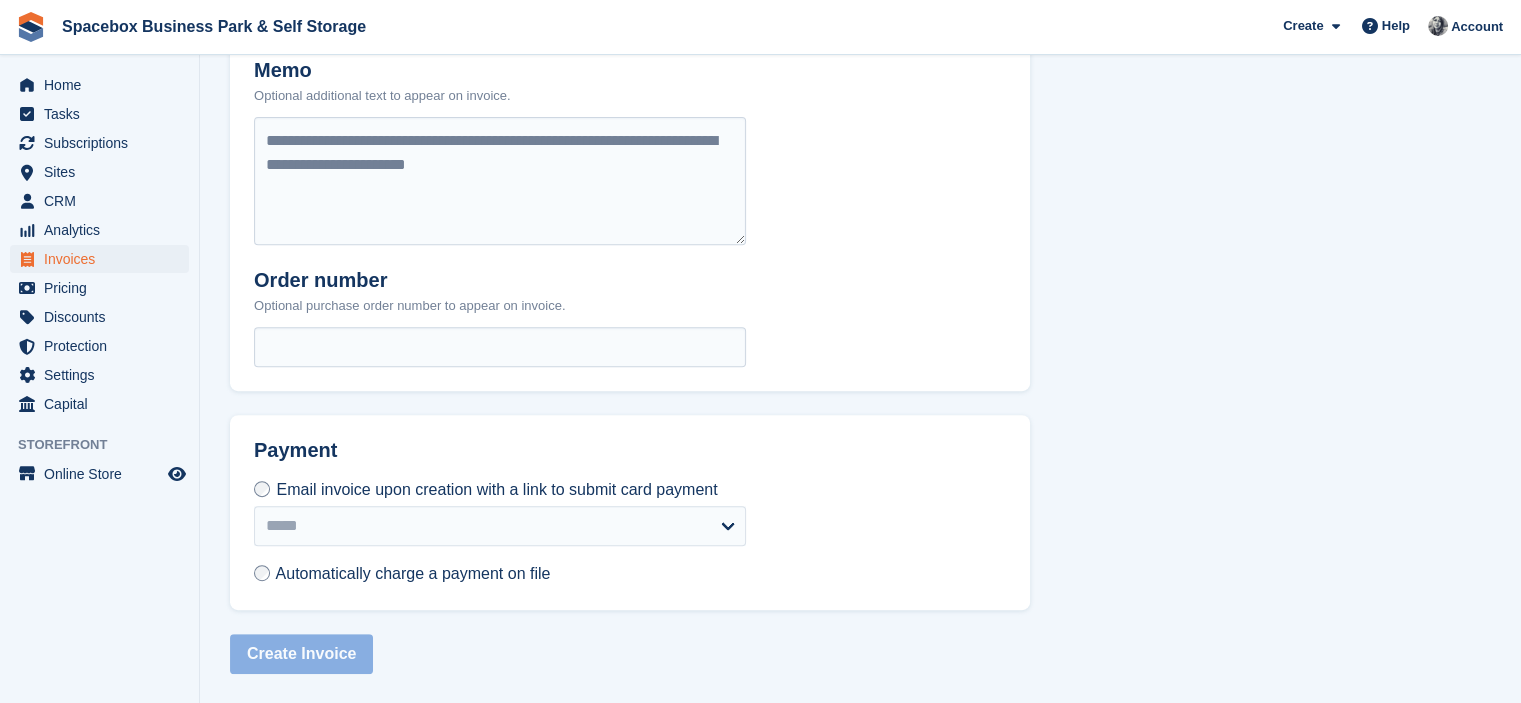 select on "*****" 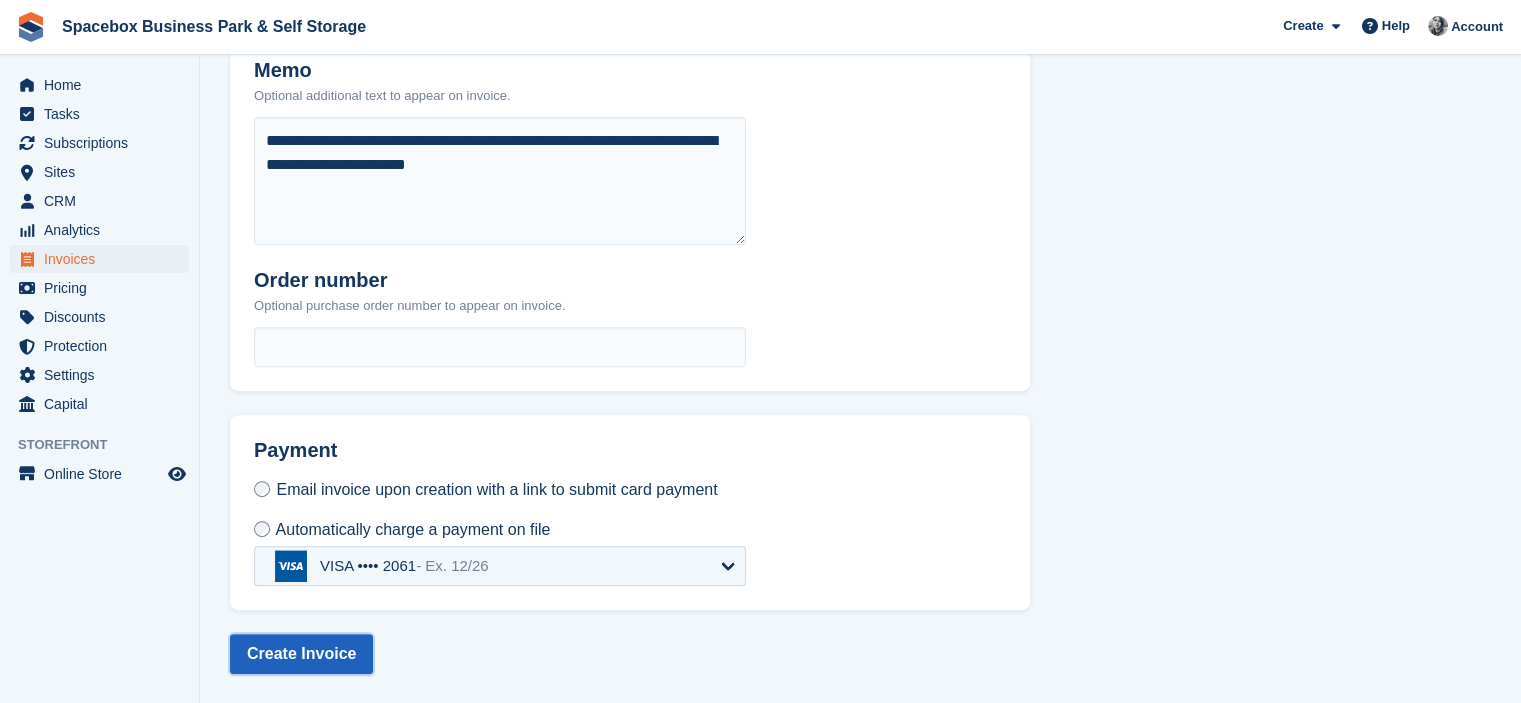 click on "Create Invoice" at bounding box center [301, 654] 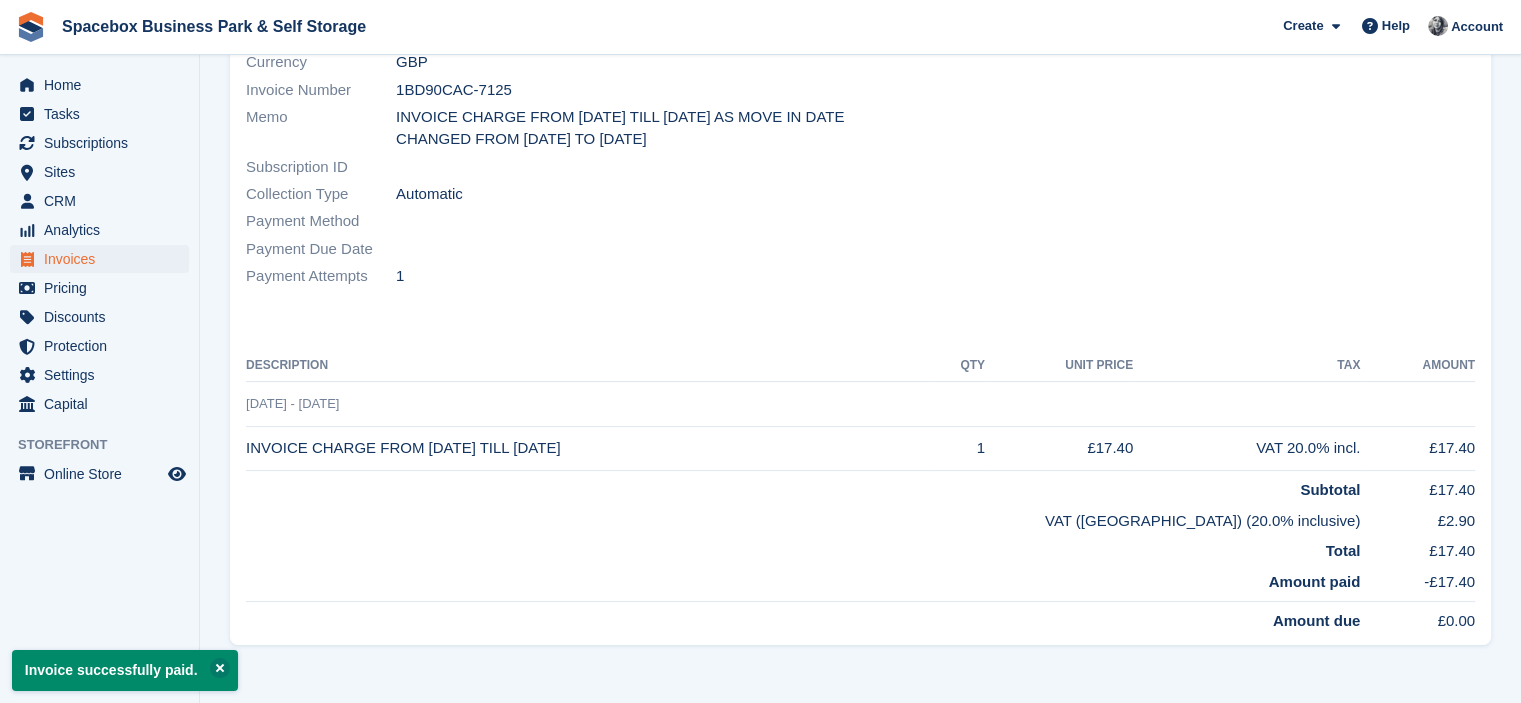 scroll, scrollTop: 0, scrollLeft: 0, axis: both 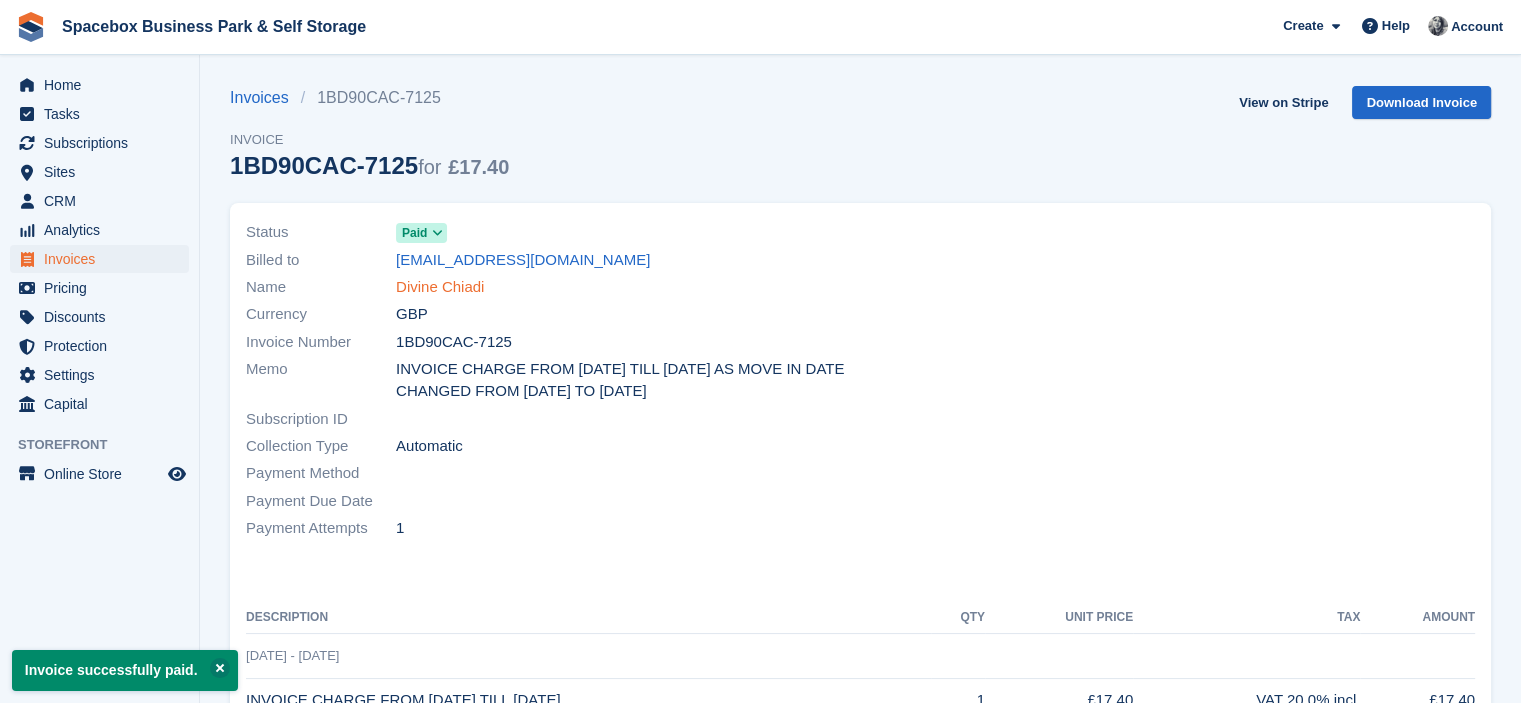 click on "Divine Chiadi" at bounding box center [440, 287] 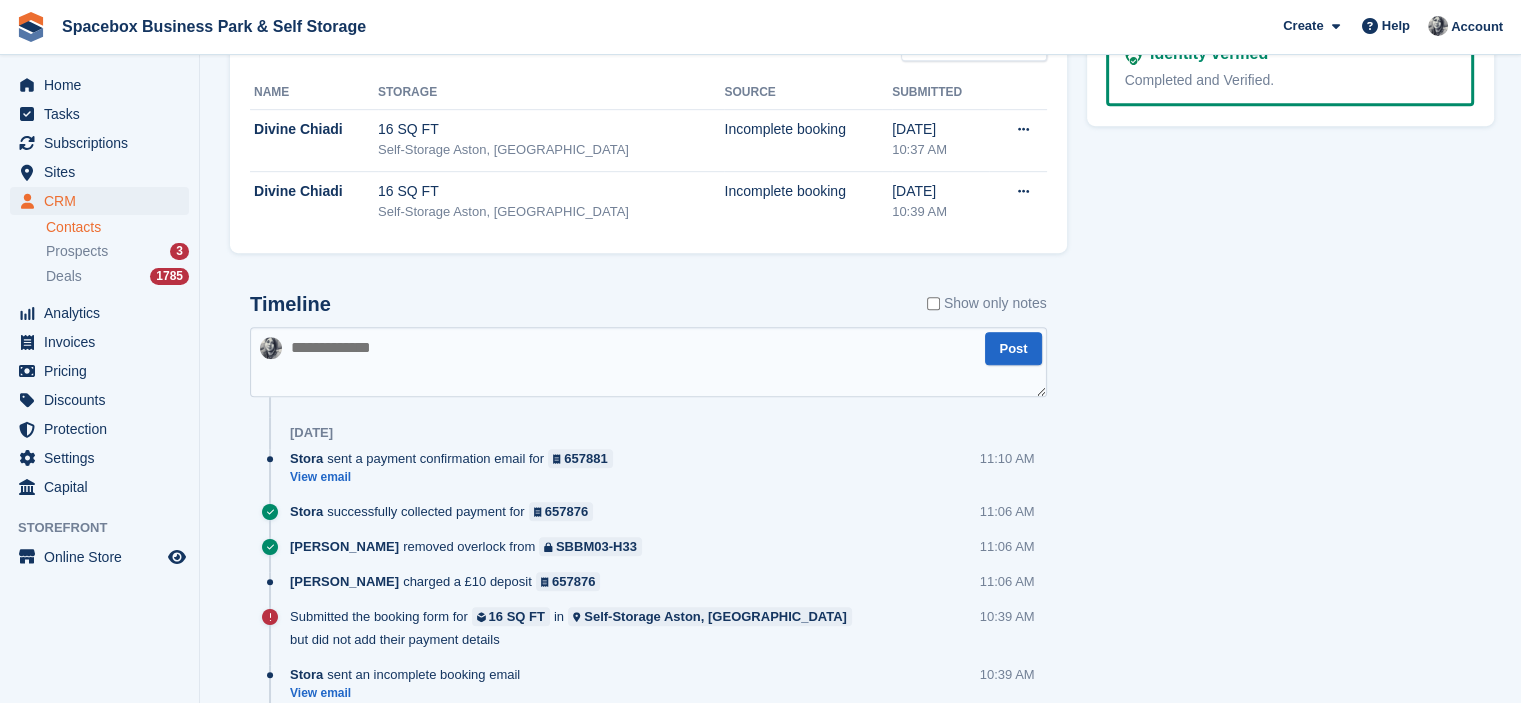 scroll, scrollTop: 1134, scrollLeft: 0, axis: vertical 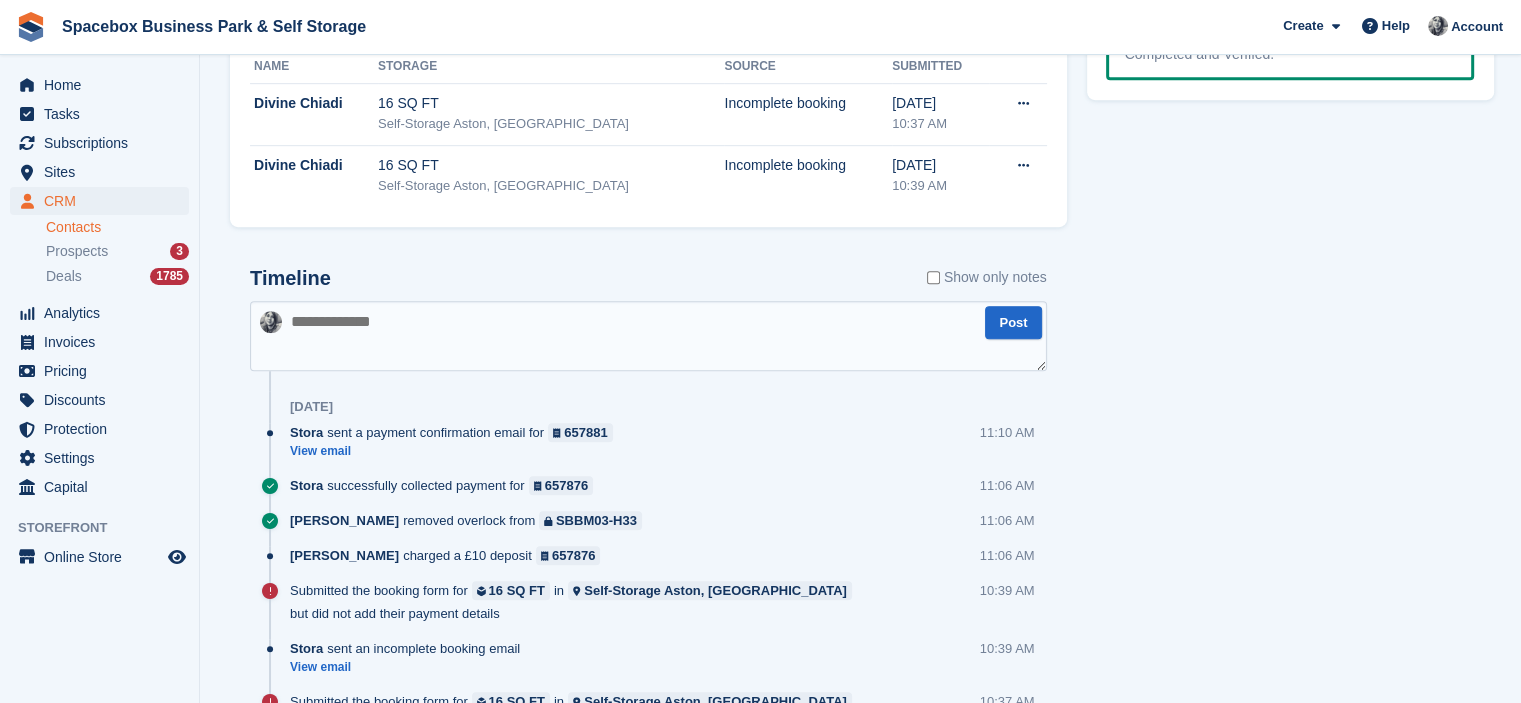click at bounding box center [648, 336] 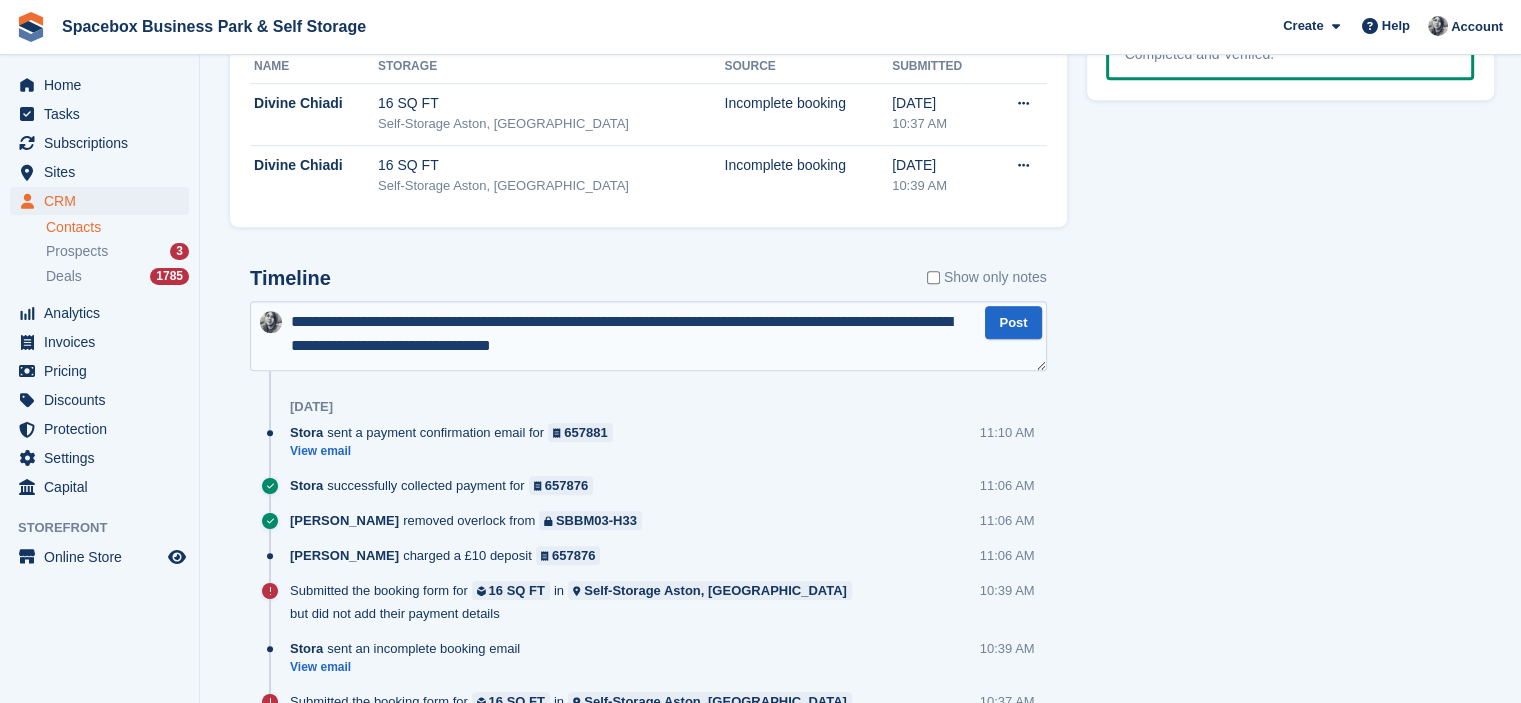 click on "**********" at bounding box center [648, 336] 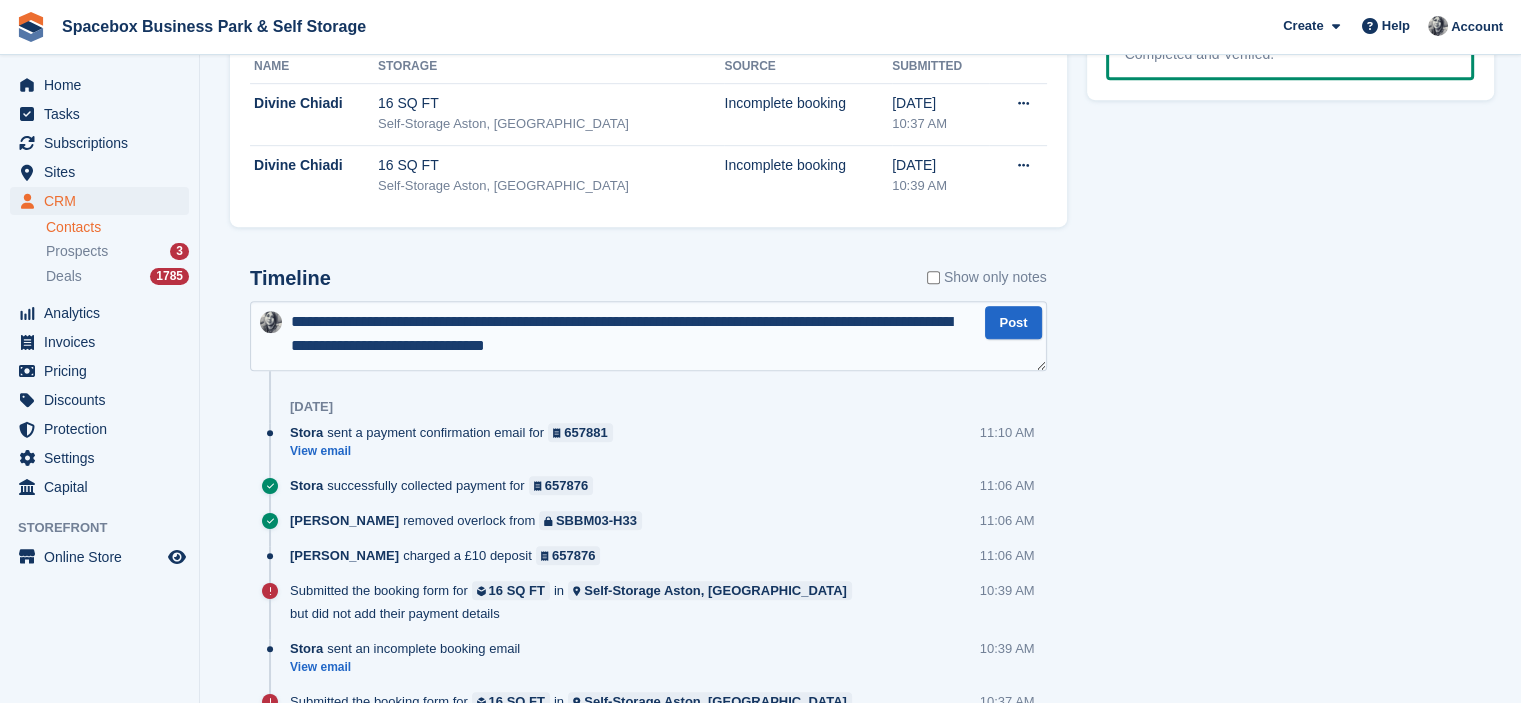 click on "**********" at bounding box center [648, 336] 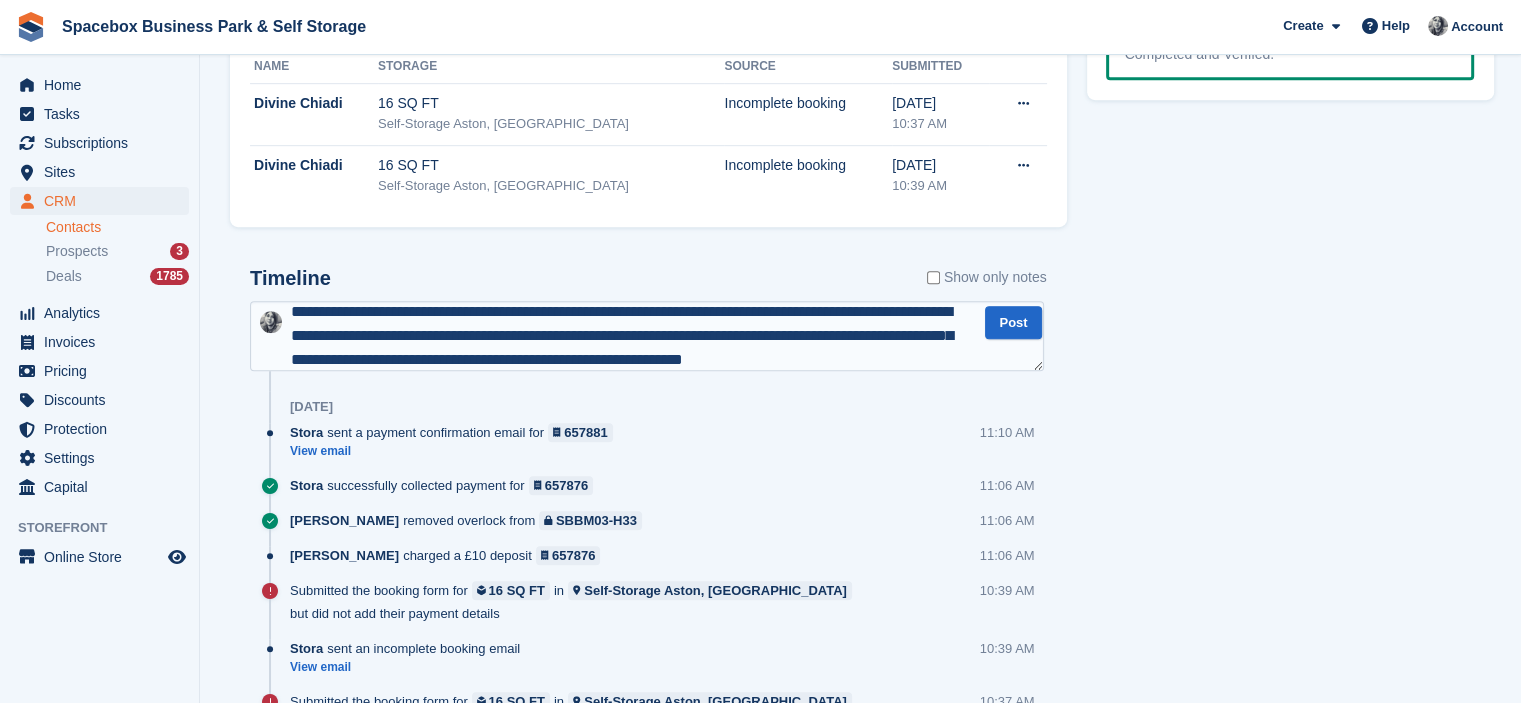 scroll, scrollTop: 34, scrollLeft: 0, axis: vertical 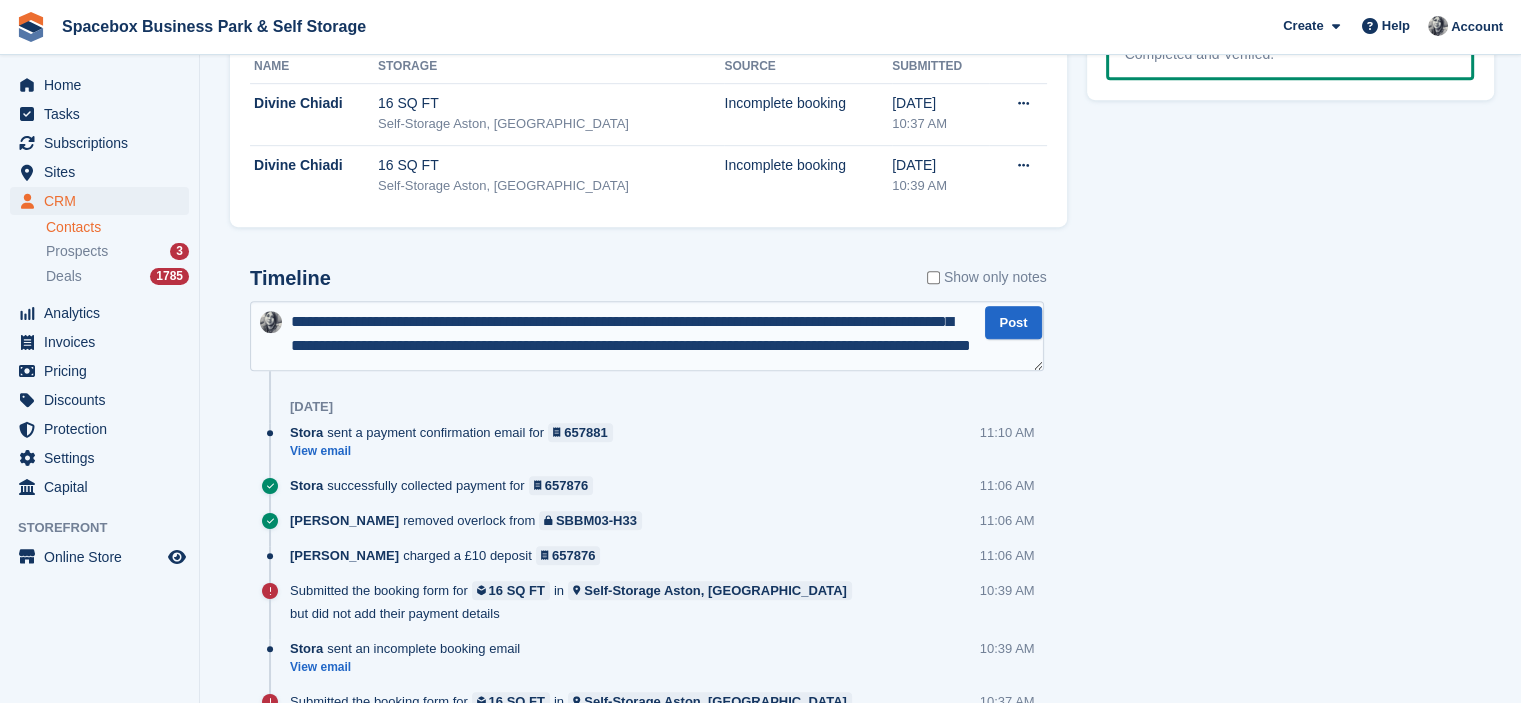 type on "**********" 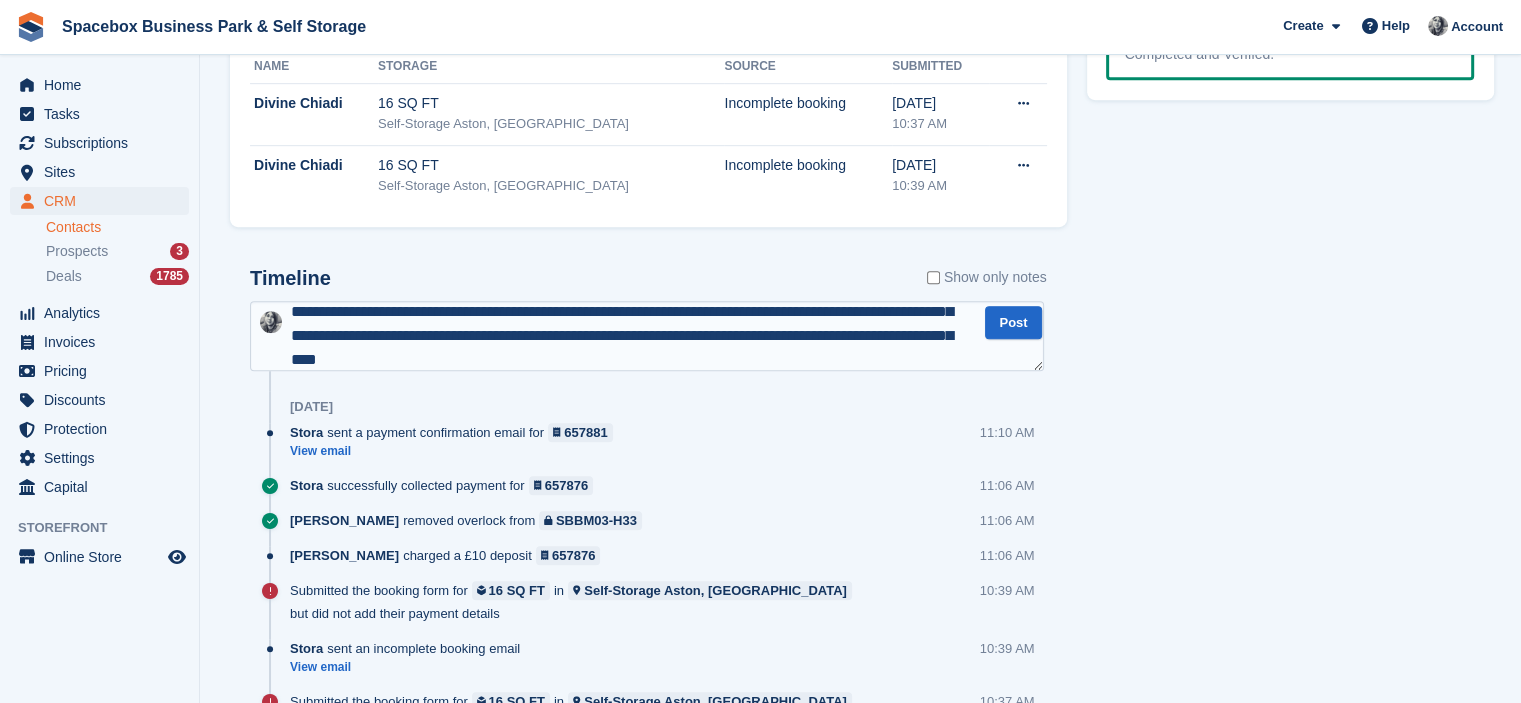 scroll, scrollTop: 0, scrollLeft: 0, axis: both 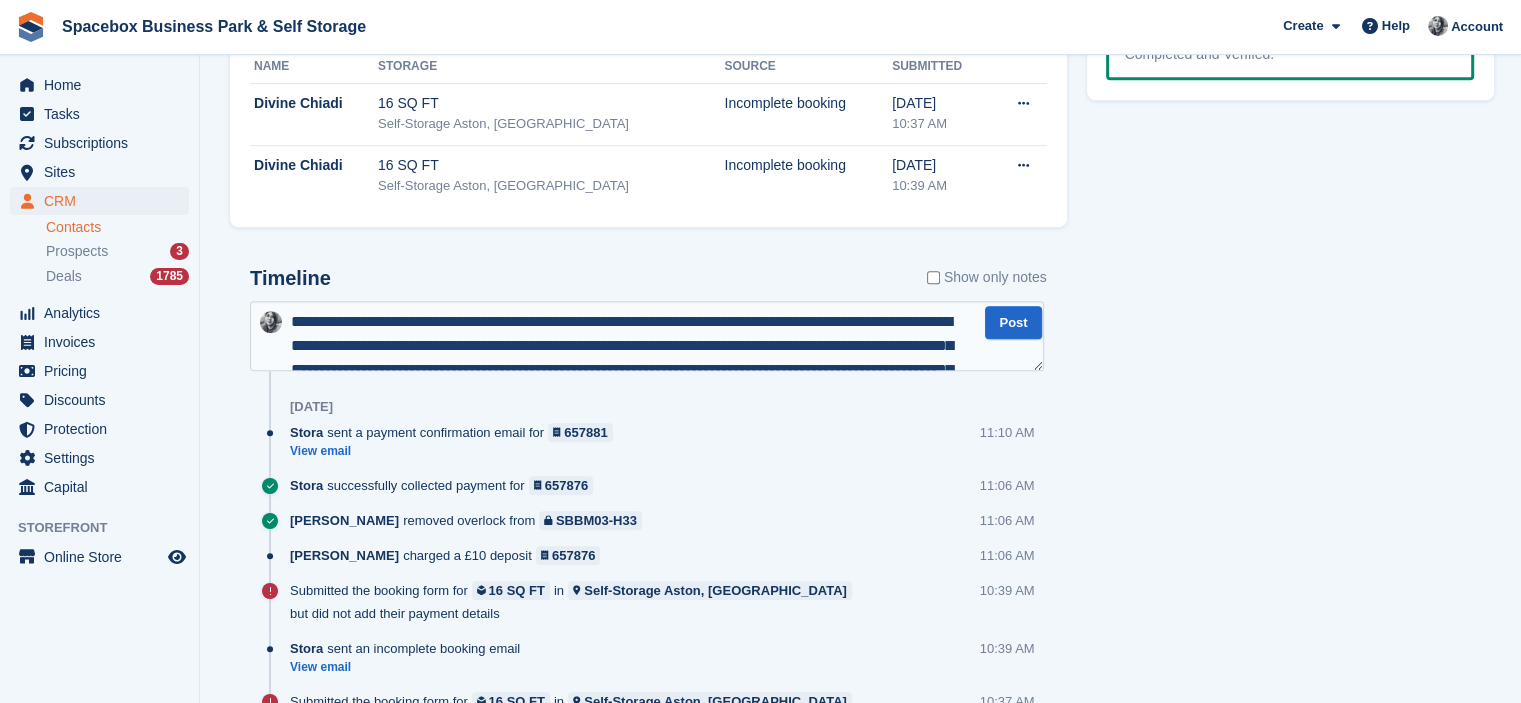 type 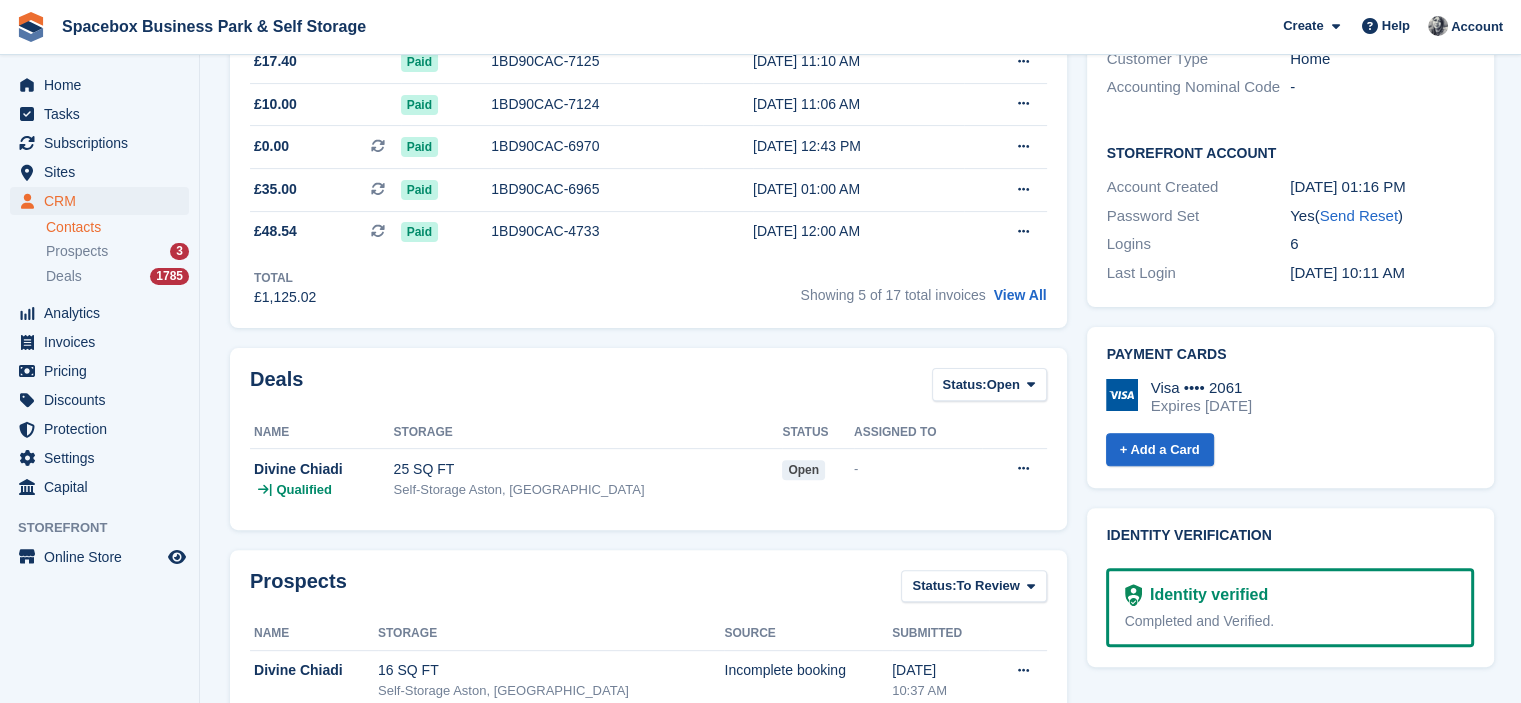 scroll, scrollTop: 0, scrollLeft: 0, axis: both 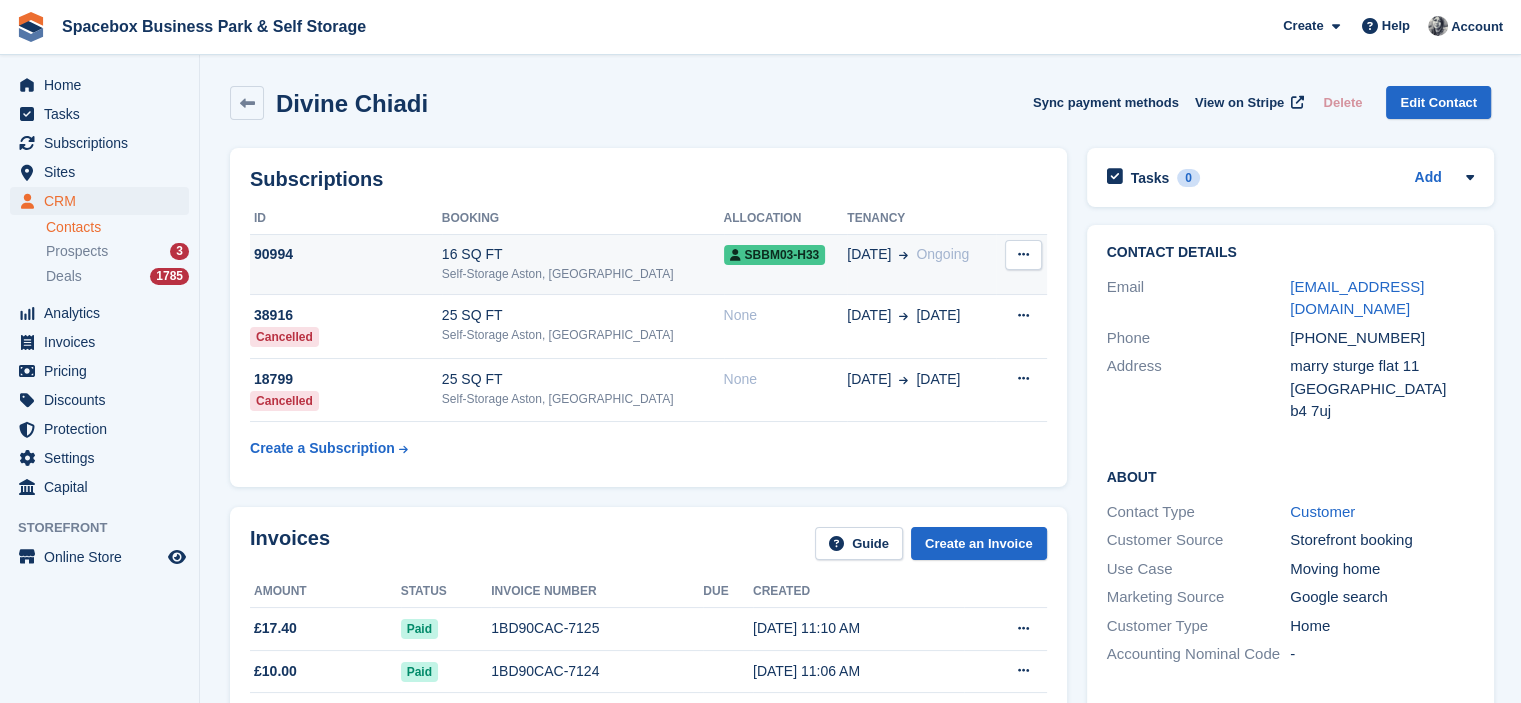 click on "SBBM03-H33" at bounding box center [786, 264] 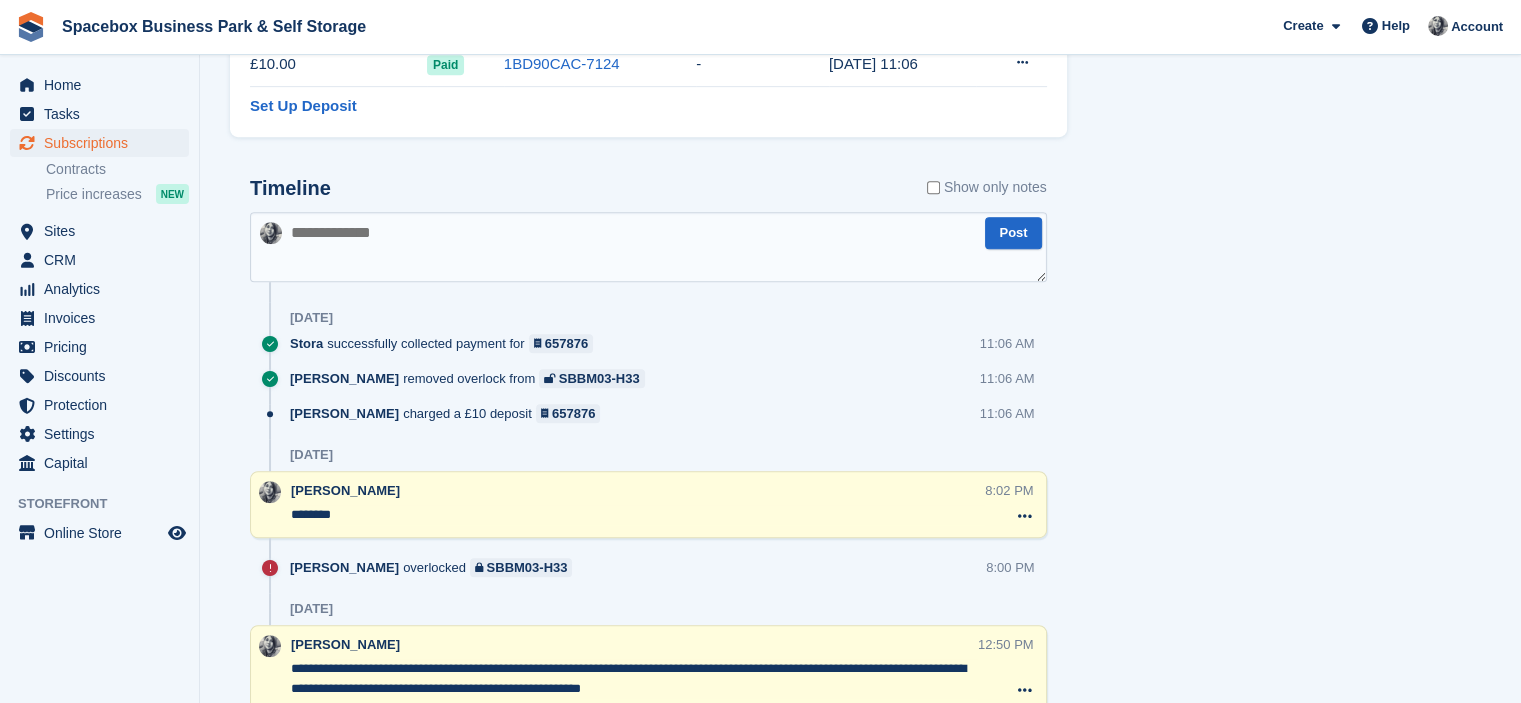 scroll, scrollTop: 1134, scrollLeft: 0, axis: vertical 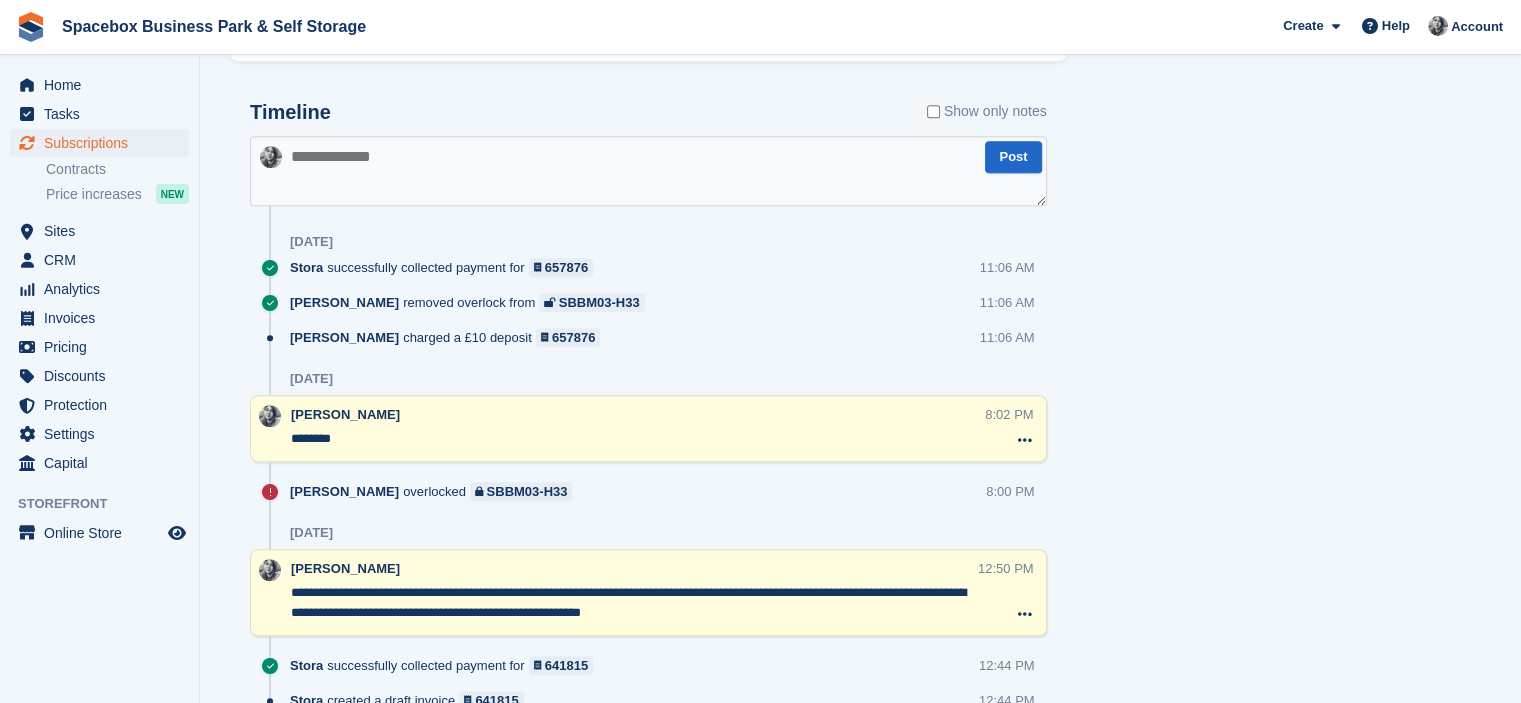 click at bounding box center [648, 171] 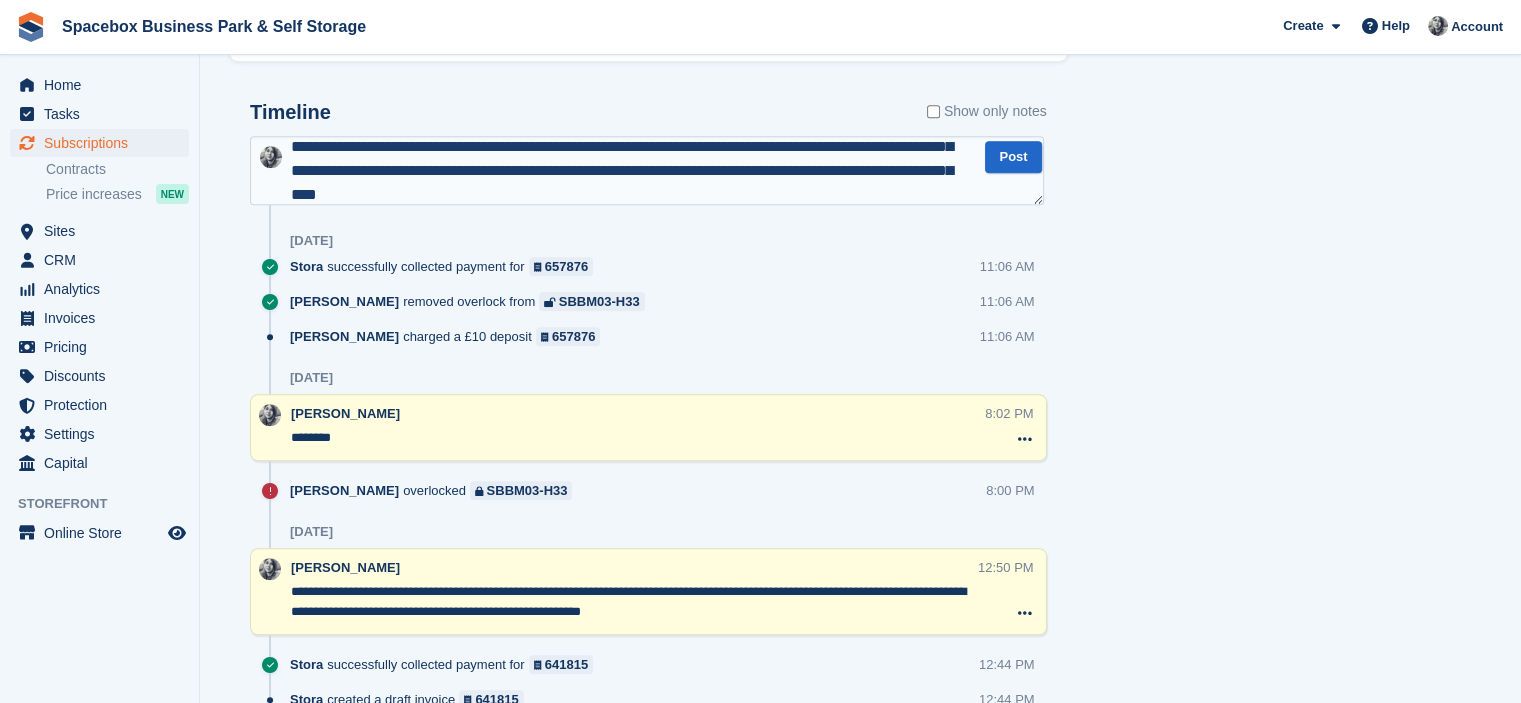 scroll, scrollTop: 0, scrollLeft: 0, axis: both 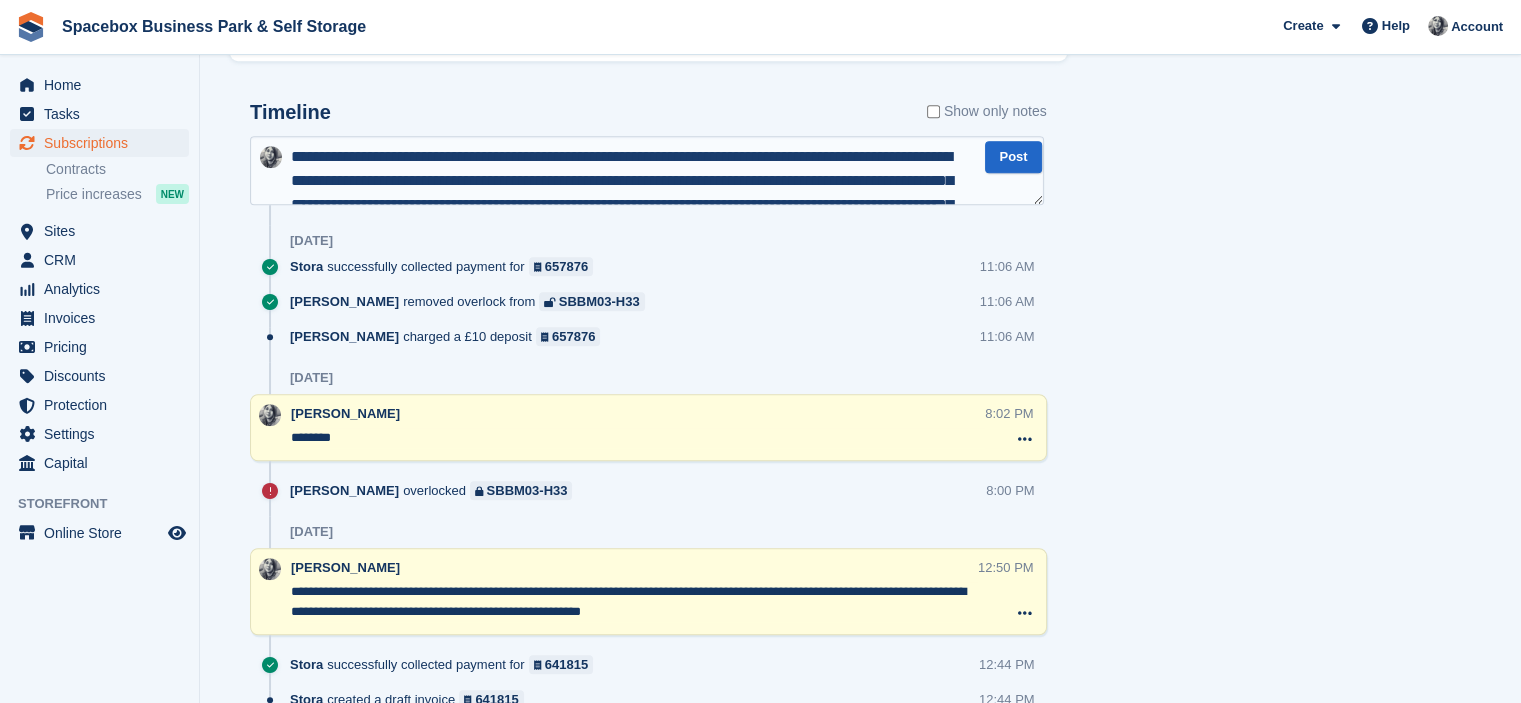 type 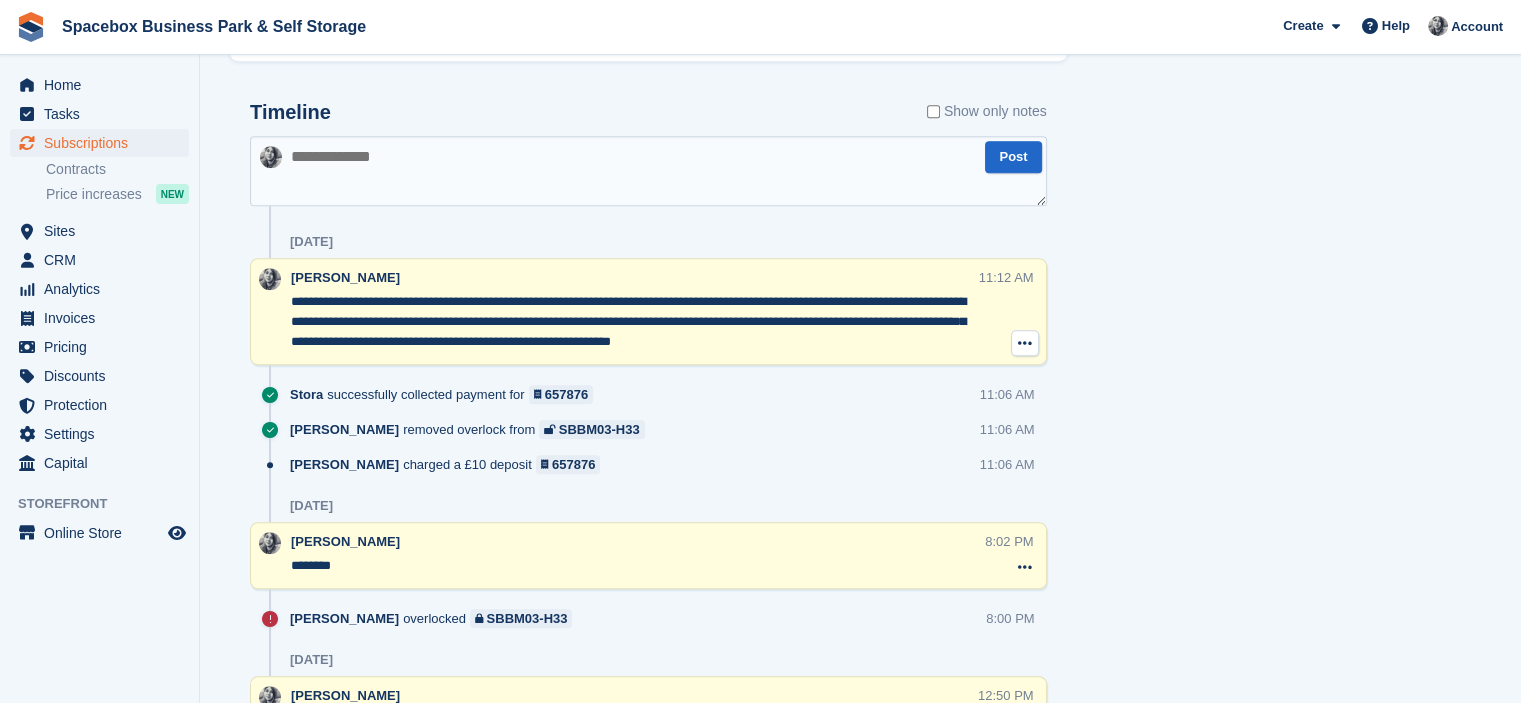 drag, startPoint x: 662, startPoint y: 278, endPoint x: 1032, endPoint y: 339, distance: 374.99466 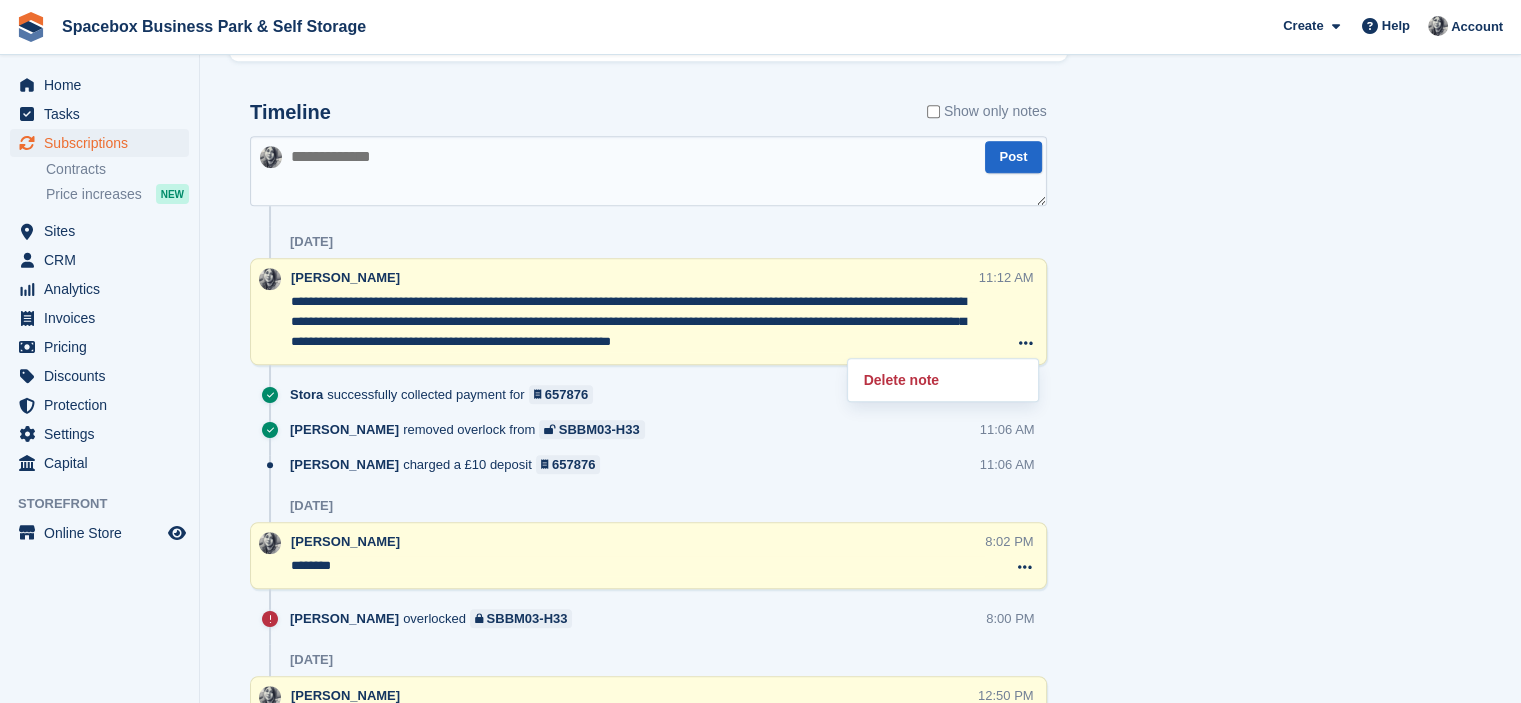 click on "**********" at bounding box center [634, 322] 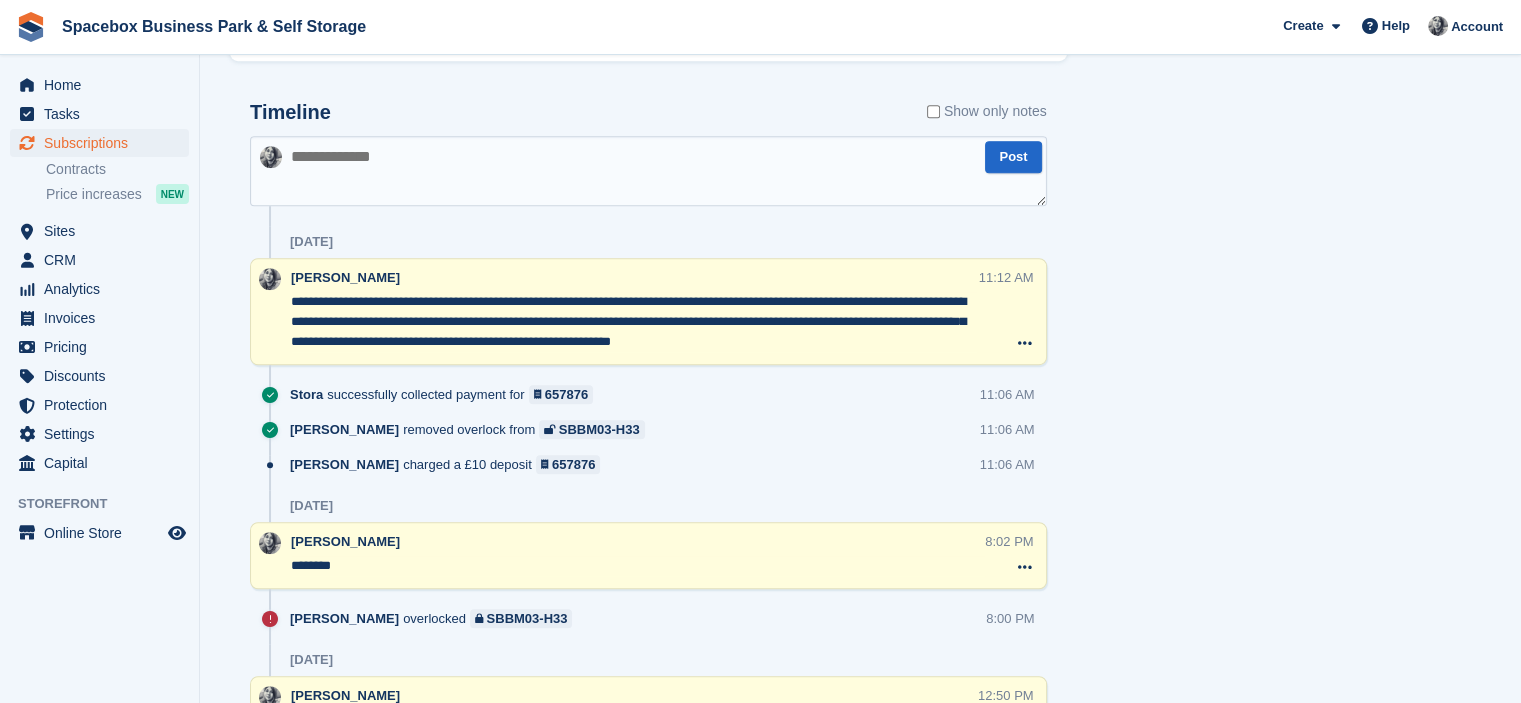 click on "**********" at bounding box center (634, 322) 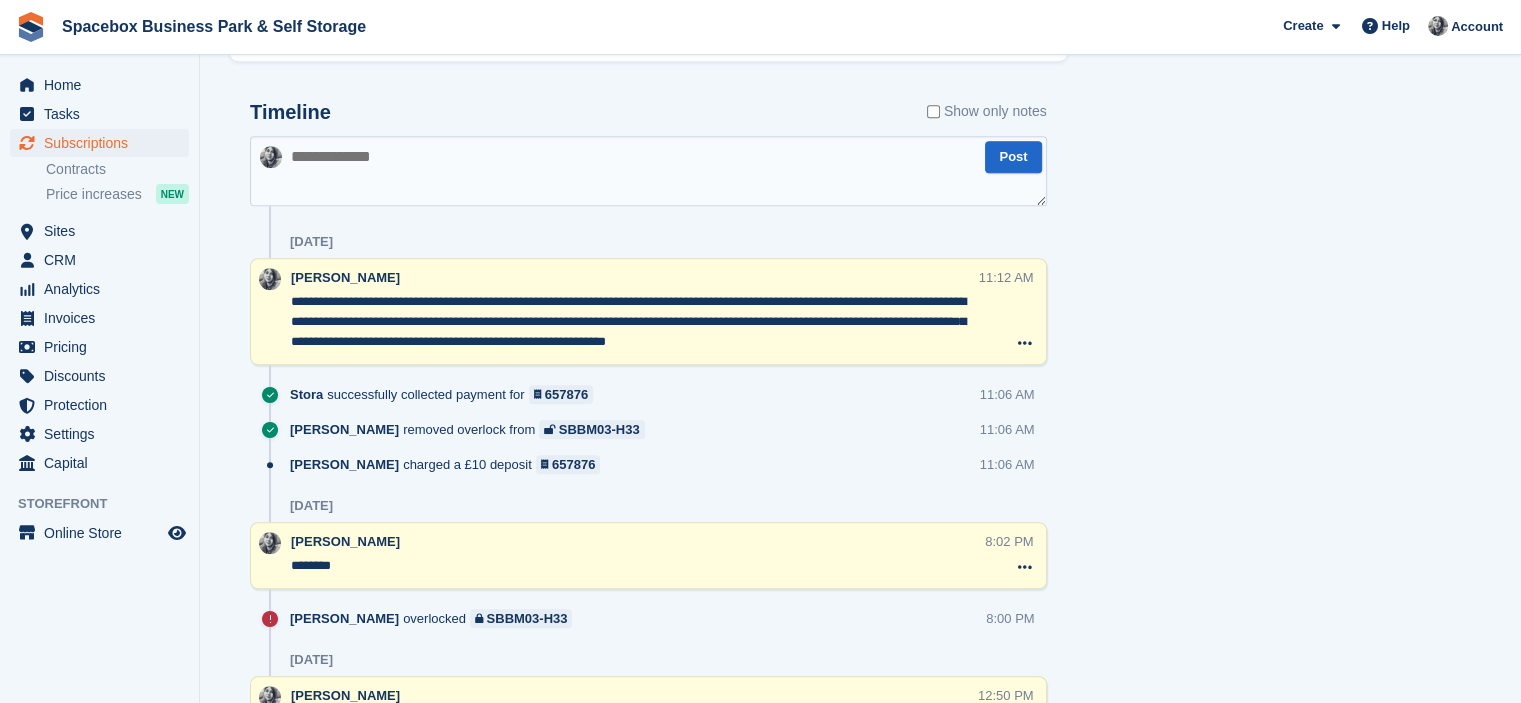 click on "**********" at bounding box center [634, 322] 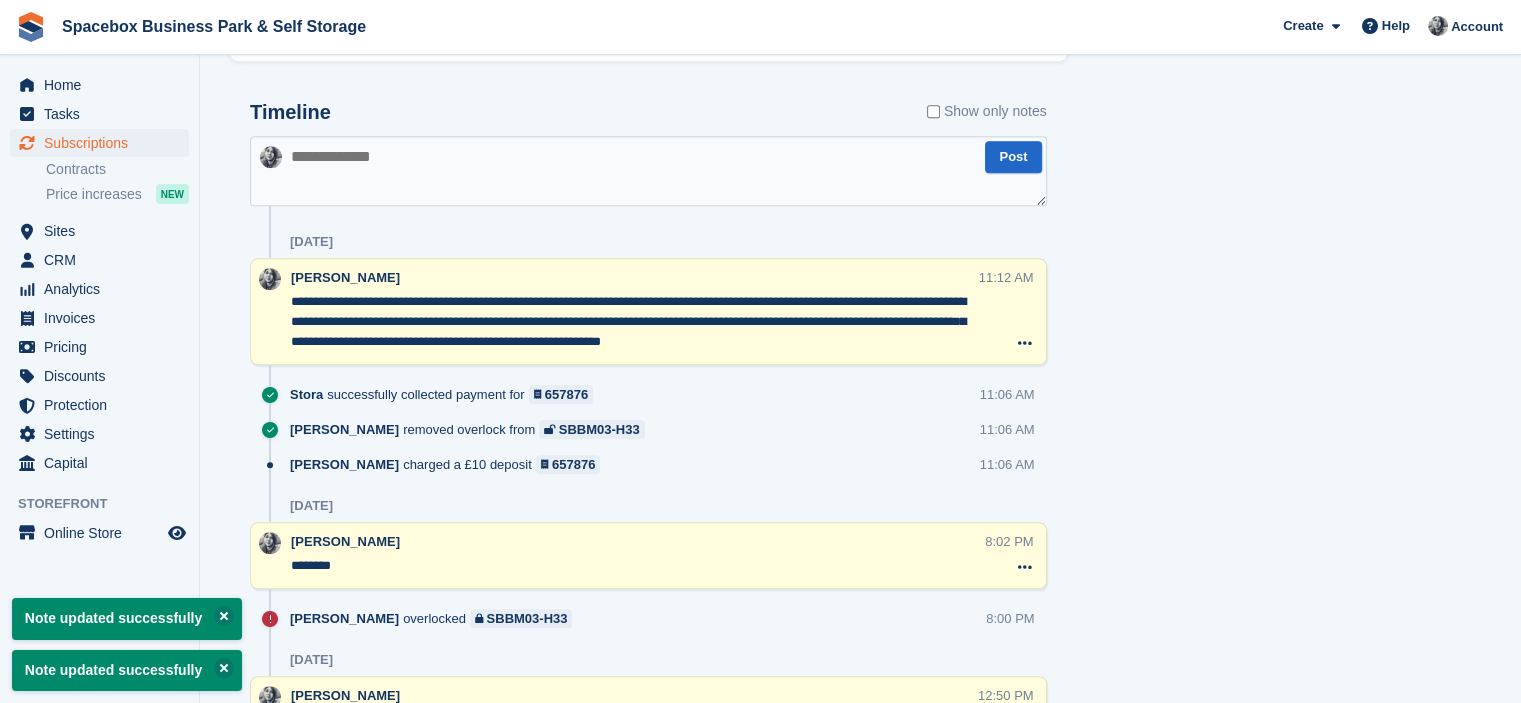 type on "**********" 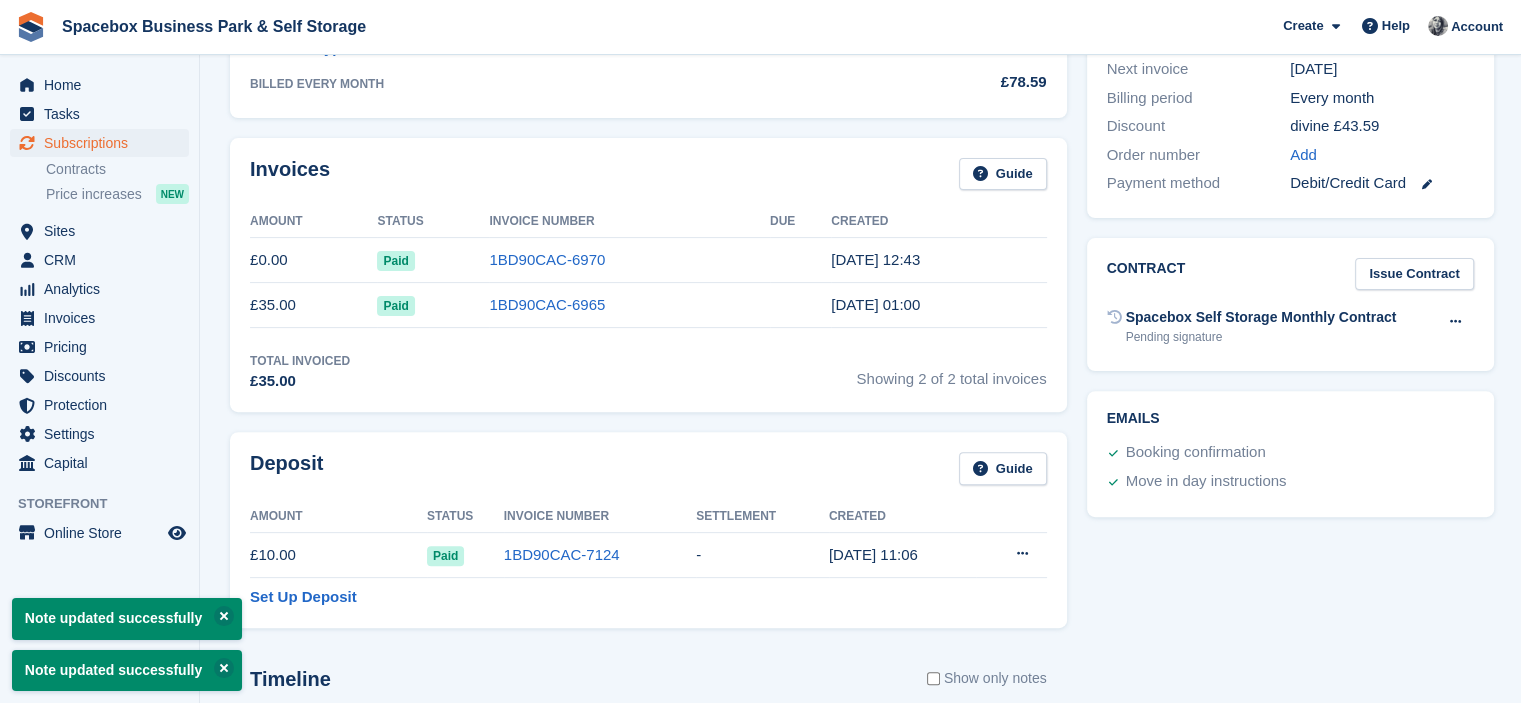 scroll, scrollTop: 0, scrollLeft: 0, axis: both 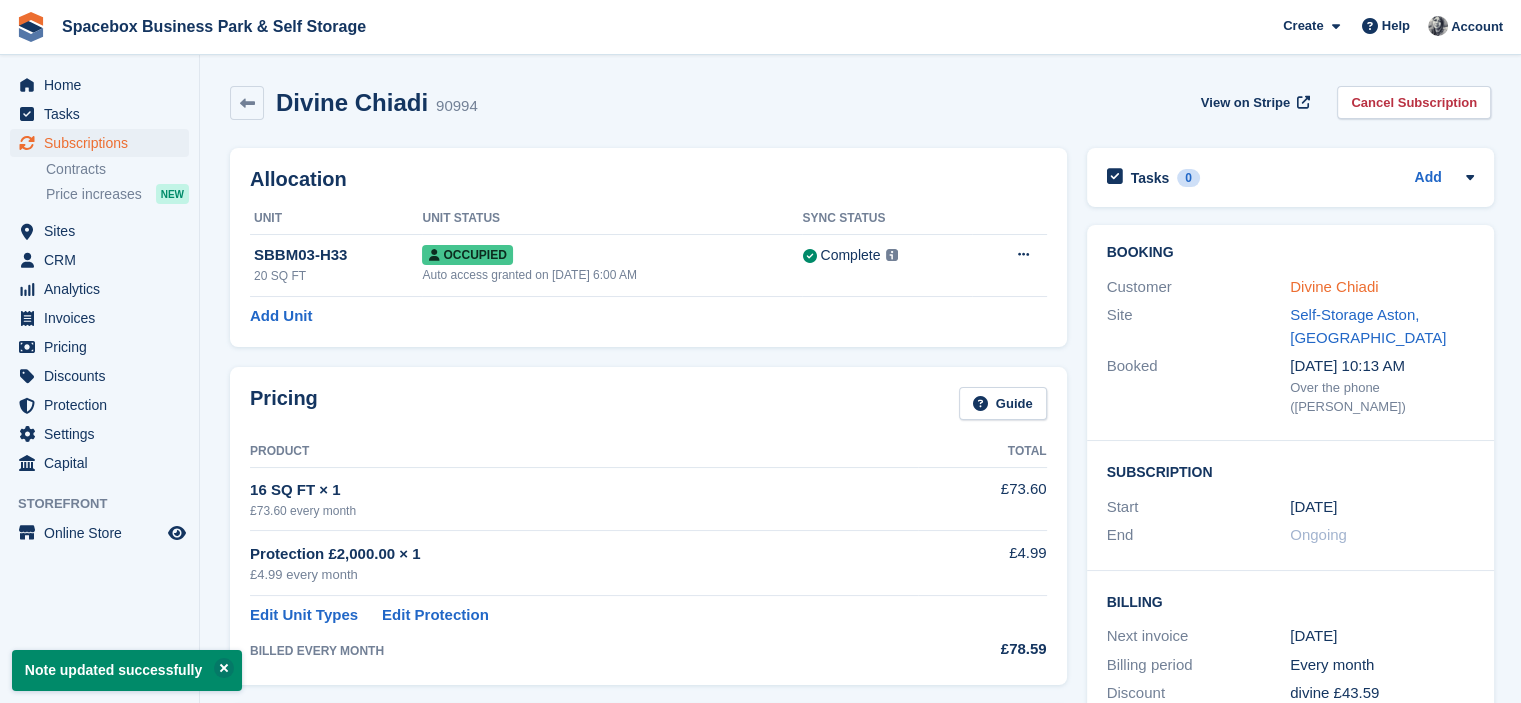 click on "Divine Chiadi" at bounding box center [1334, 286] 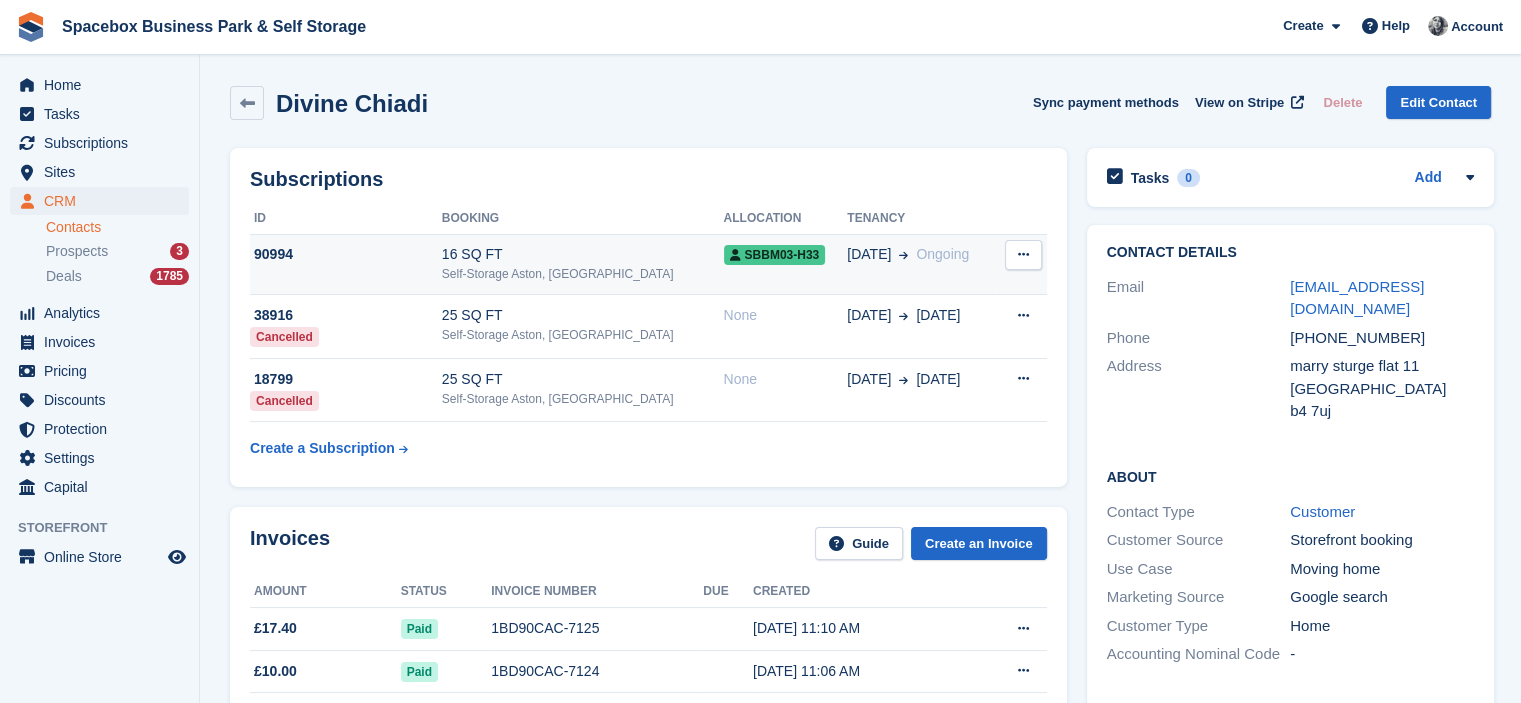 click on "16 SQ FT" at bounding box center (583, 254) 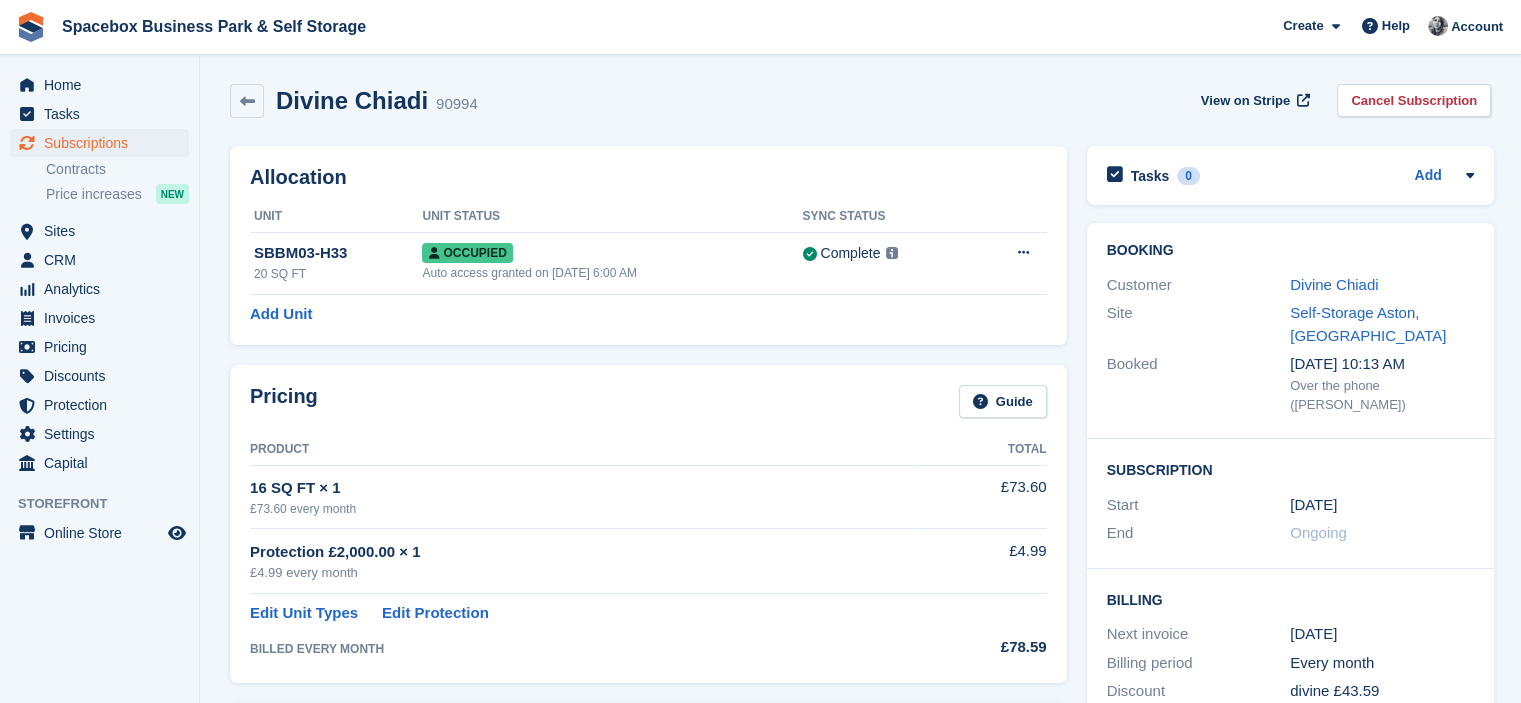 scroll, scrollTop: 0, scrollLeft: 0, axis: both 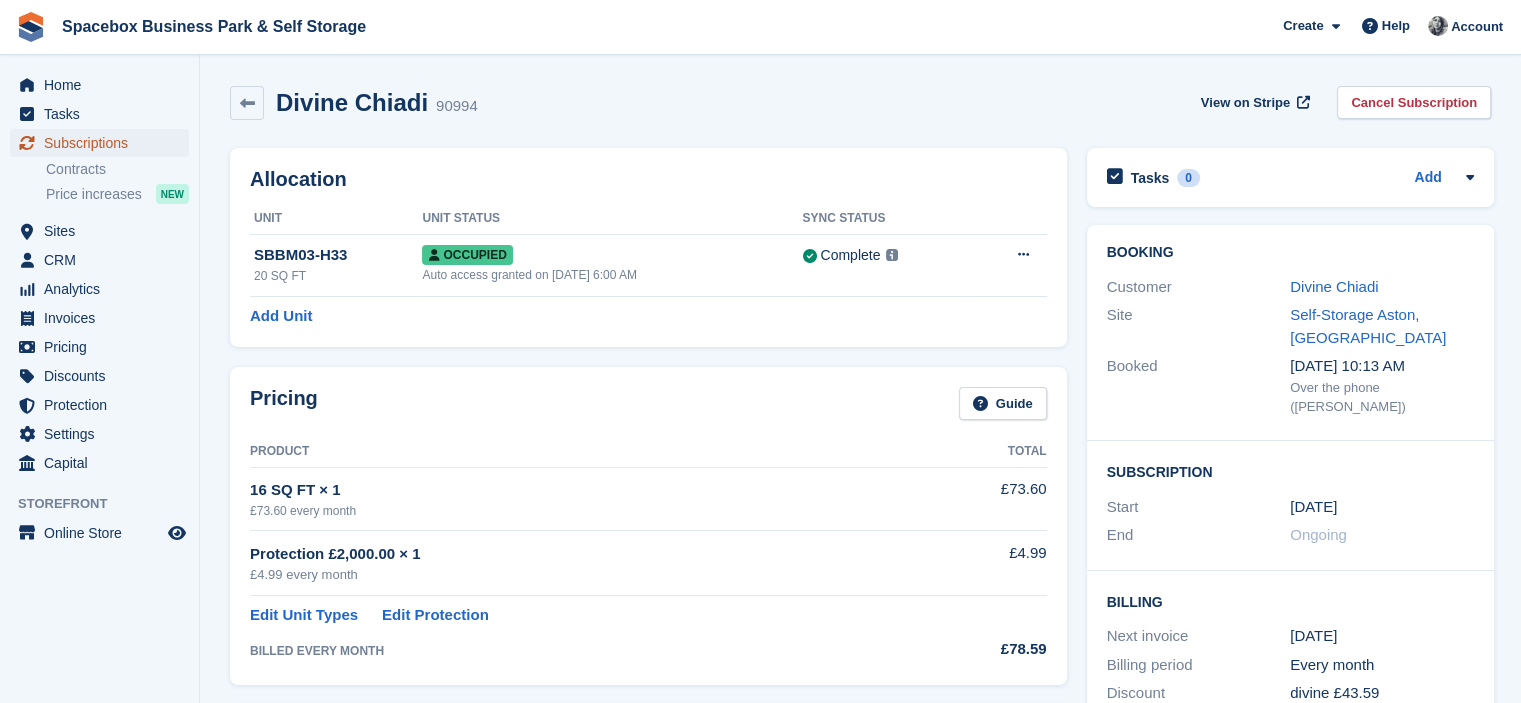 click on "Subscriptions" at bounding box center (104, 143) 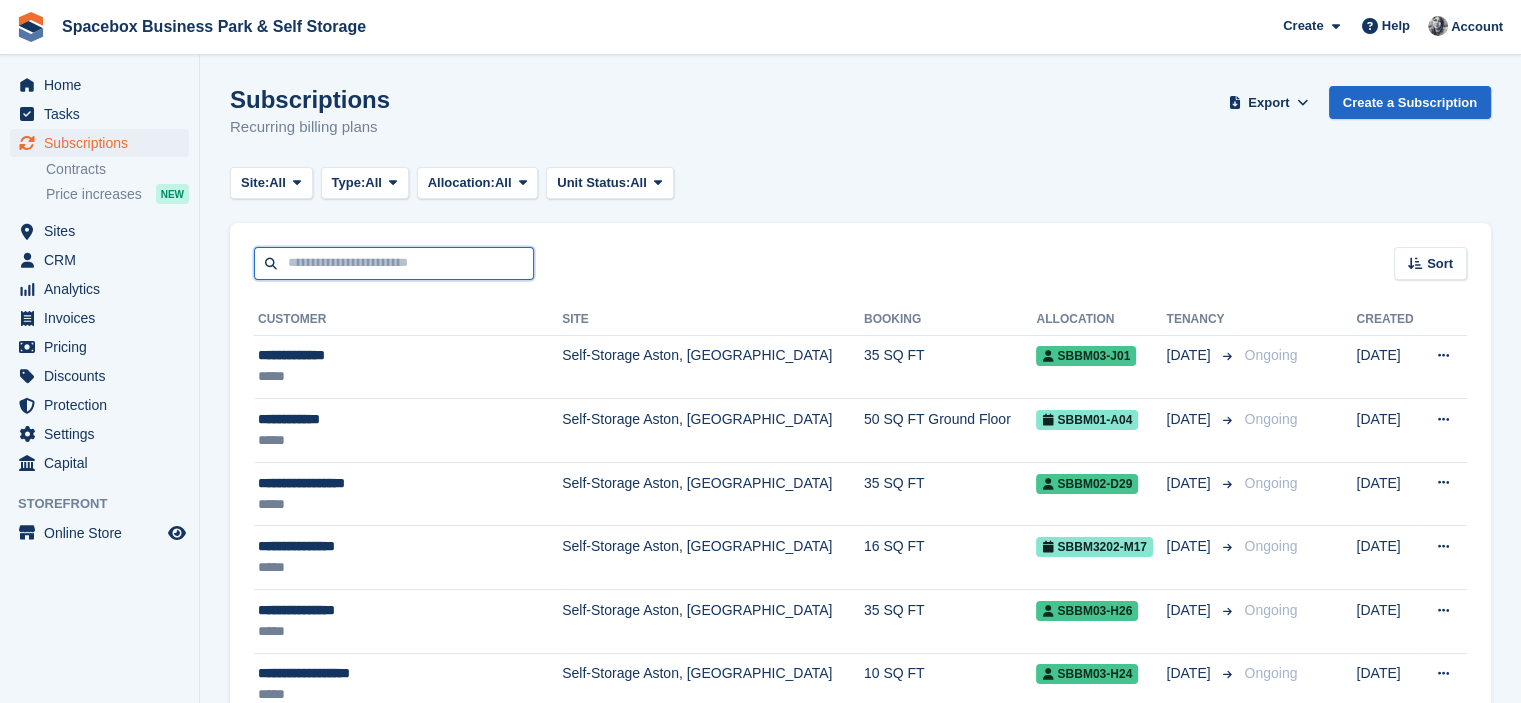 click at bounding box center [394, 263] 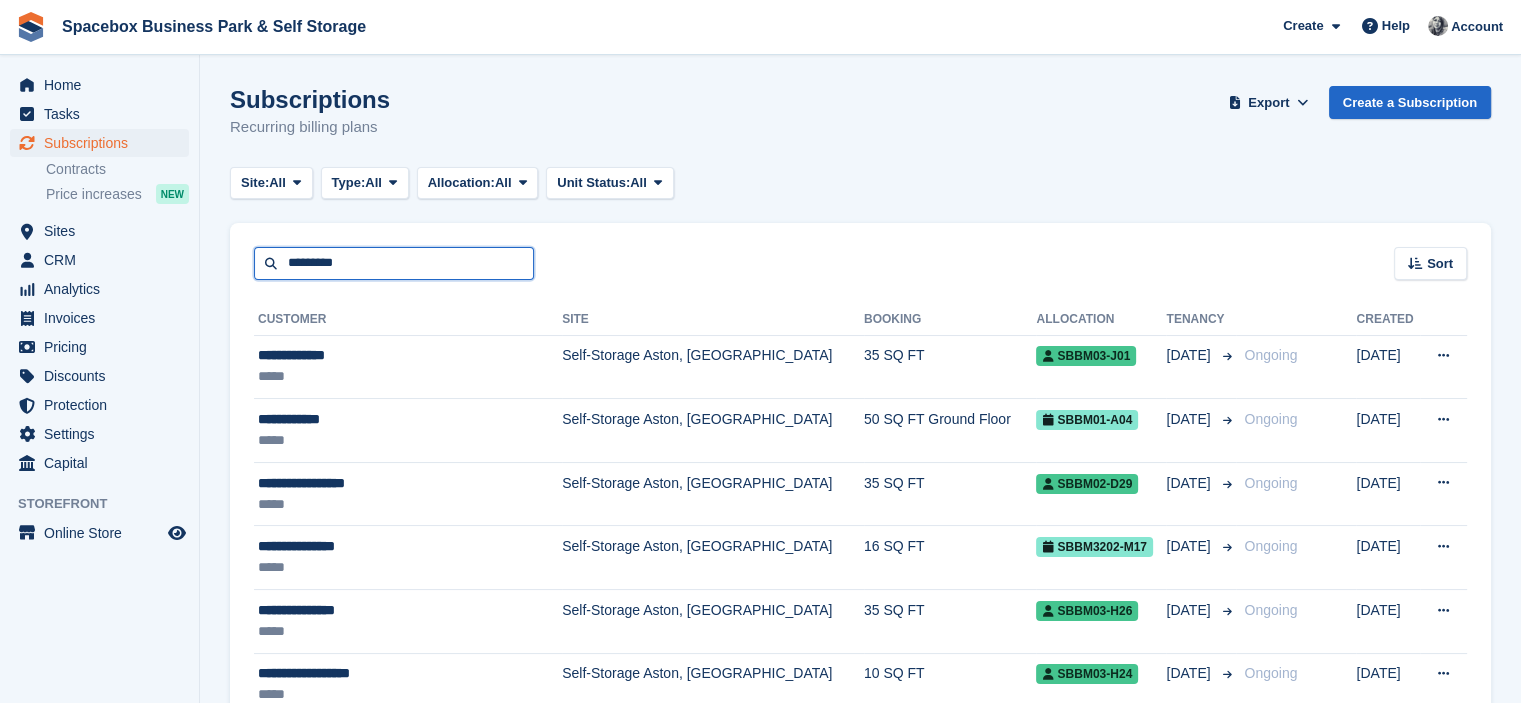 type on "*********" 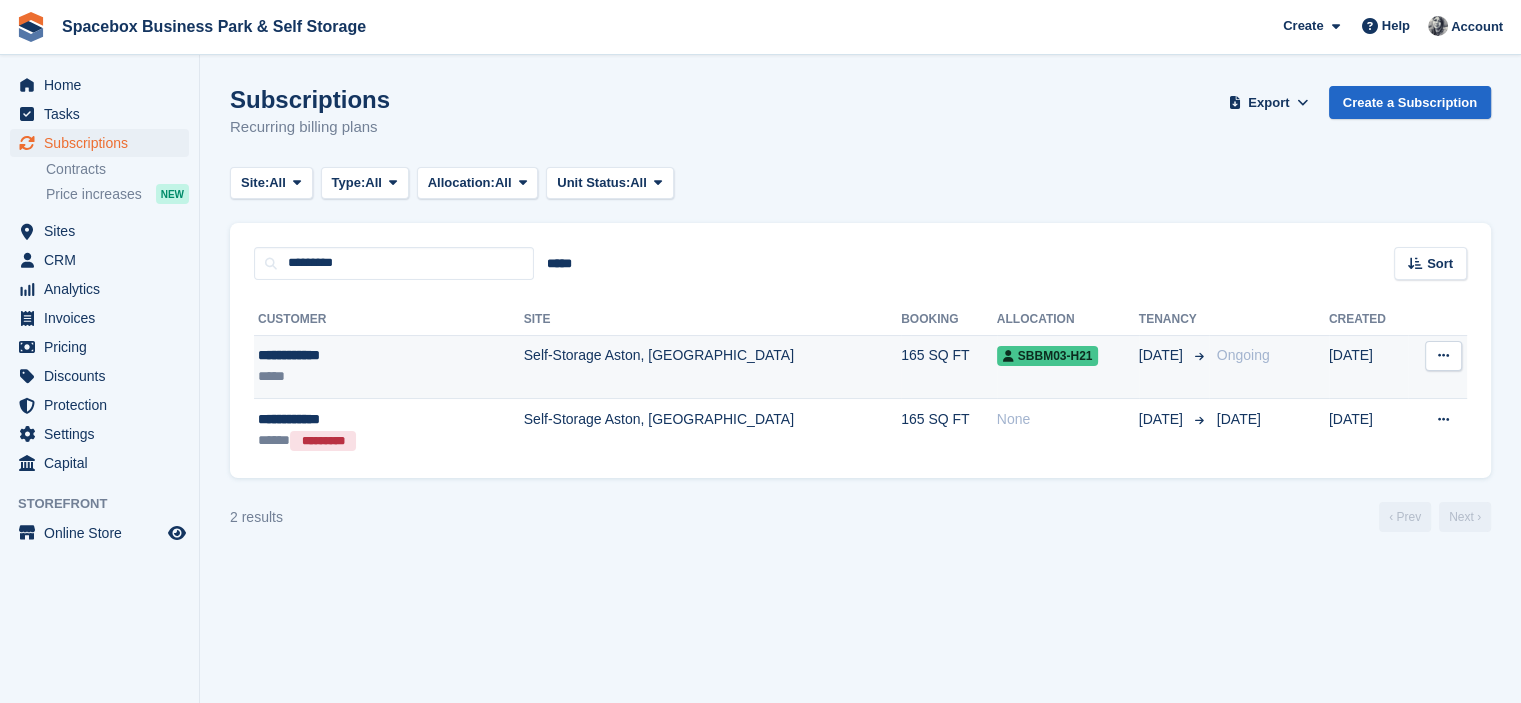 click on "*****" at bounding box center (352, 376) 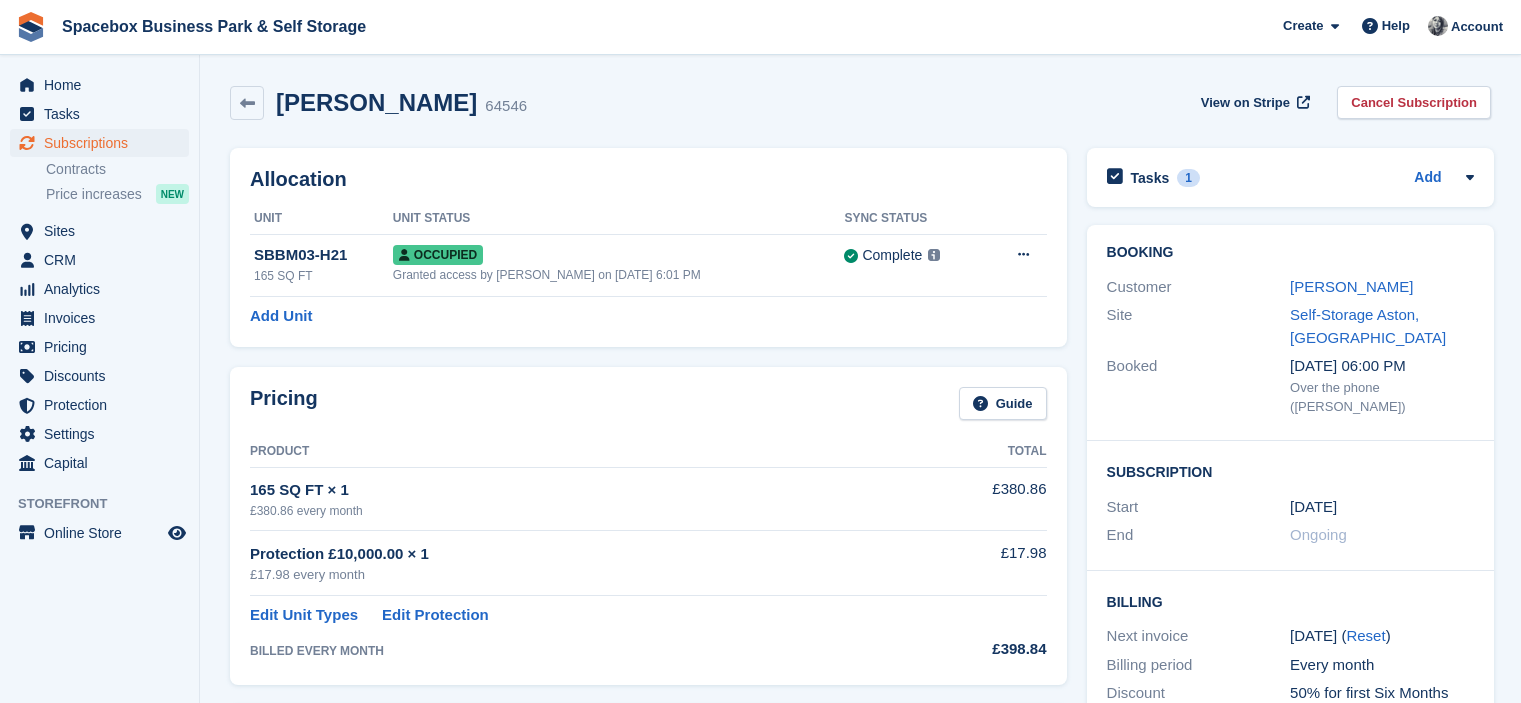 scroll, scrollTop: 0, scrollLeft: 0, axis: both 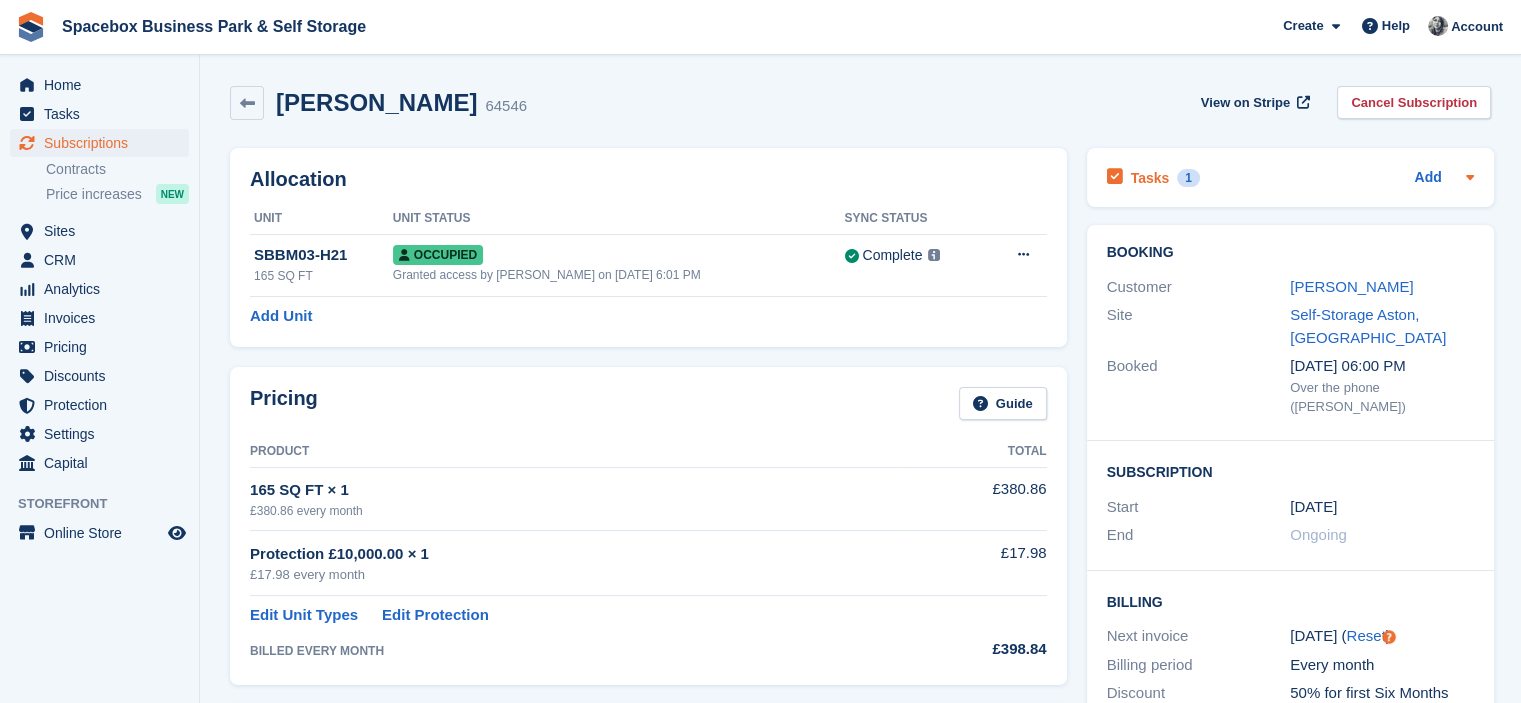 click on "Tasks
1
Add" at bounding box center (1290, 177) 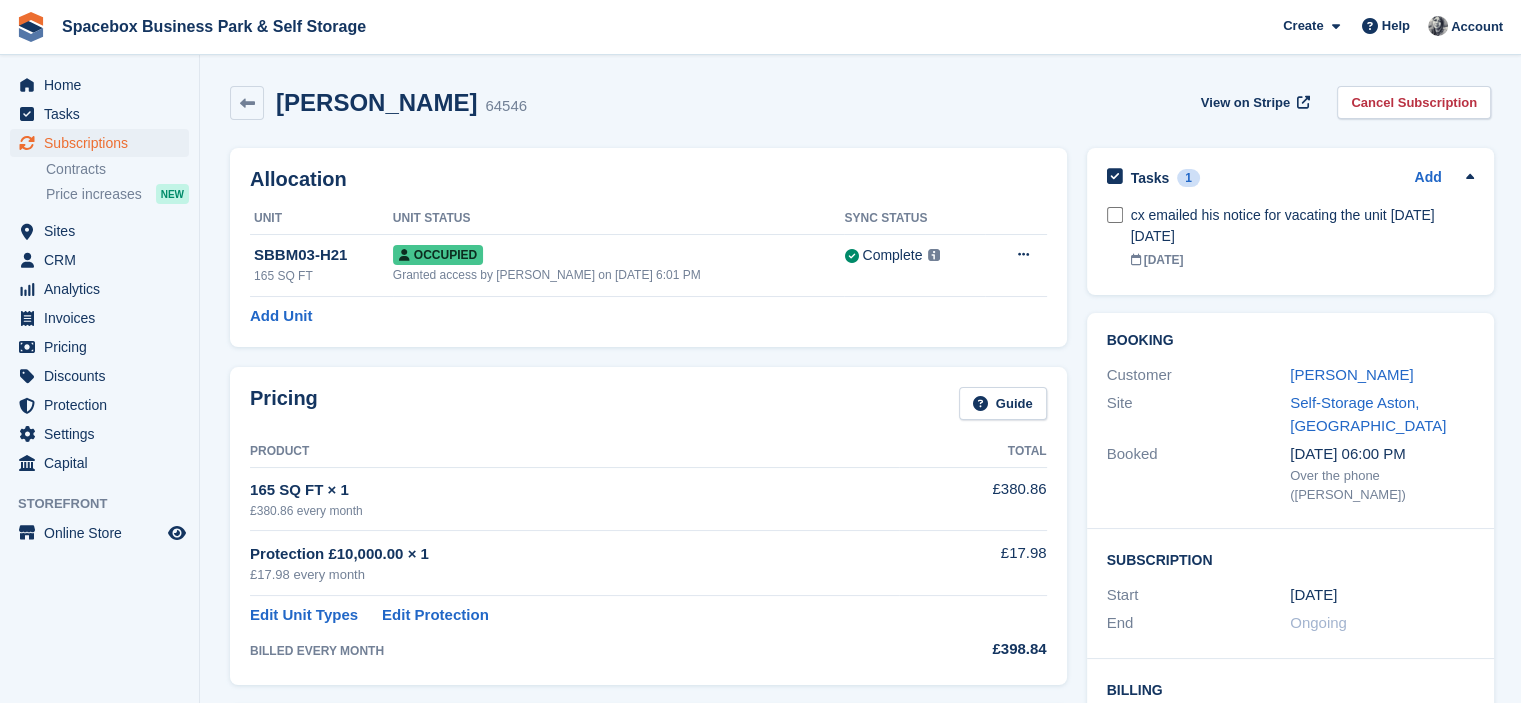 click on "Allocation
Unit
Unit Status
Sync Status
SBBM03-H21
165 SQ FT
Occupied
Granted access by [PERSON_NAME] on [DATE]  6:01 PM
Complete
Last synced at [DATE]   8:43 AM
Learn more →
Overlock
Repossess
Deallocate
Add Unit" at bounding box center (648, 247) 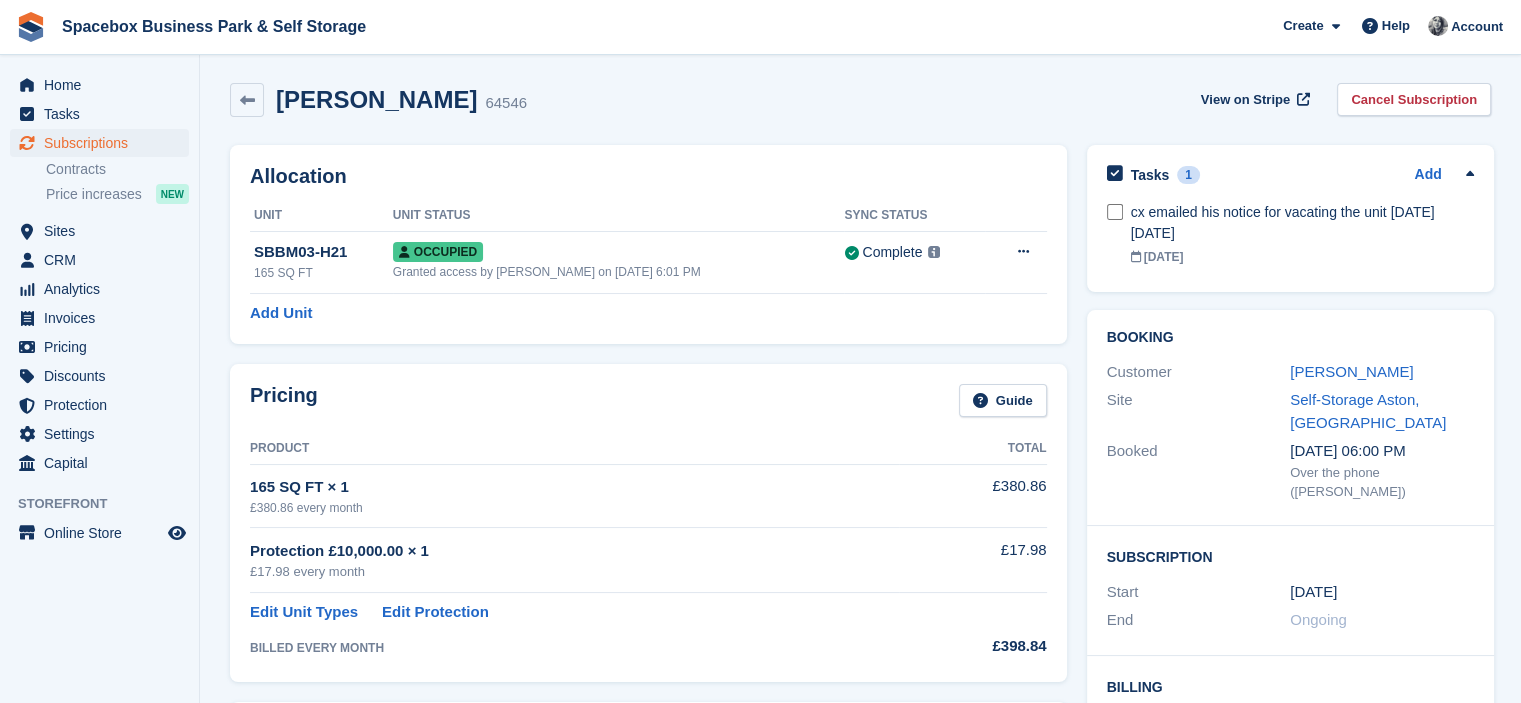 scroll, scrollTop: 0, scrollLeft: 0, axis: both 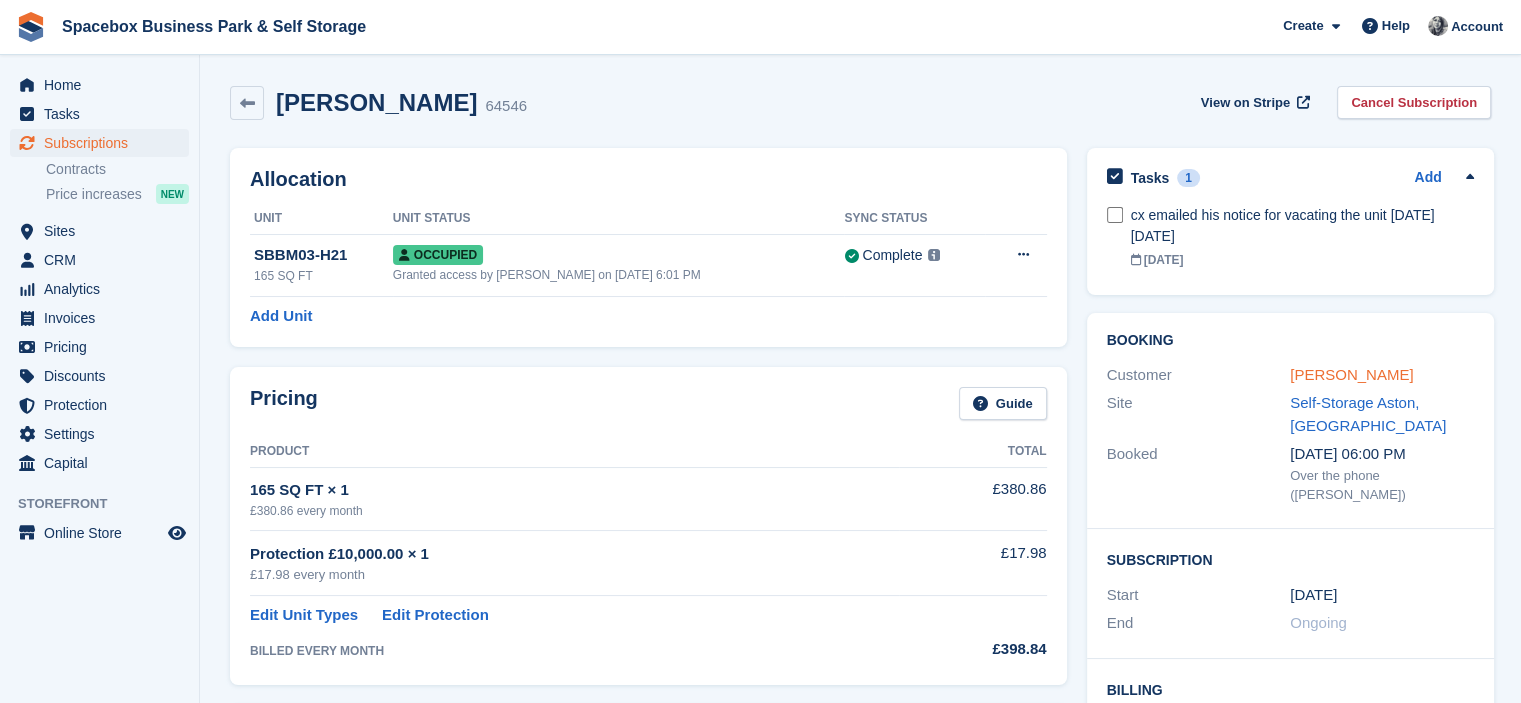 click on "[PERSON_NAME]" at bounding box center (1351, 374) 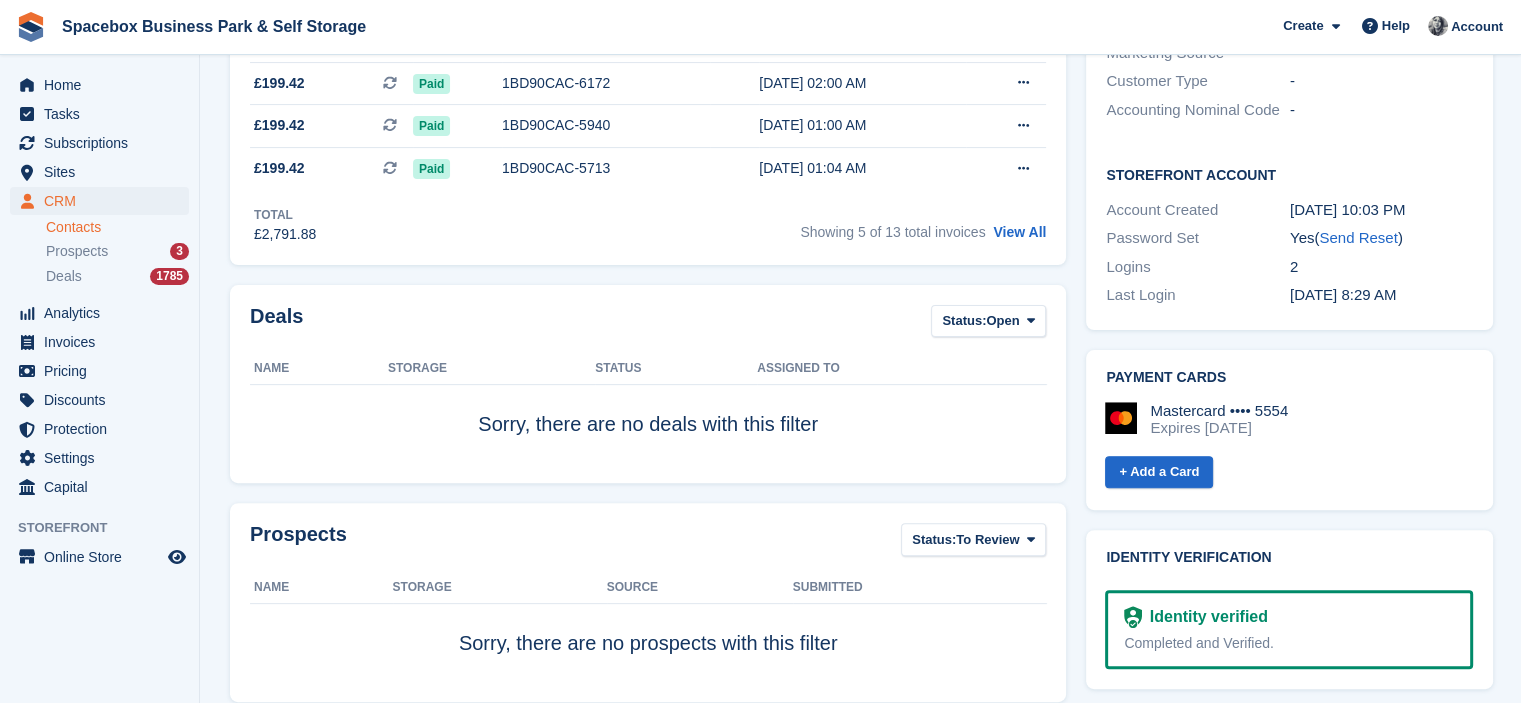 scroll, scrollTop: 0, scrollLeft: 0, axis: both 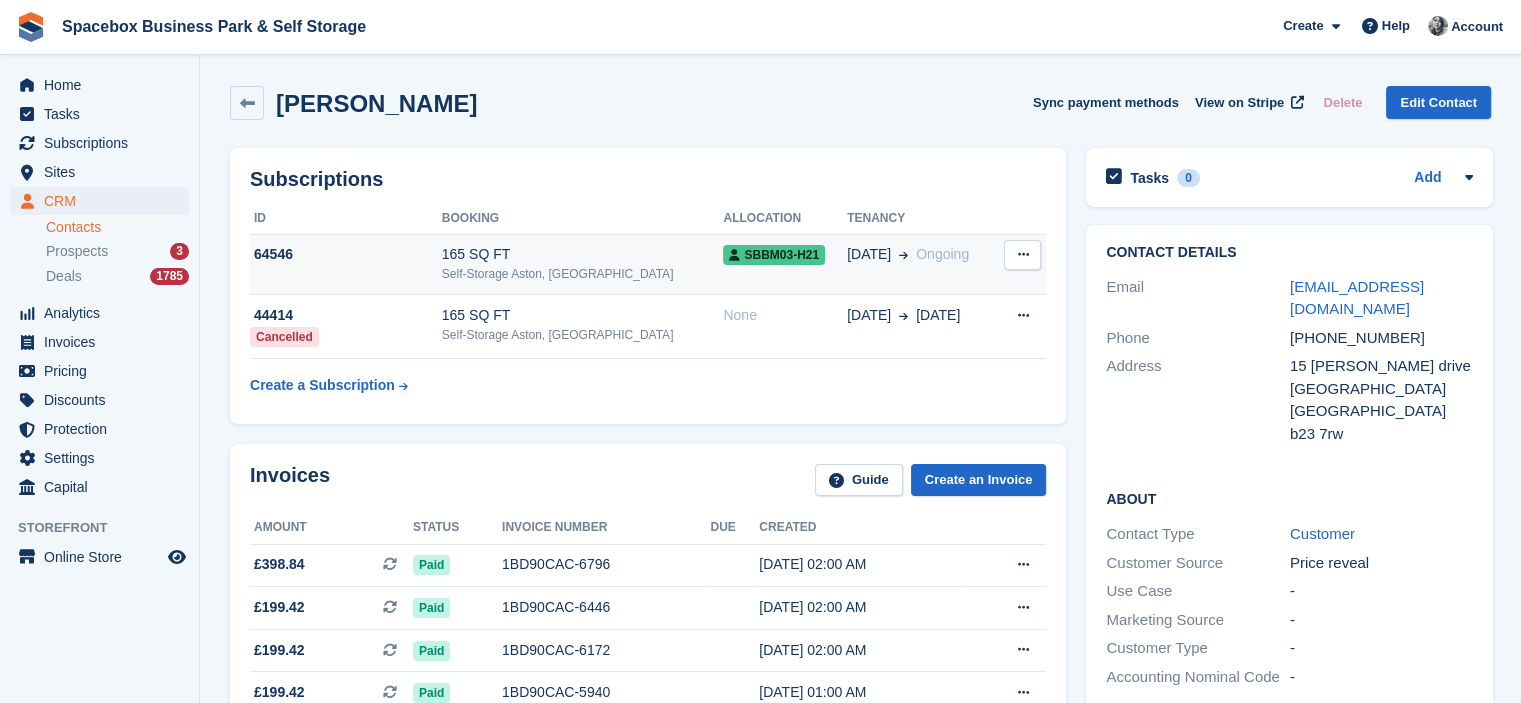 click on "Self-Storage Aston, [GEOGRAPHIC_DATA]" at bounding box center [583, 274] 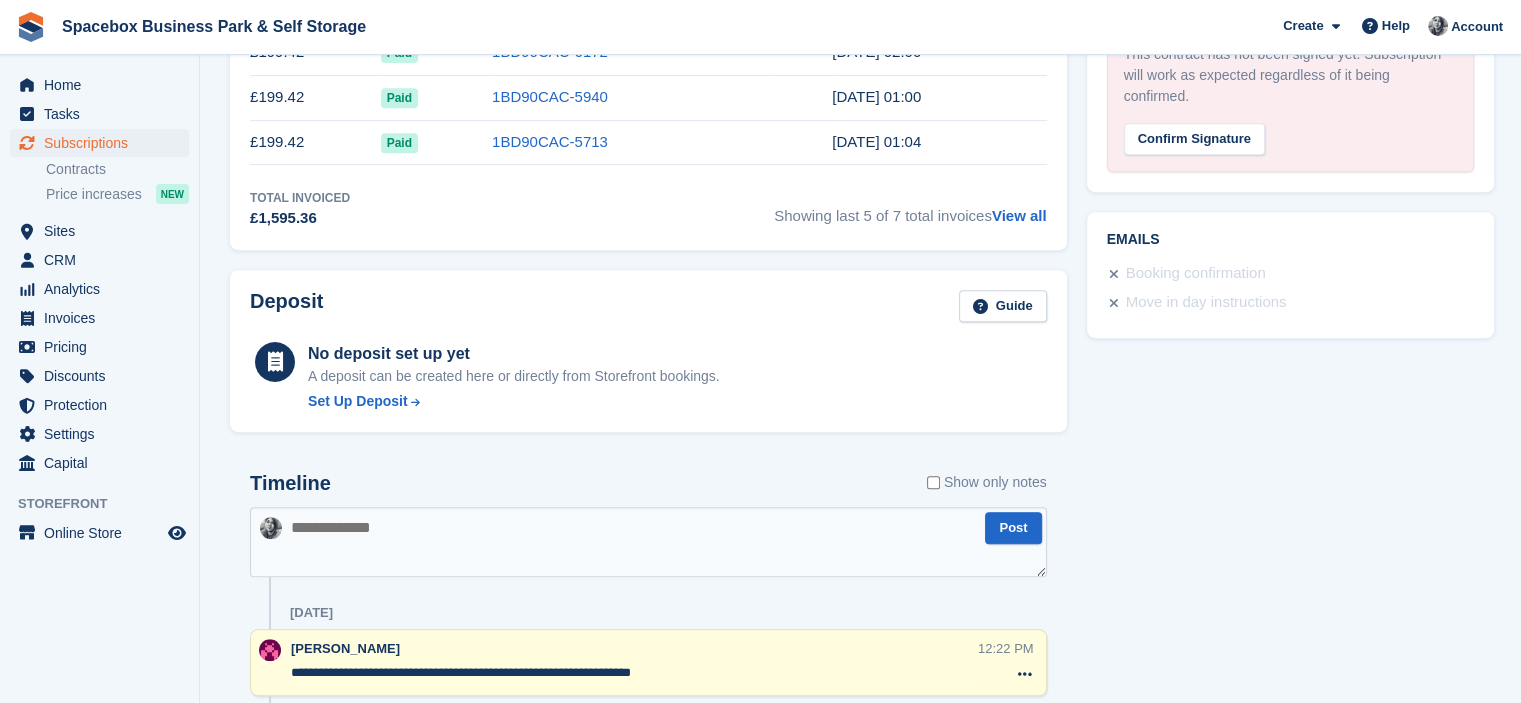 scroll, scrollTop: 1042, scrollLeft: 0, axis: vertical 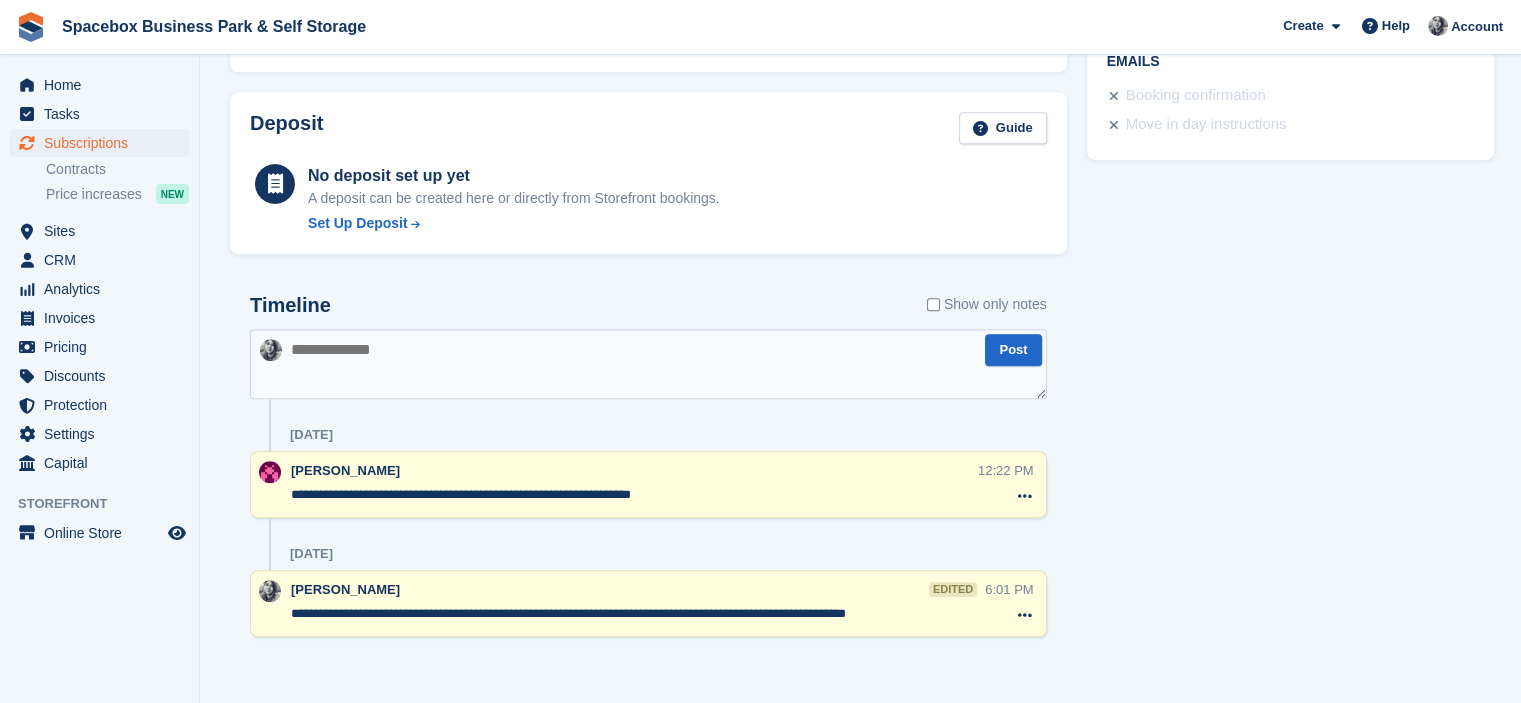click at bounding box center [648, 364] 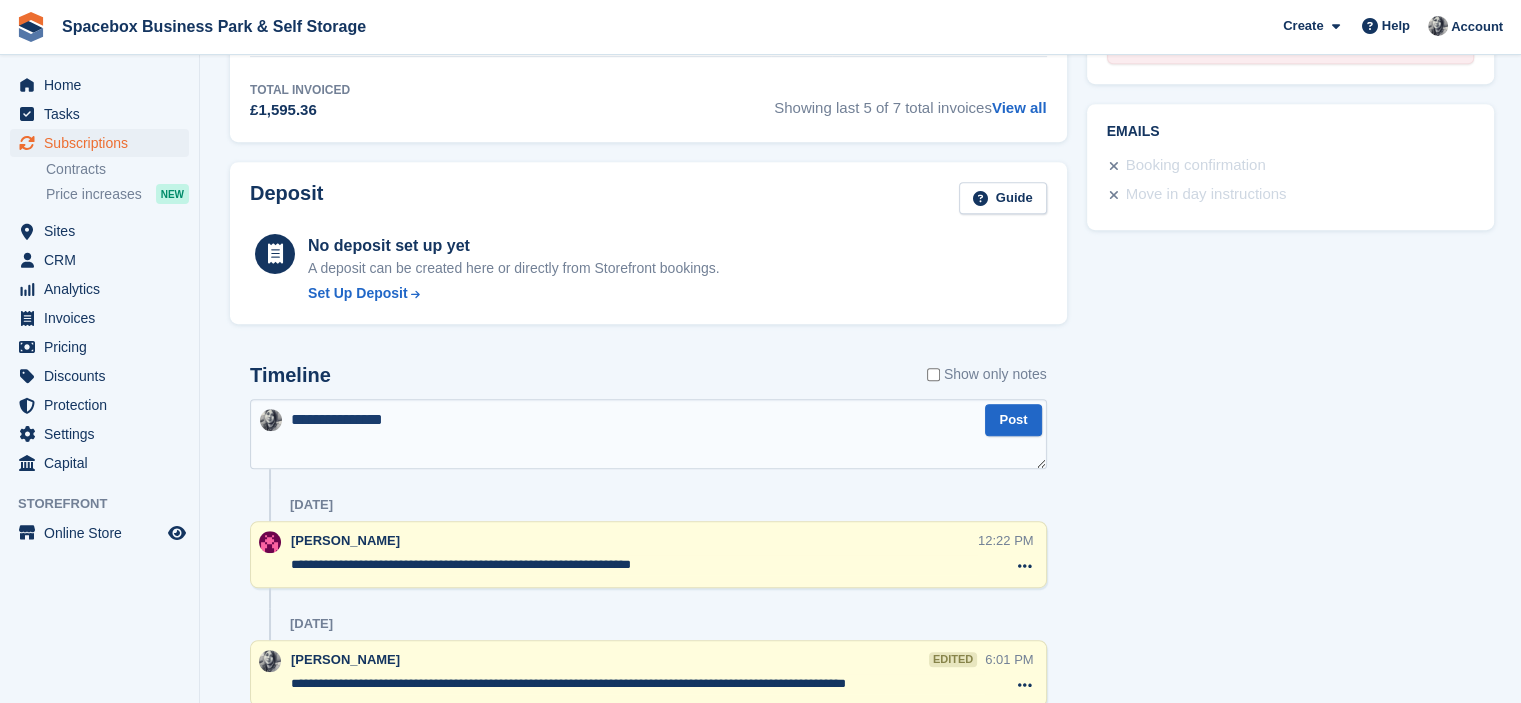 scroll, scrollTop: 1042, scrollLeft: 0, axis: vertical 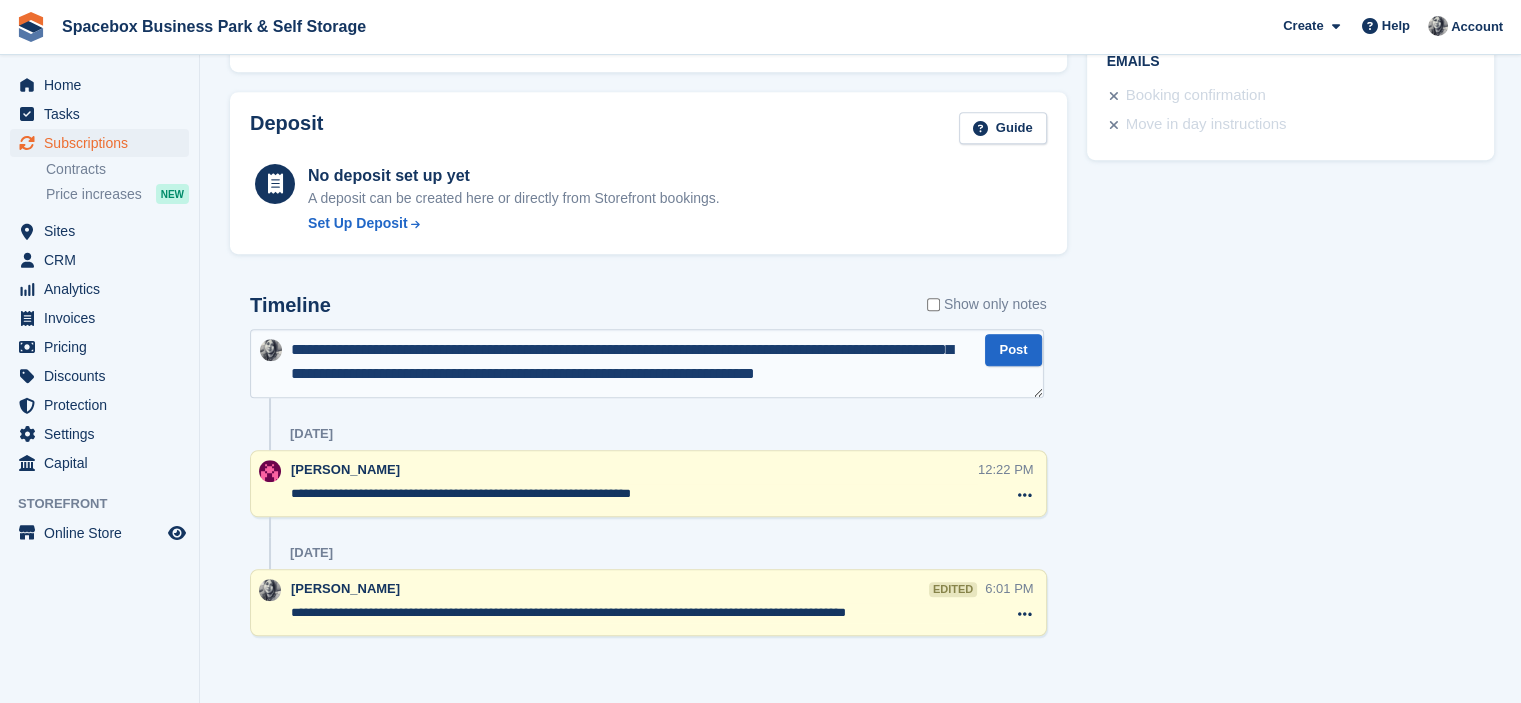 type on "**********" 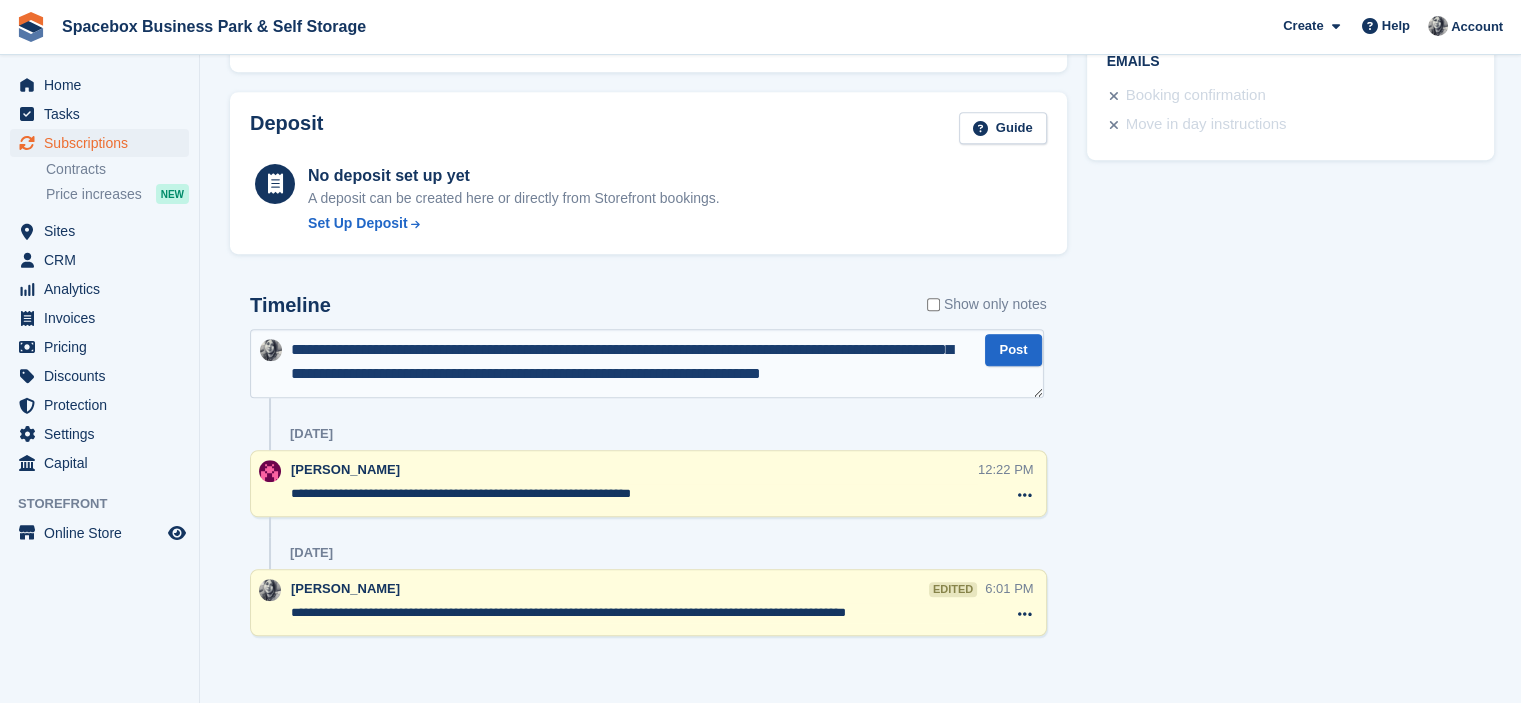 scroll, scrollTop: 0, scrollLeft: 0, axis: both 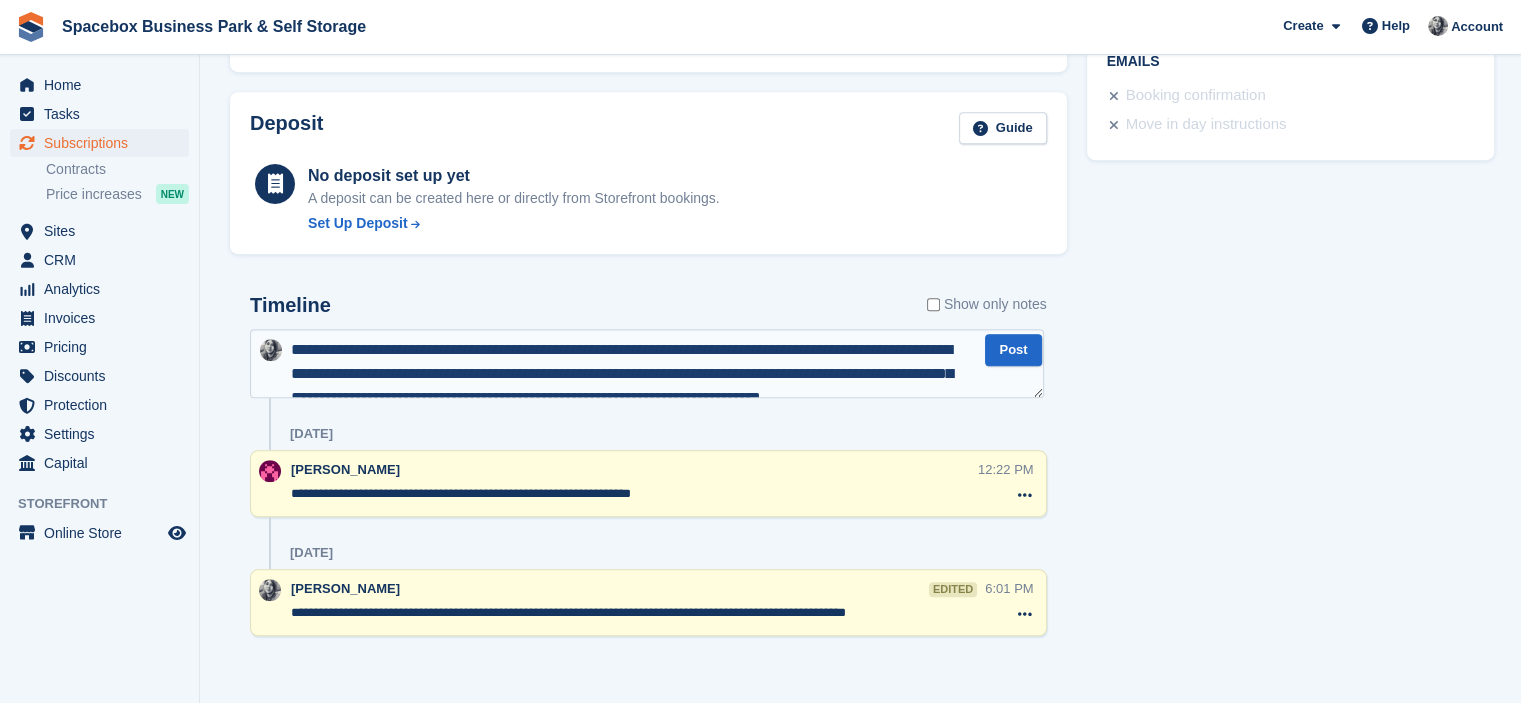 type 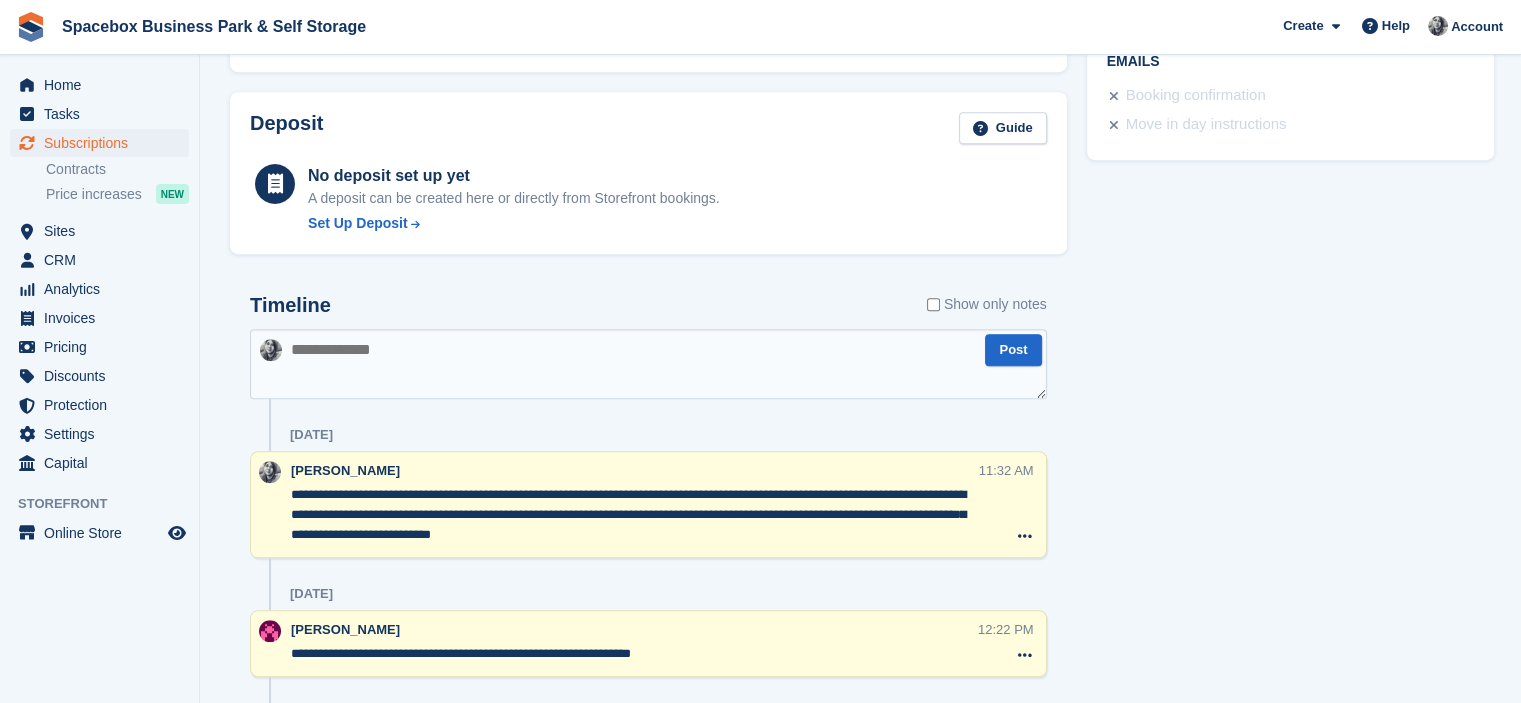 drag, startPoint x: 658, startPoint y: 535, endPoint x: 252, endPoint y: 487, distance: 408.8276 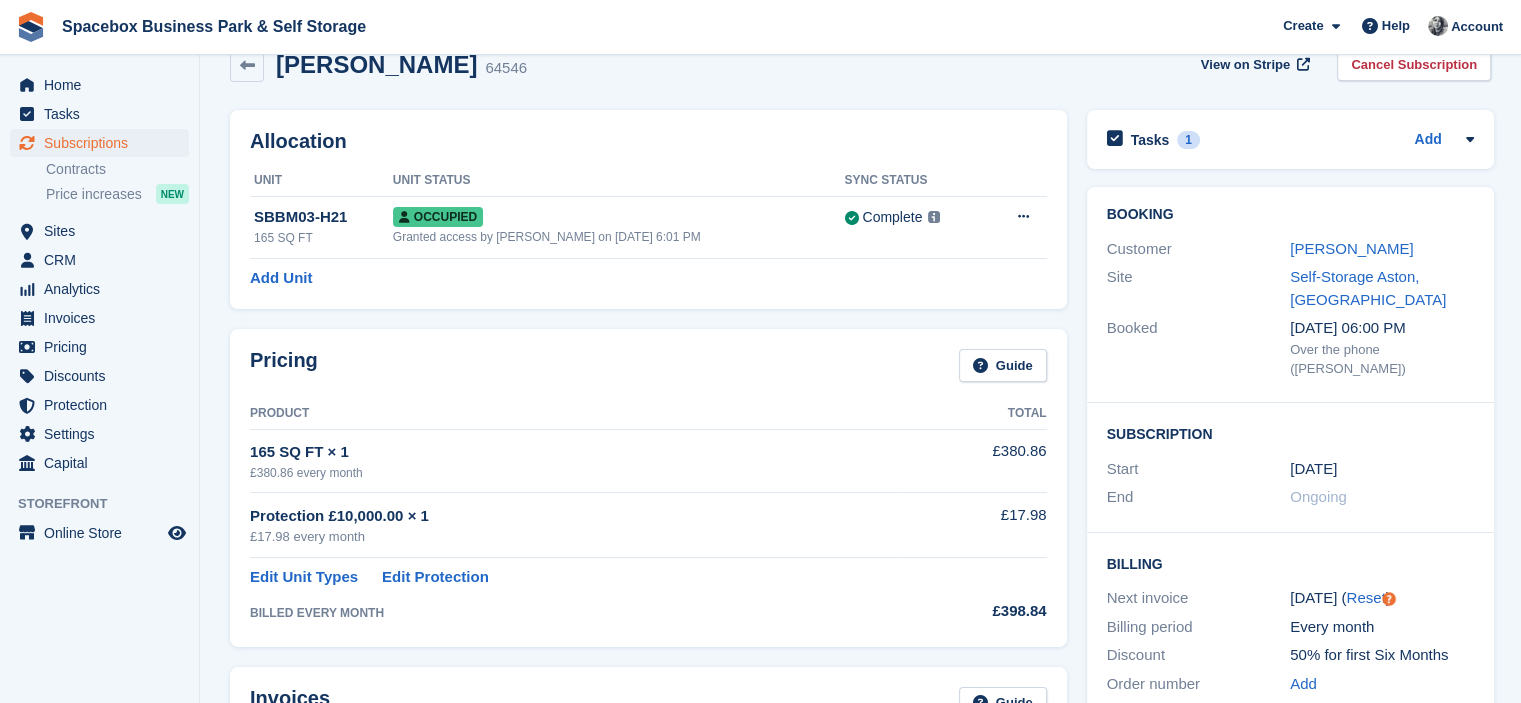 scroll, scrollTop: 0, scrollLeft: 0, axis: both 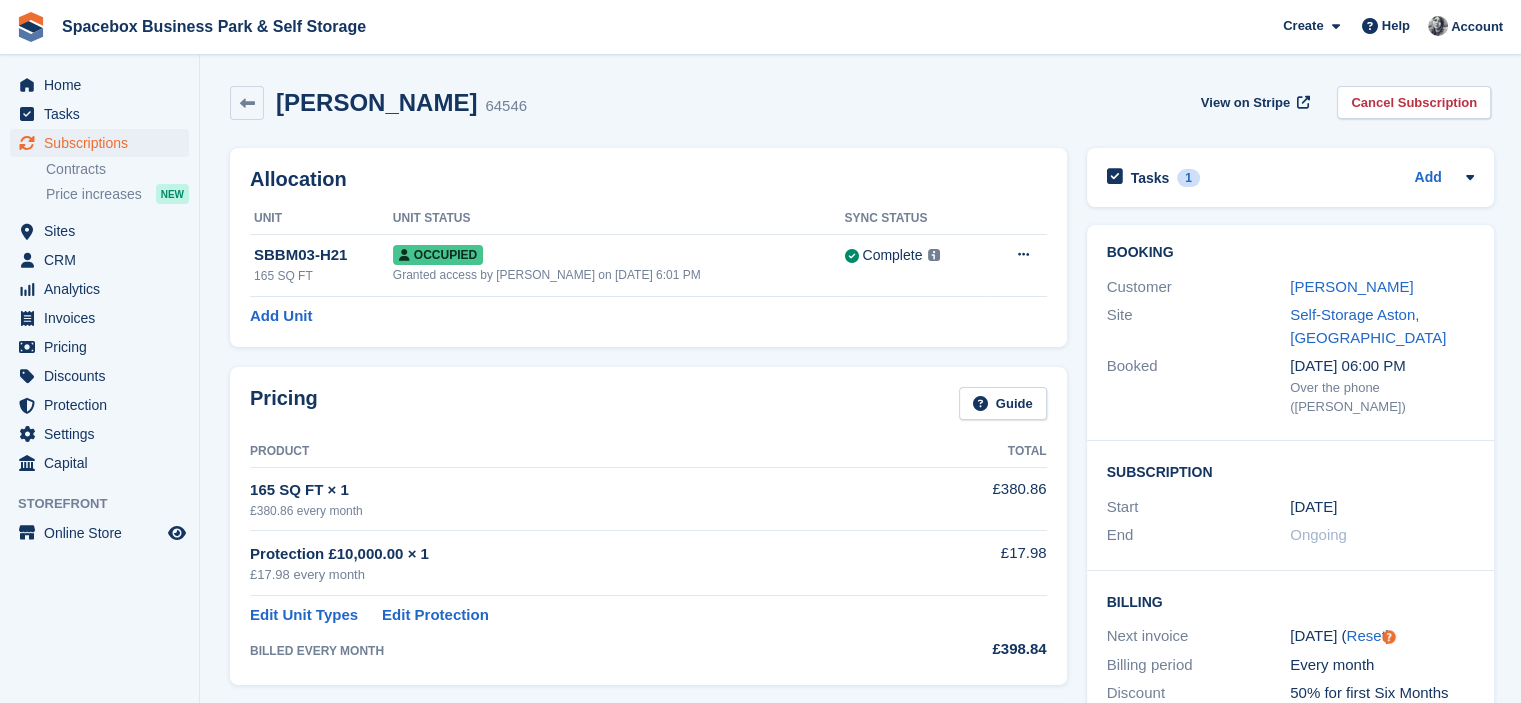 click on "Cy Patterson
64546
View on Stripe
Cancel Subscription" at bounding box center [860, 107] 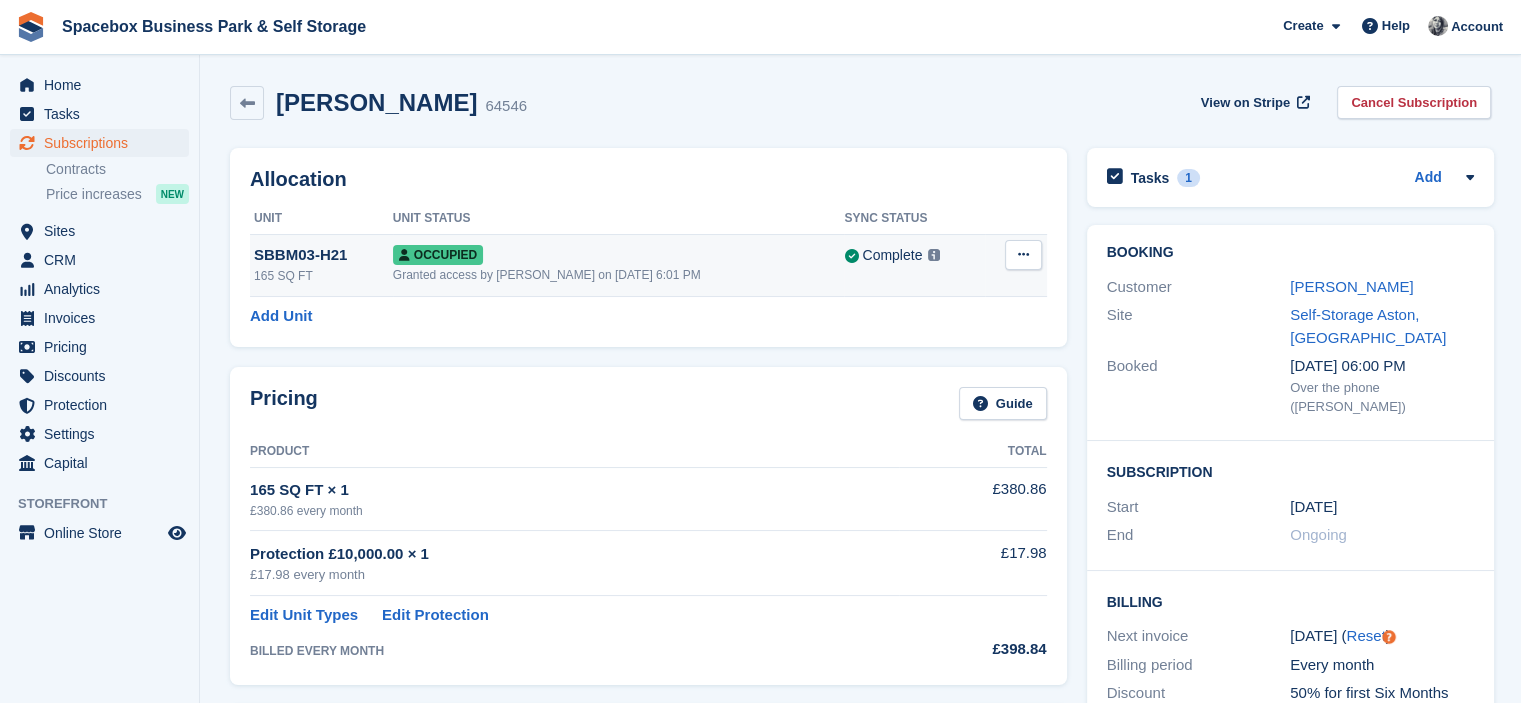 click at bounding box center (1023, 254) 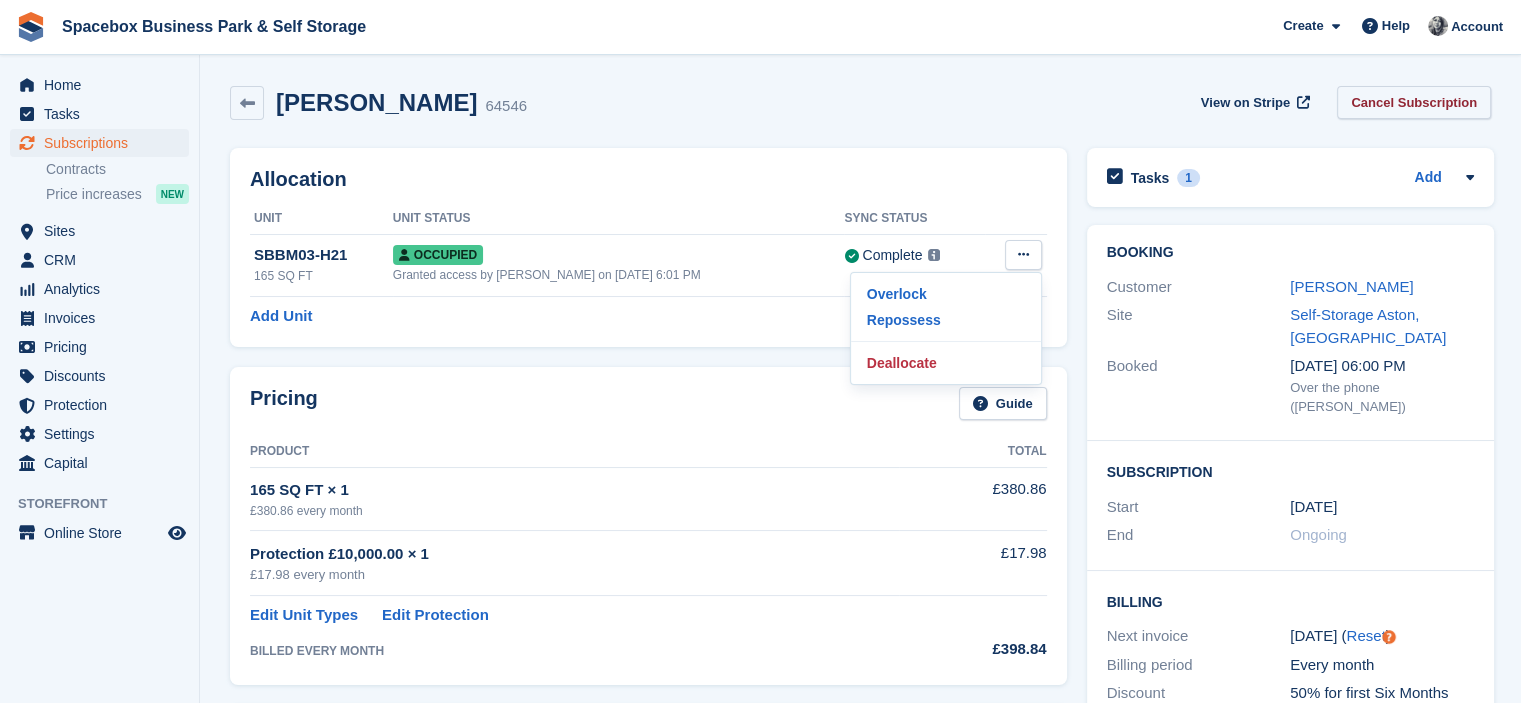click on "Cancel Subscription" at bounding box center (1414, 102) 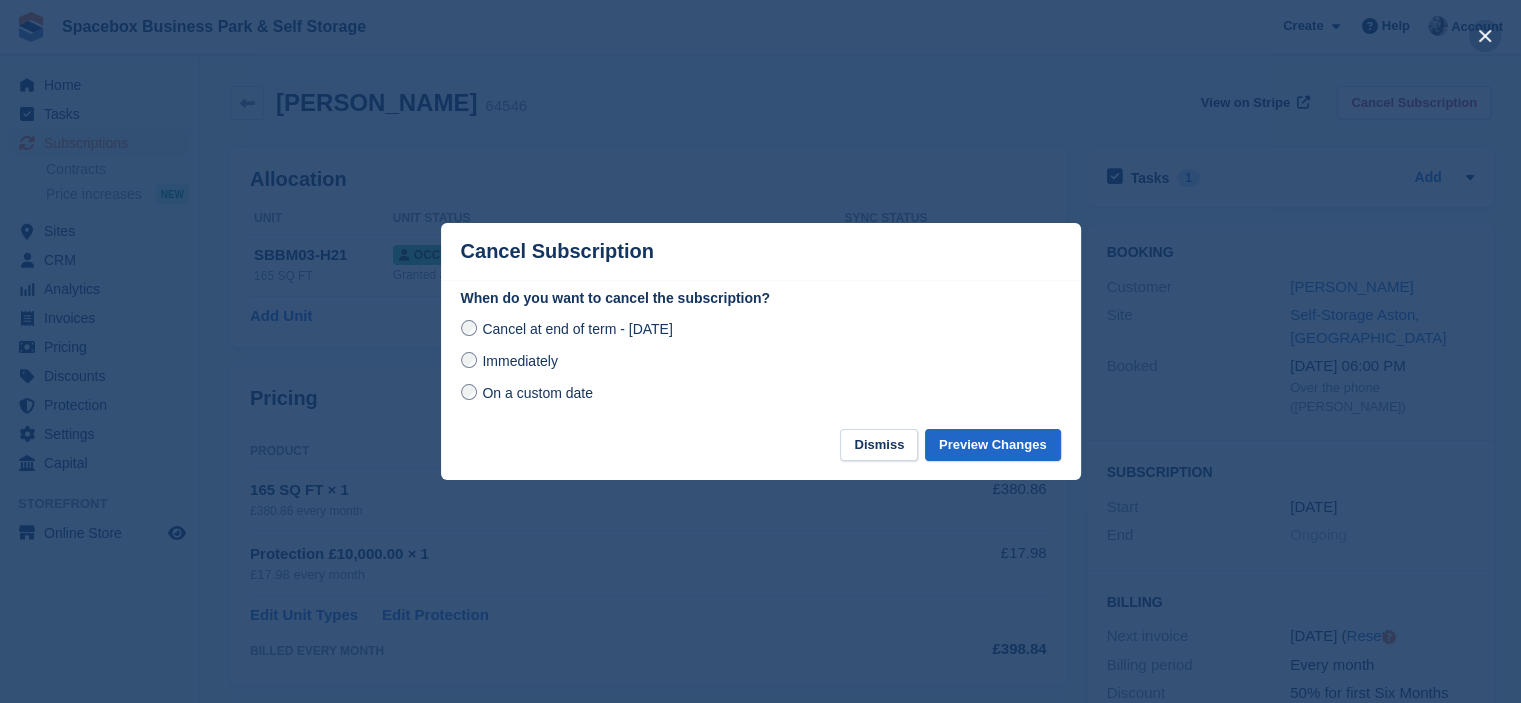 click at bounding box center [1485, 36] 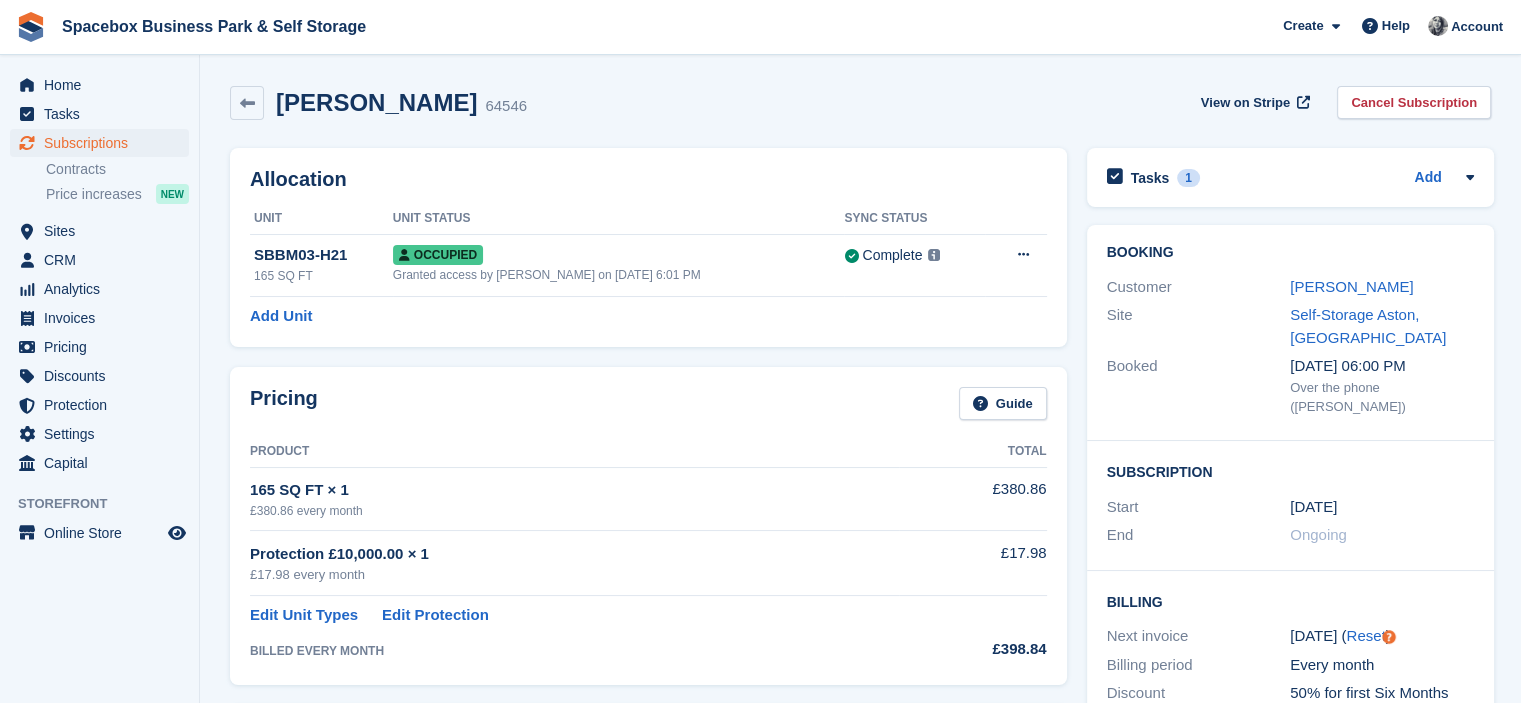 click on "Allocation
Unit
Unit Status
Sync Status
SBBM03-H21
165 SQ FT
Occupied
Granted access by SUDIPTA VIRMANI on 4th Dec, 2024,  6:01 PM
Complete
Last synced at 21 Jul,   8:43 AM
Learn more →
Overlock
Repossess
Deallocate
Add Unit" at bounding box center [648, 247] 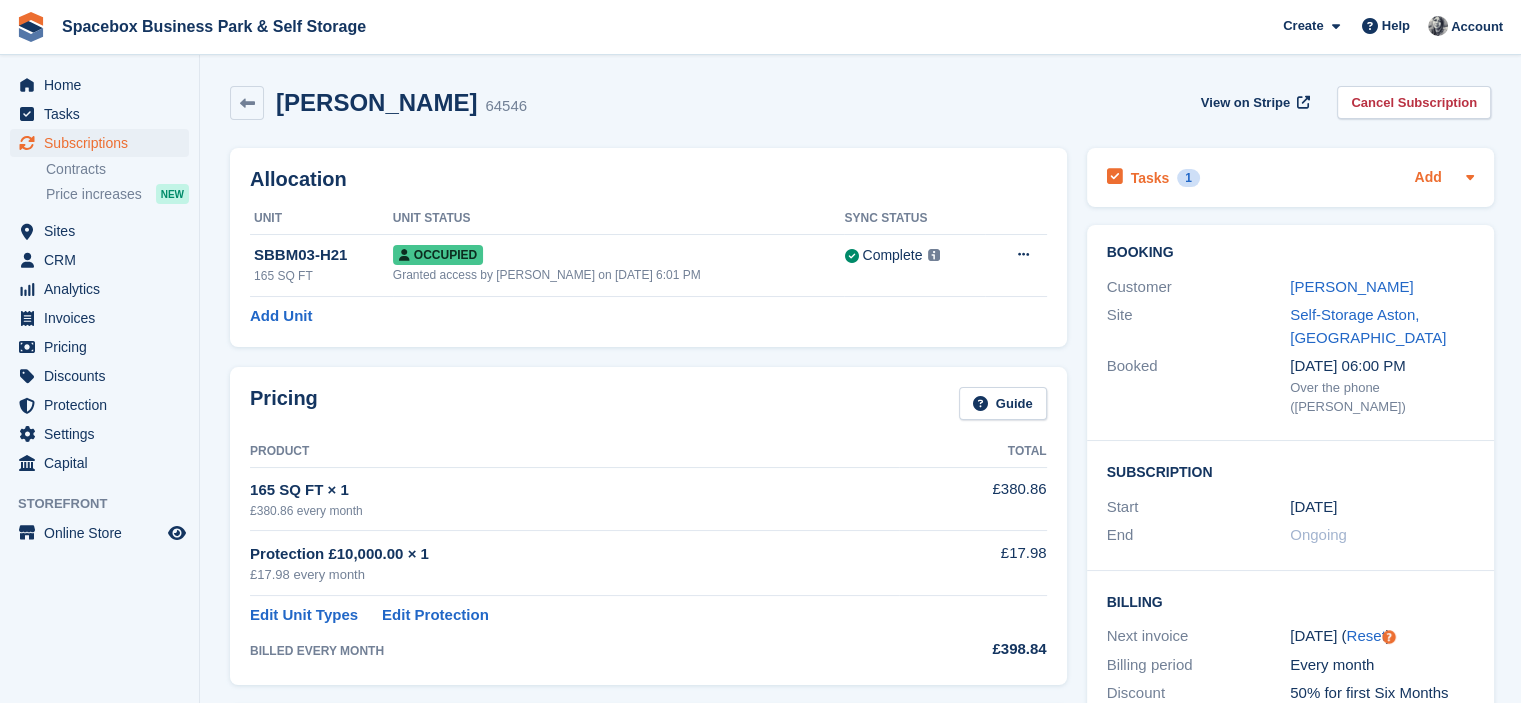 click on "Add" at bounding box center [1427, 178] 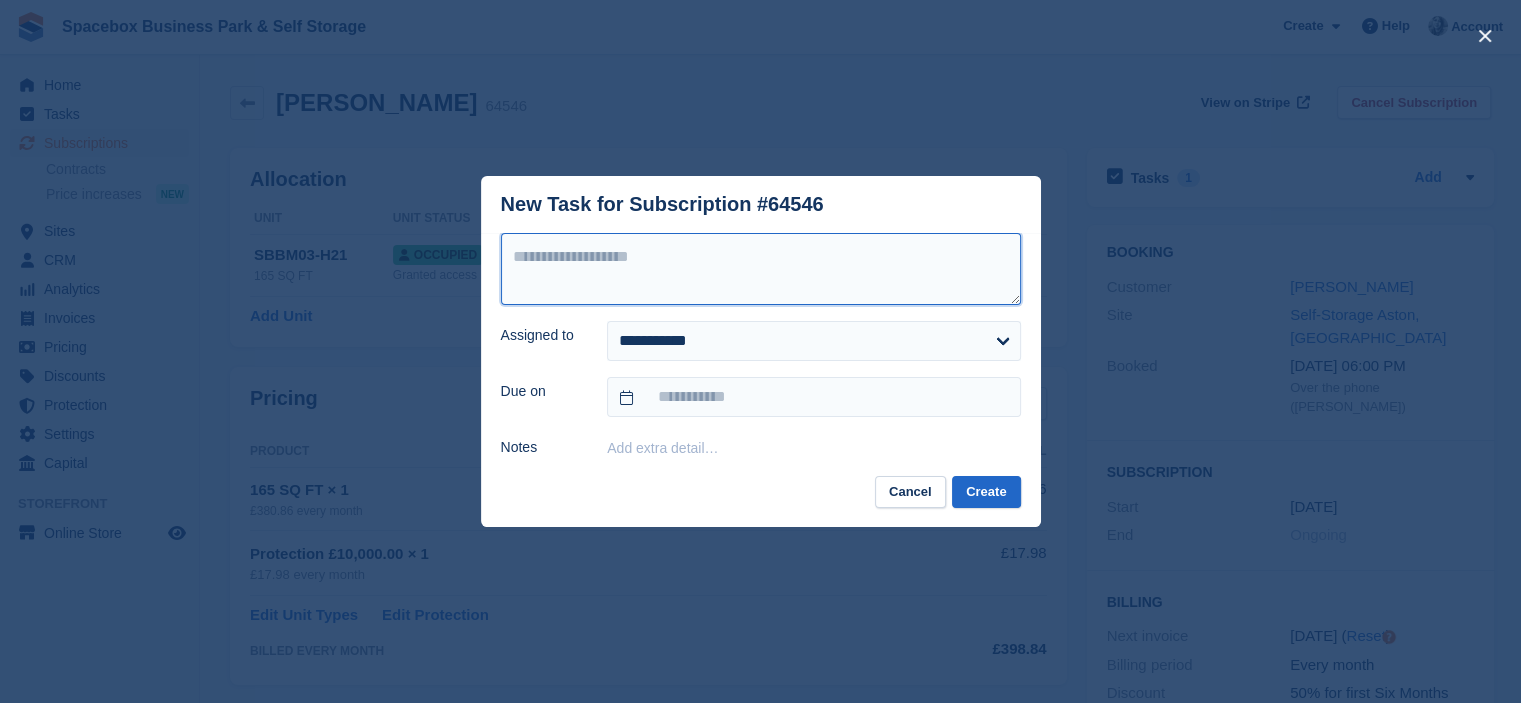 click at bounding box center [761, 269] 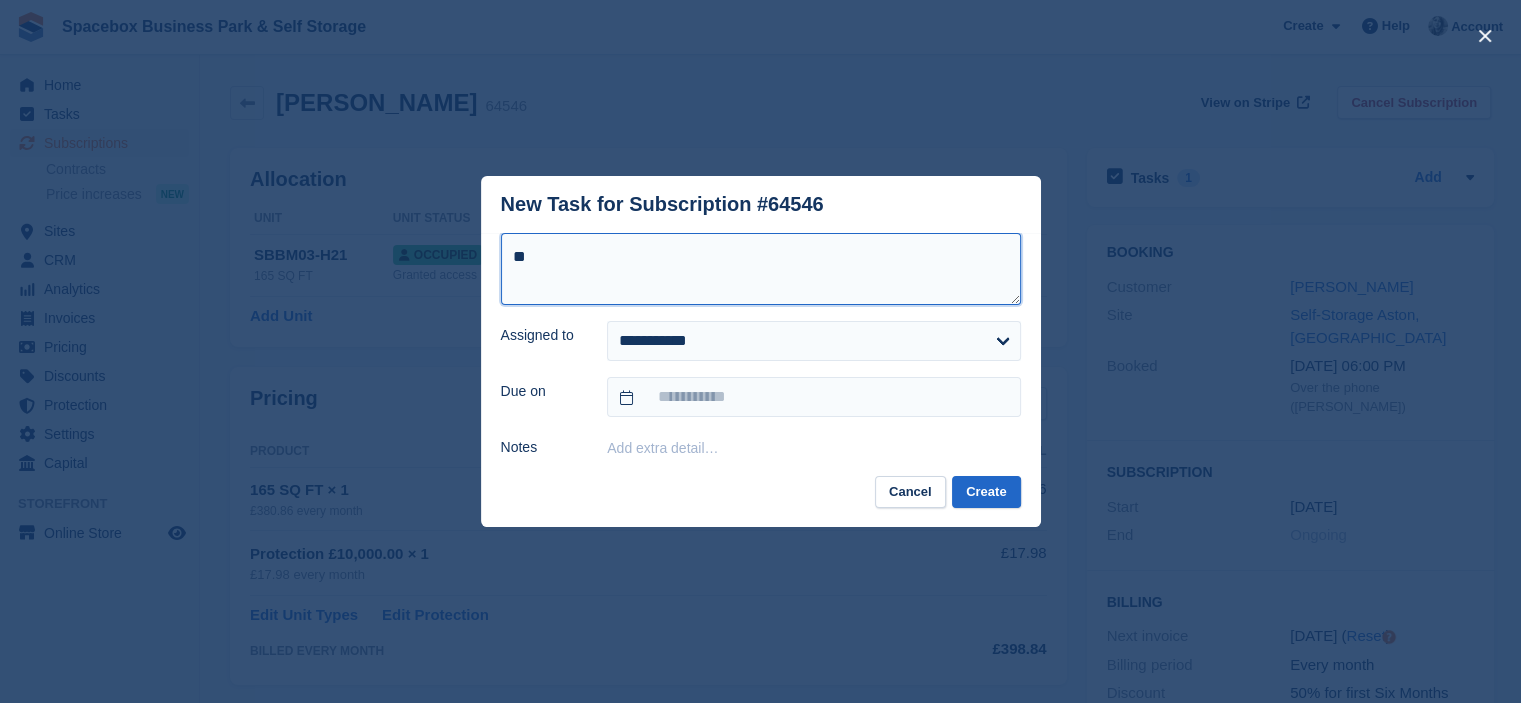 type on "*" 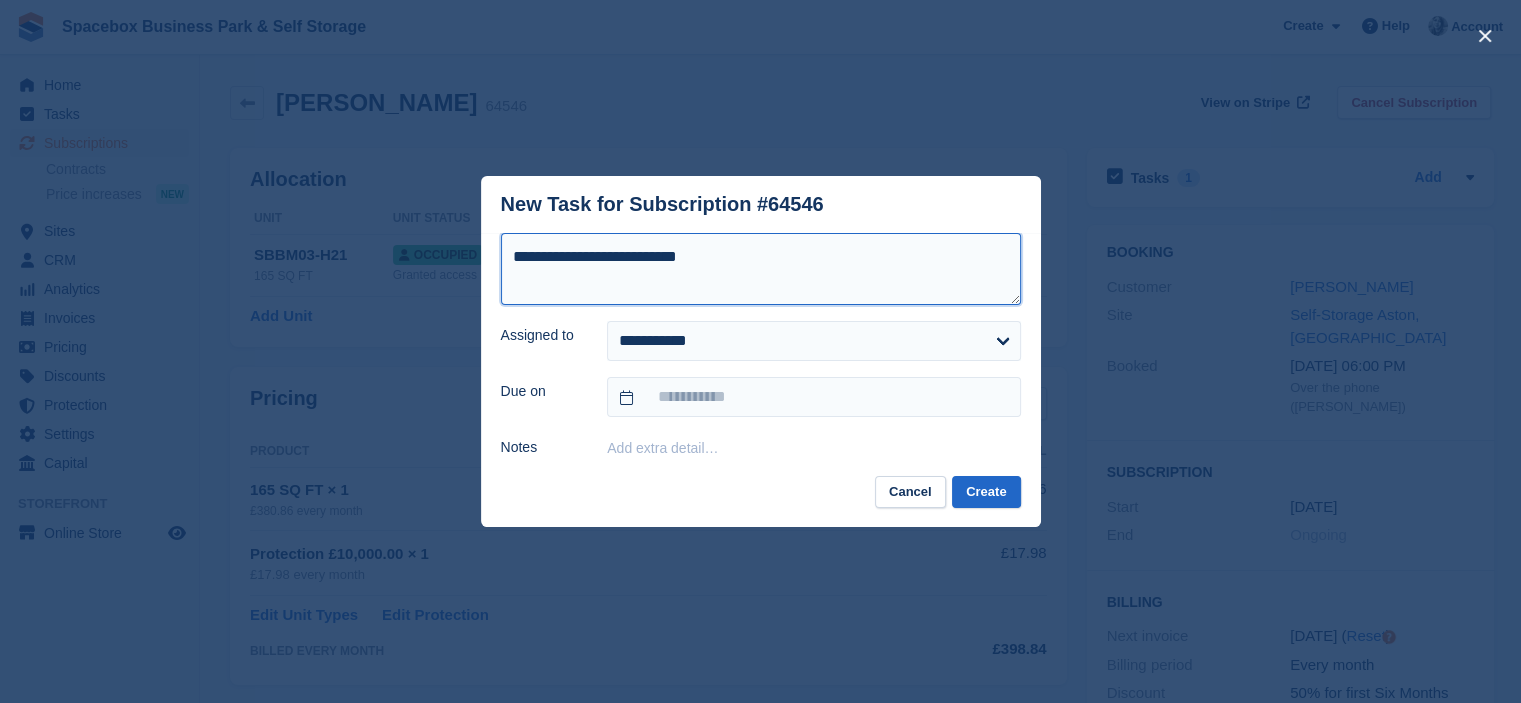 click on "**********" at bounding box center [761, 269] 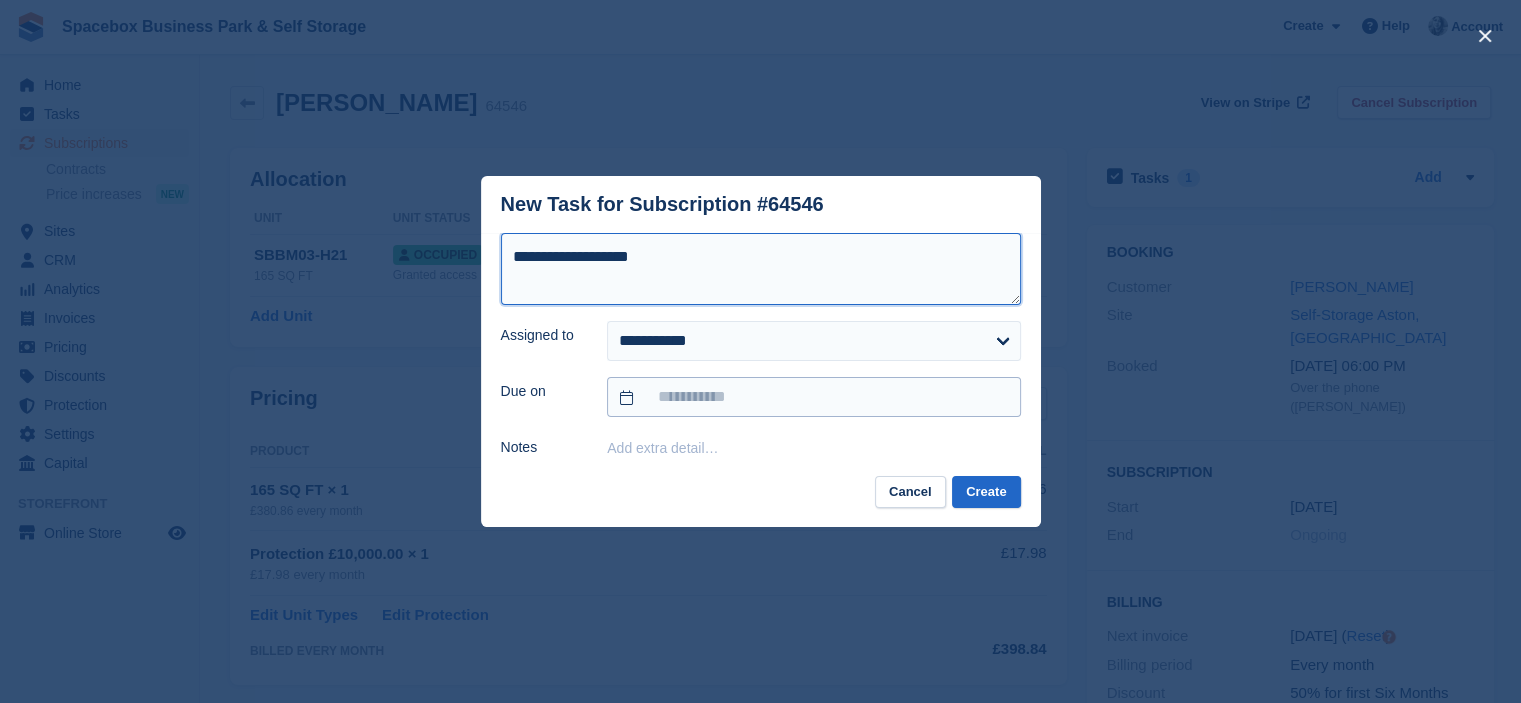 type on "**********" 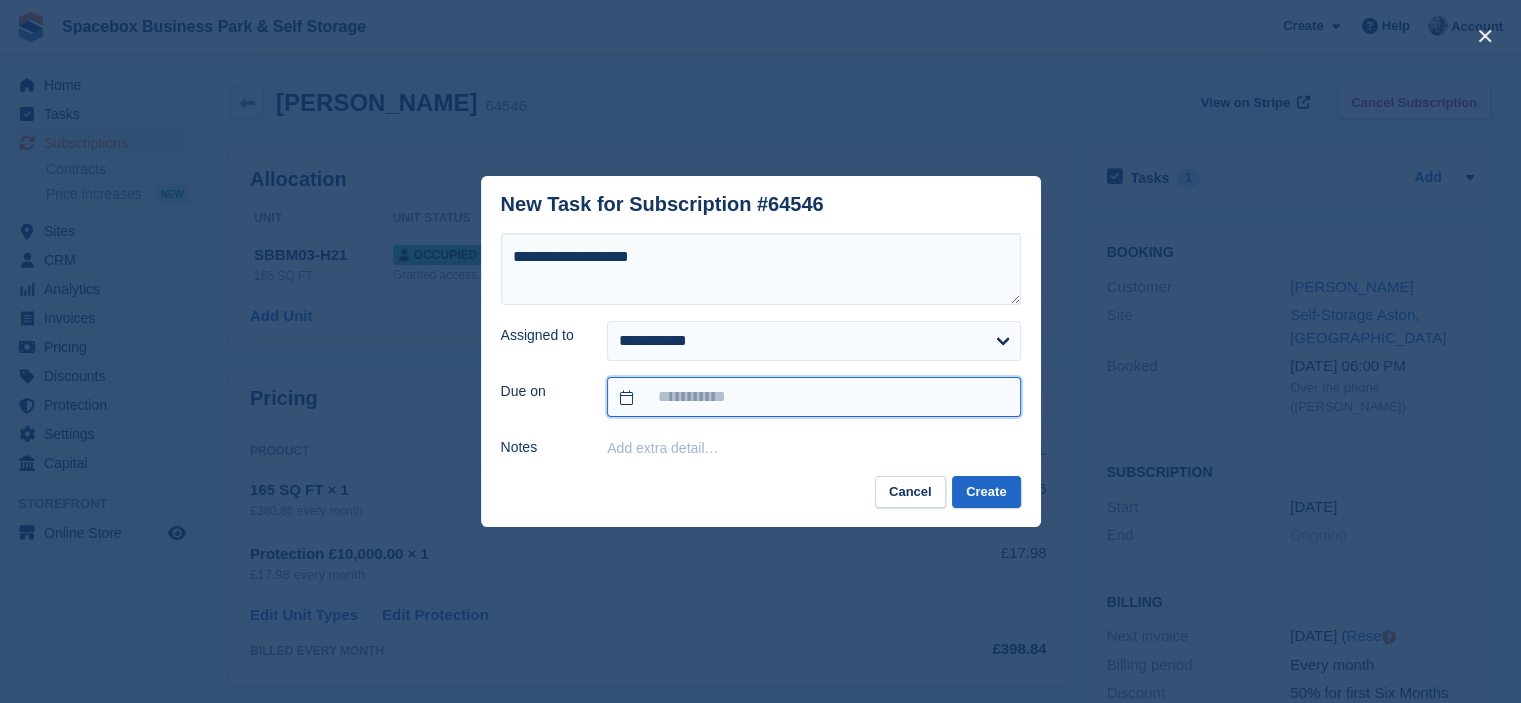 click at bounding box center (813, 397) 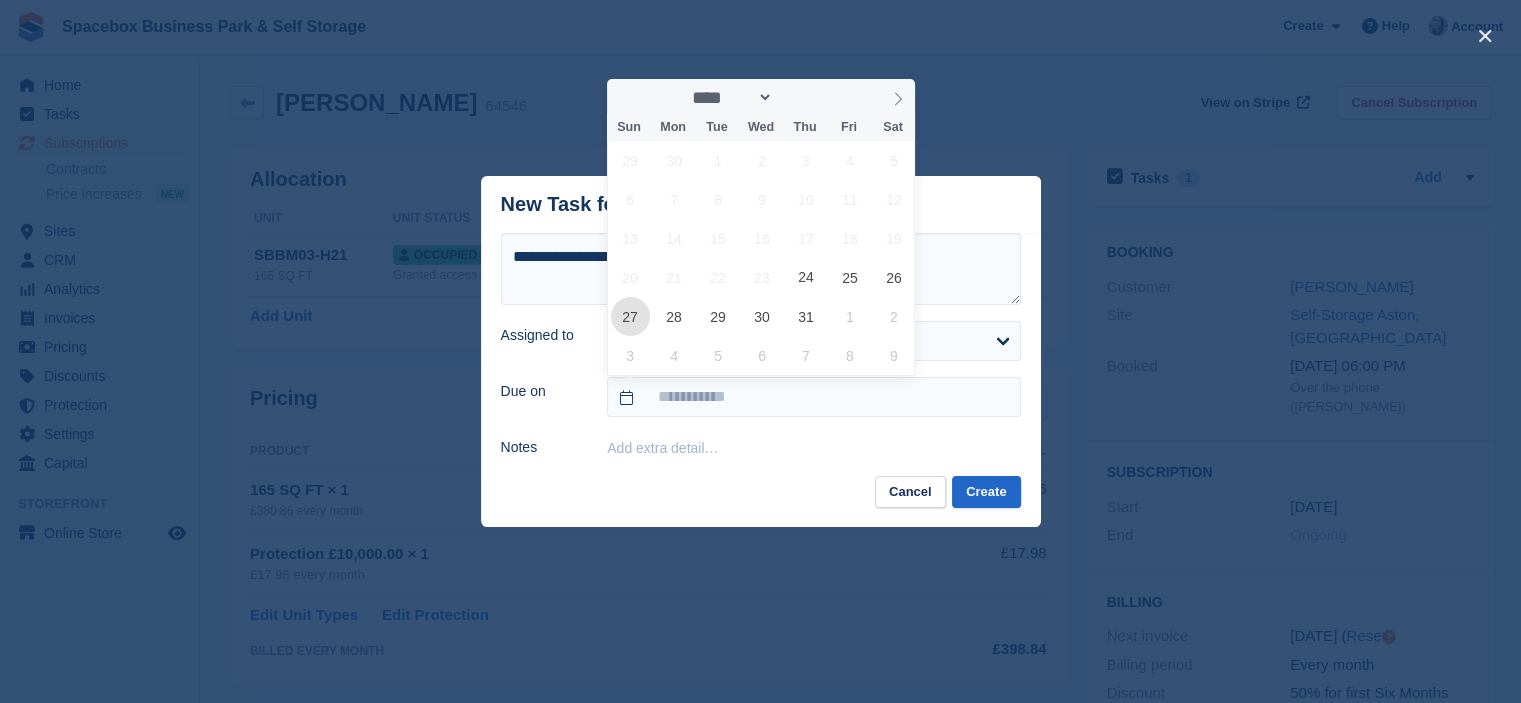 click on "27" at bounding box center [630, 316] 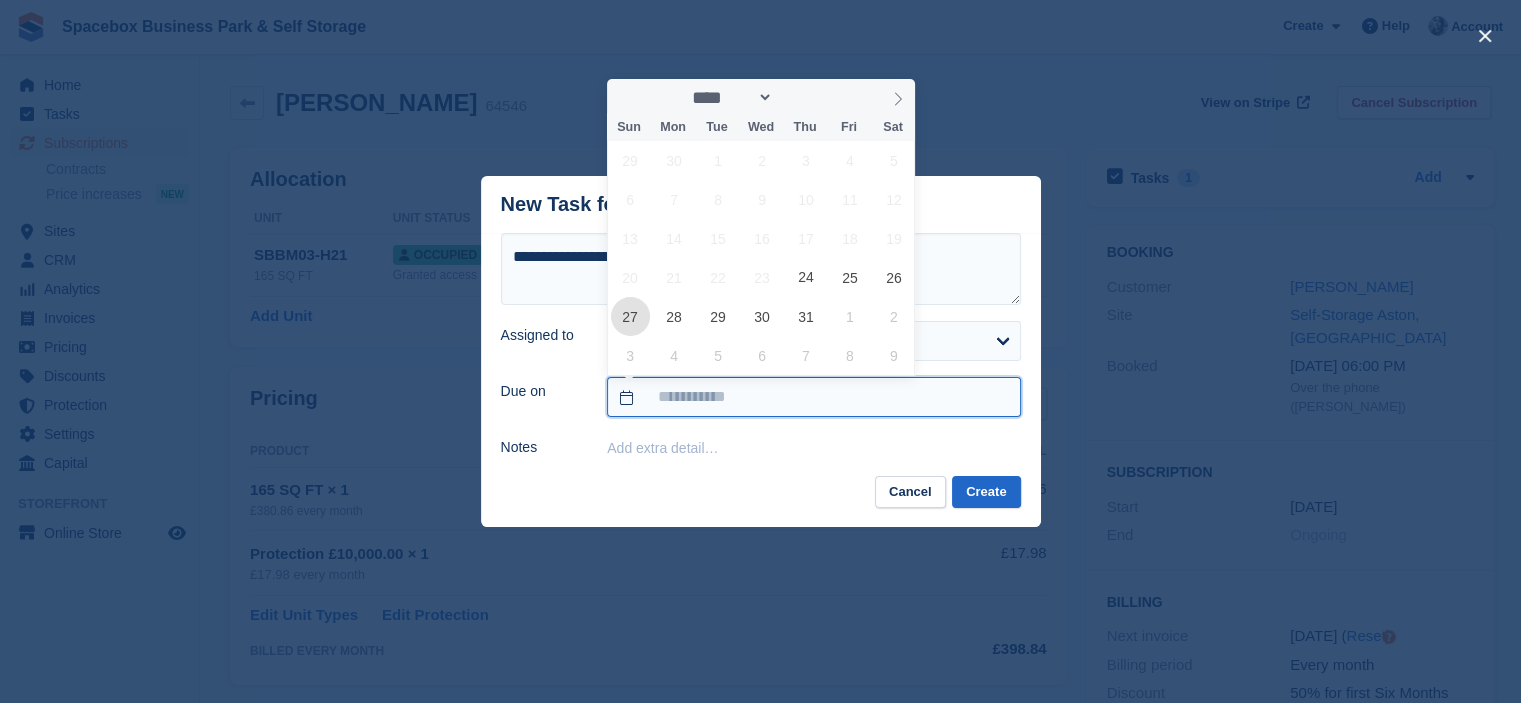 type on "**********" 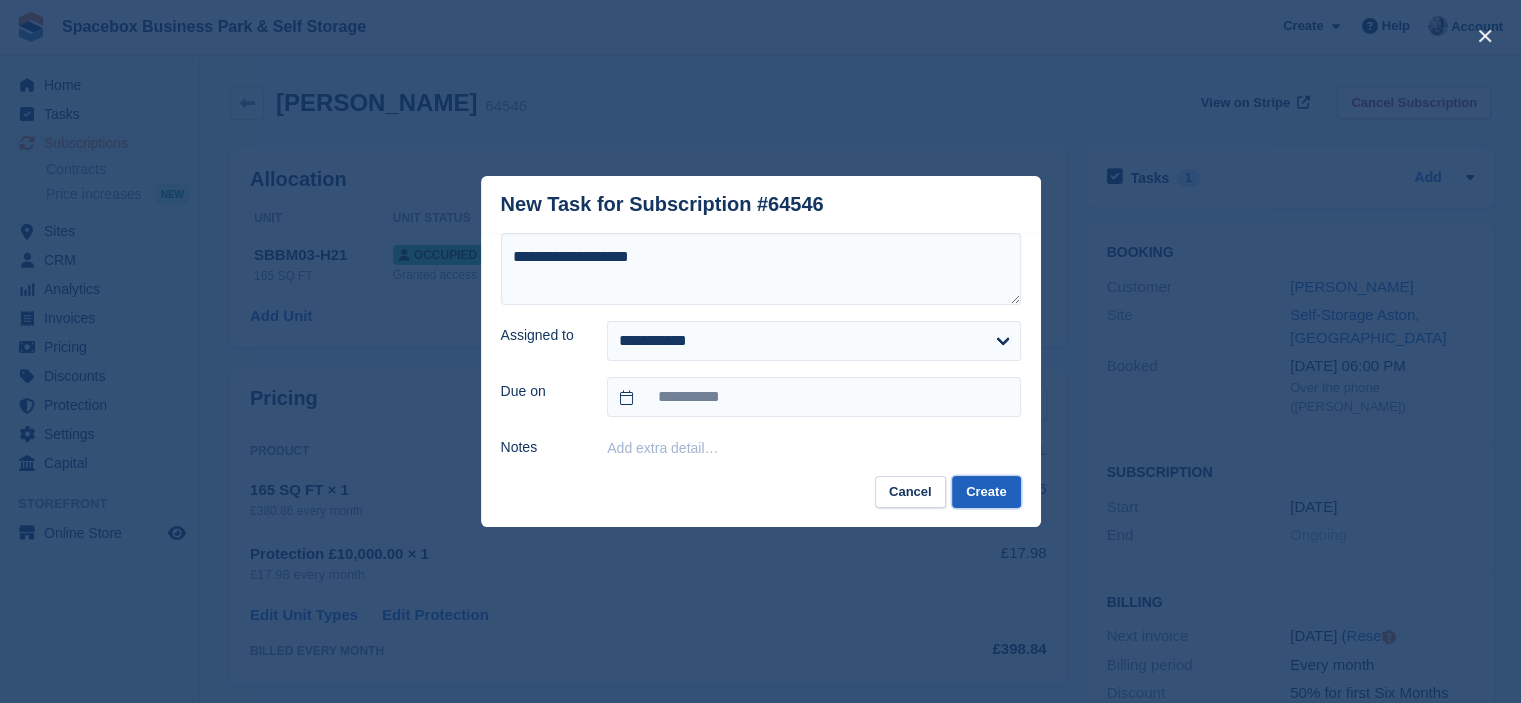 click on "Create" at bounding box center [986, 492] 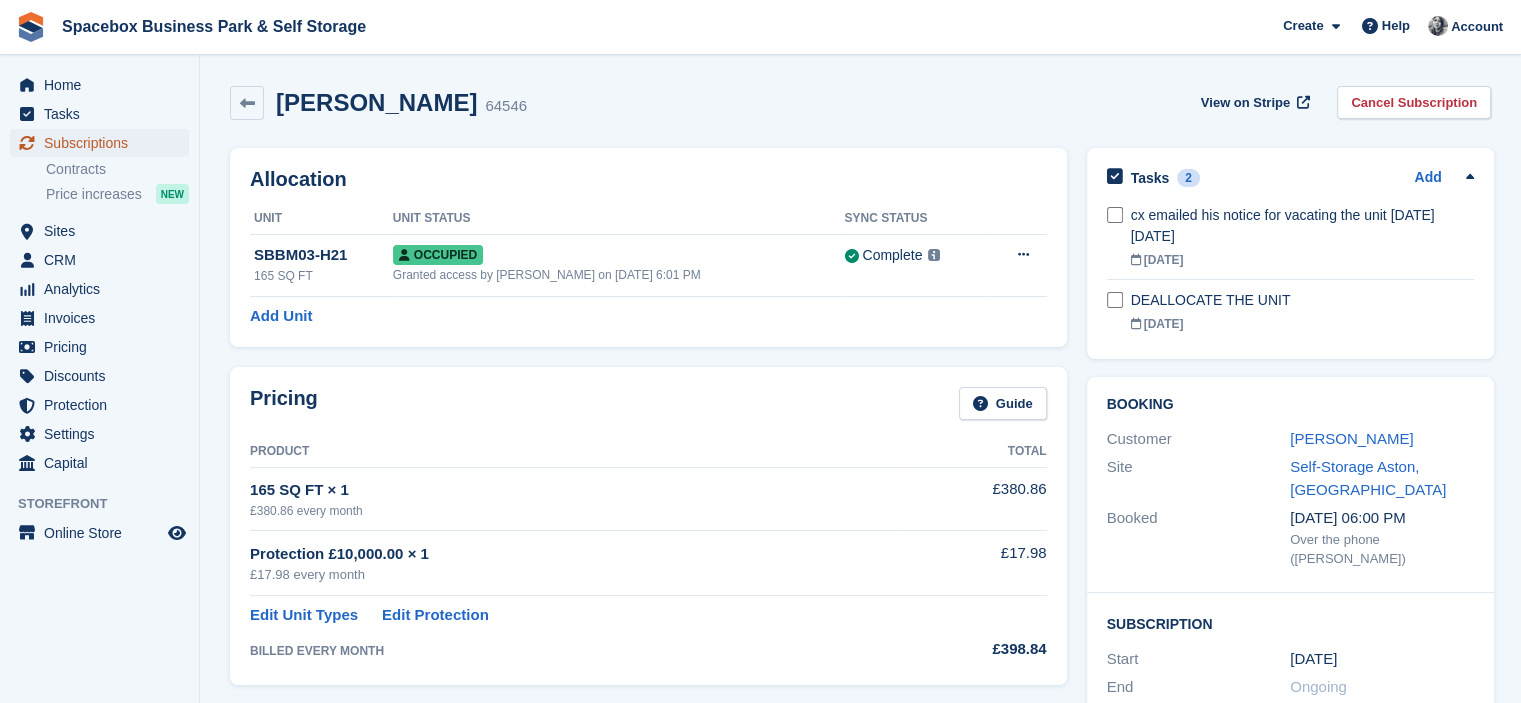 click on "Subscriptions" at bounding box center [104, 143] 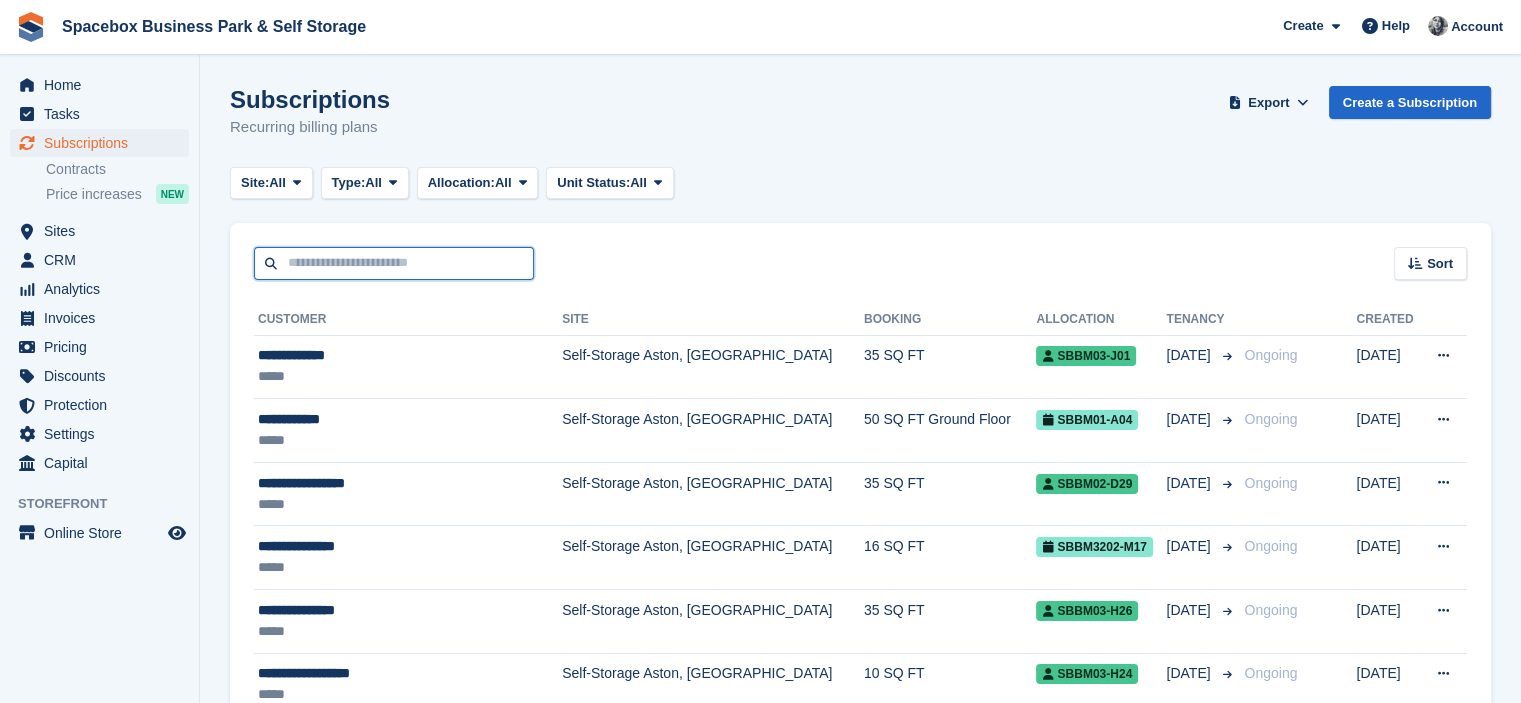 click at bounding box center [394, 263] 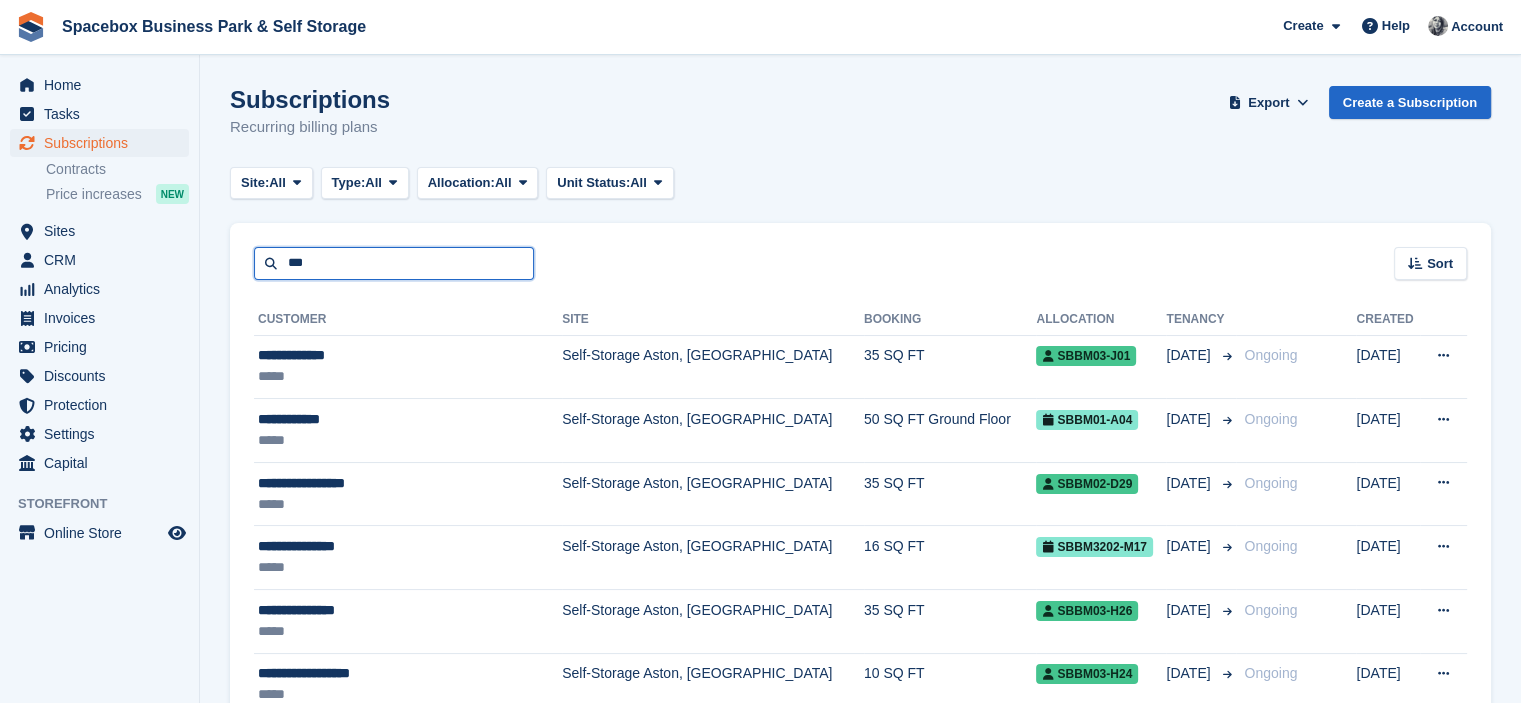 type on "*******" 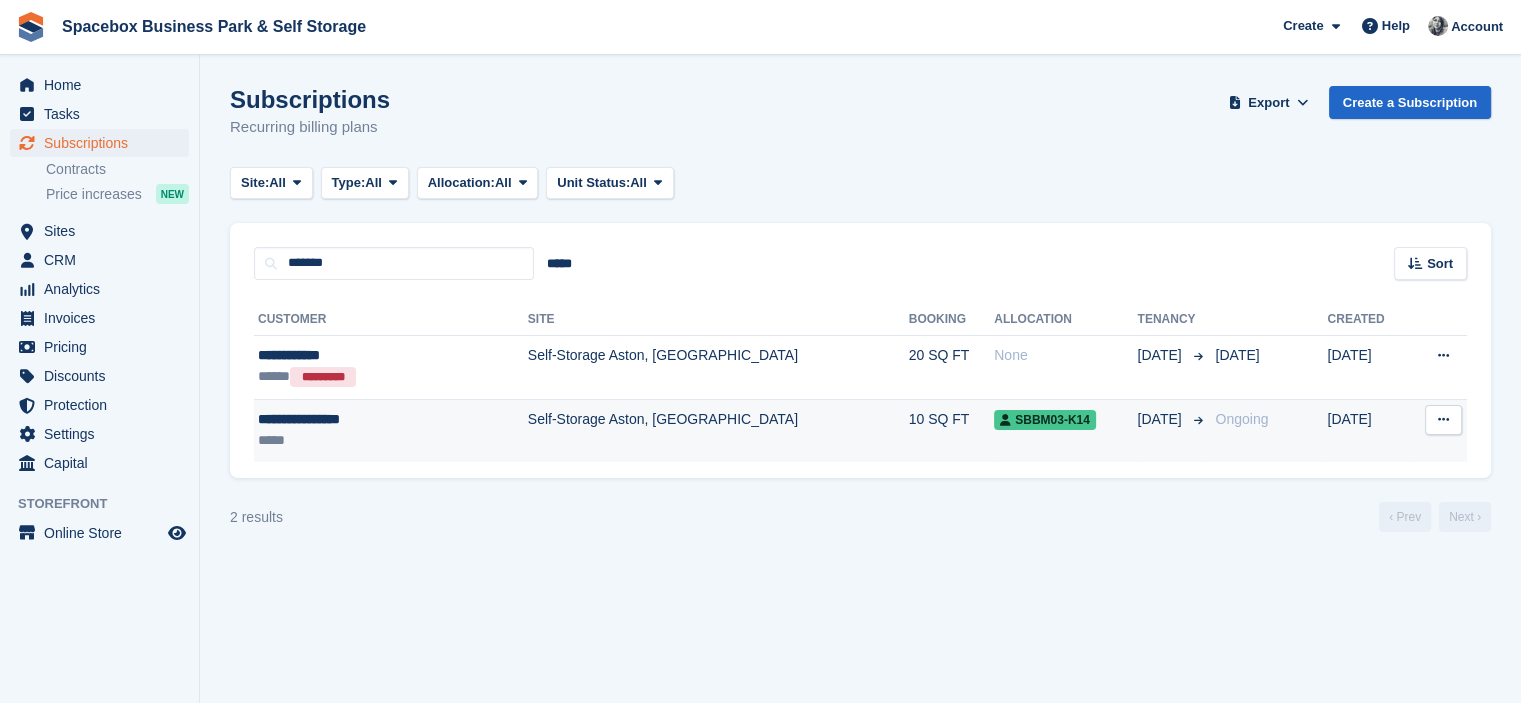 click on "Self-Storage Aston, [GEOGRAPHIC_DATA]" at bounding box center (718, 430) 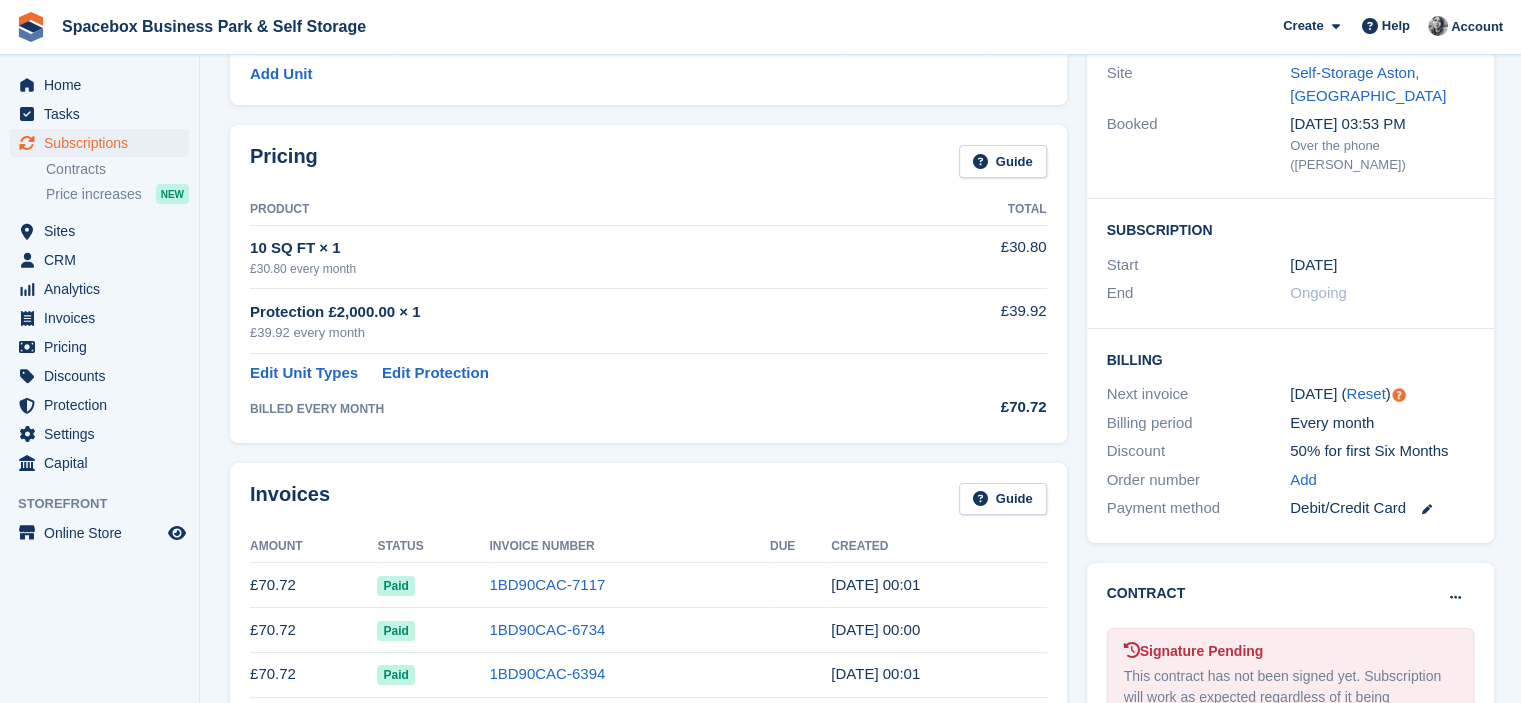 scroll, scrollTop: 0, scrollLeft: 0, axis: both 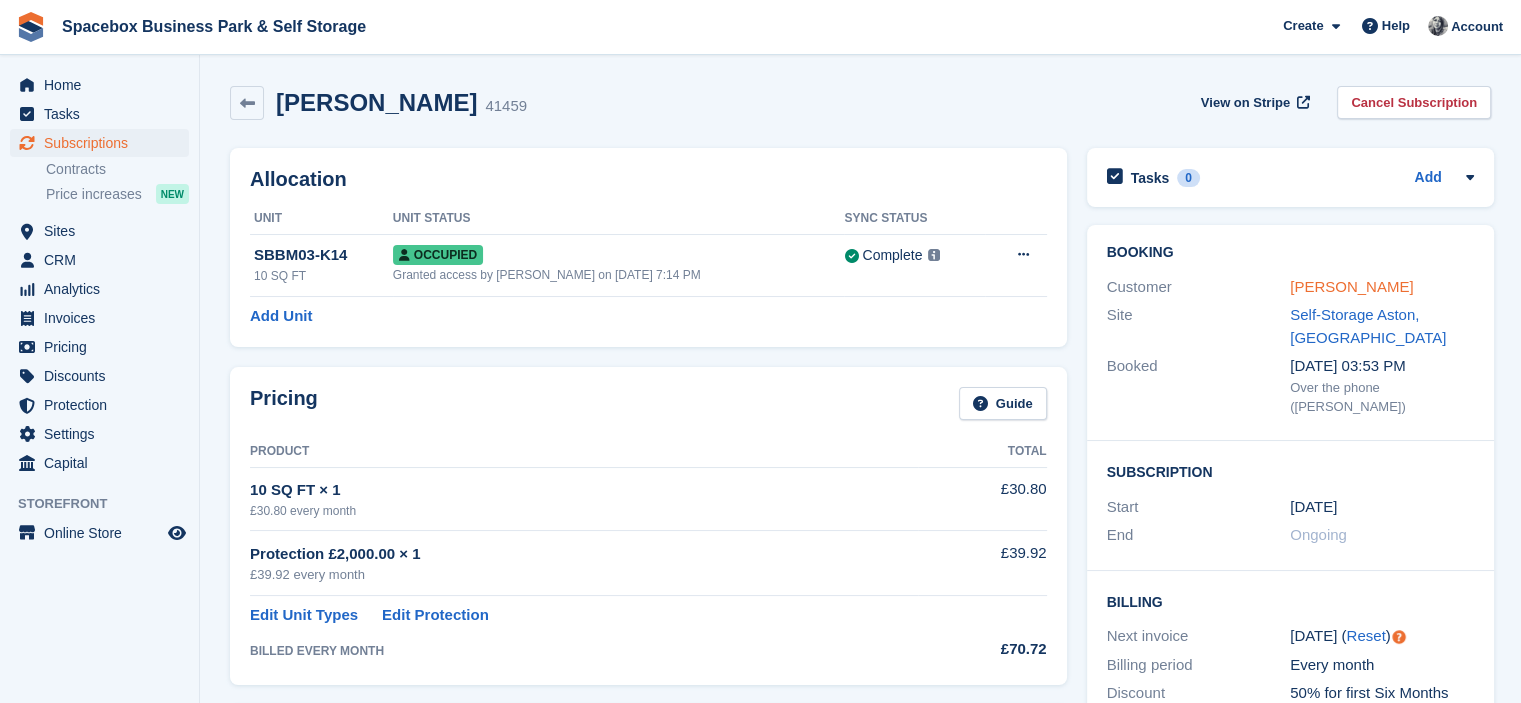 click on "Abigail Ayorinde" at bounding box center (1351, 286) 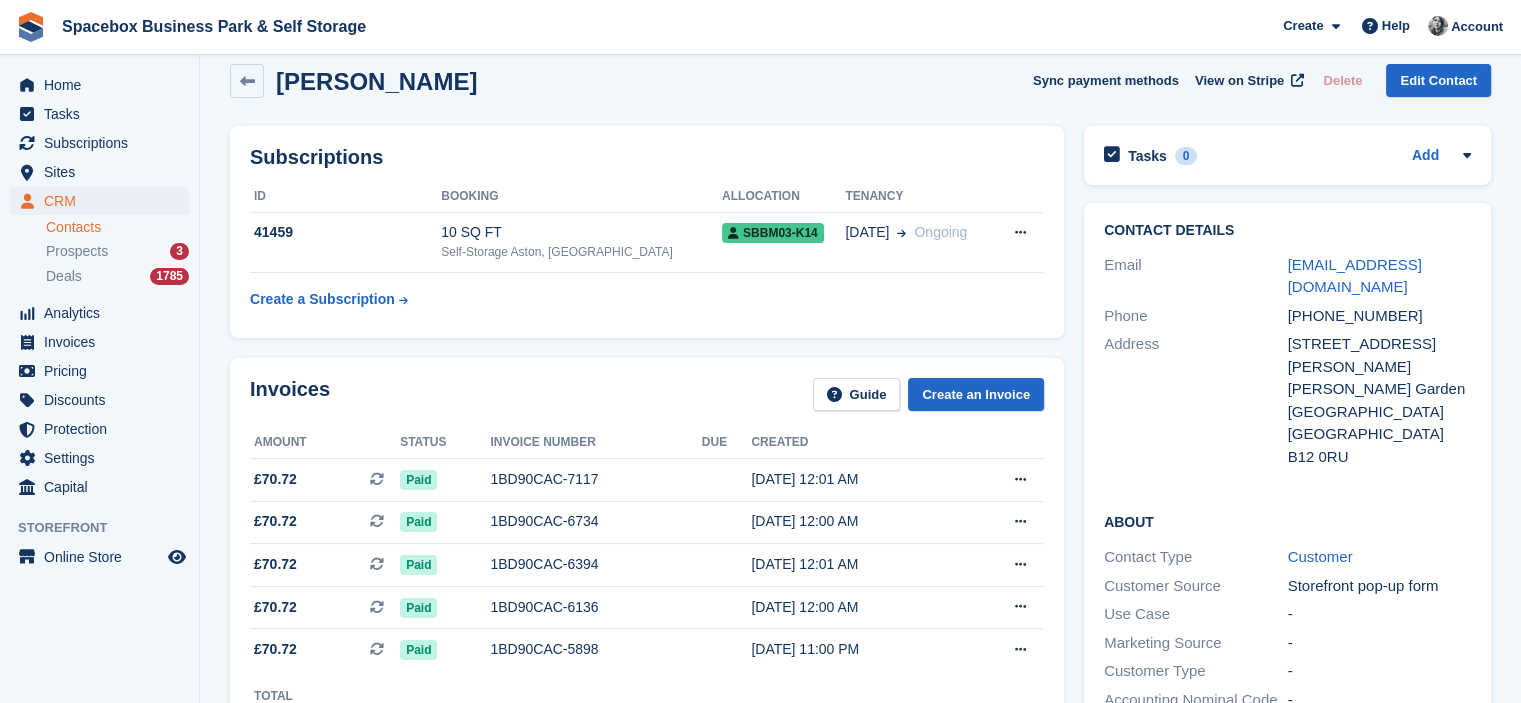 scroll, scrollTop: 0, scrollLeft: 0, axis: both 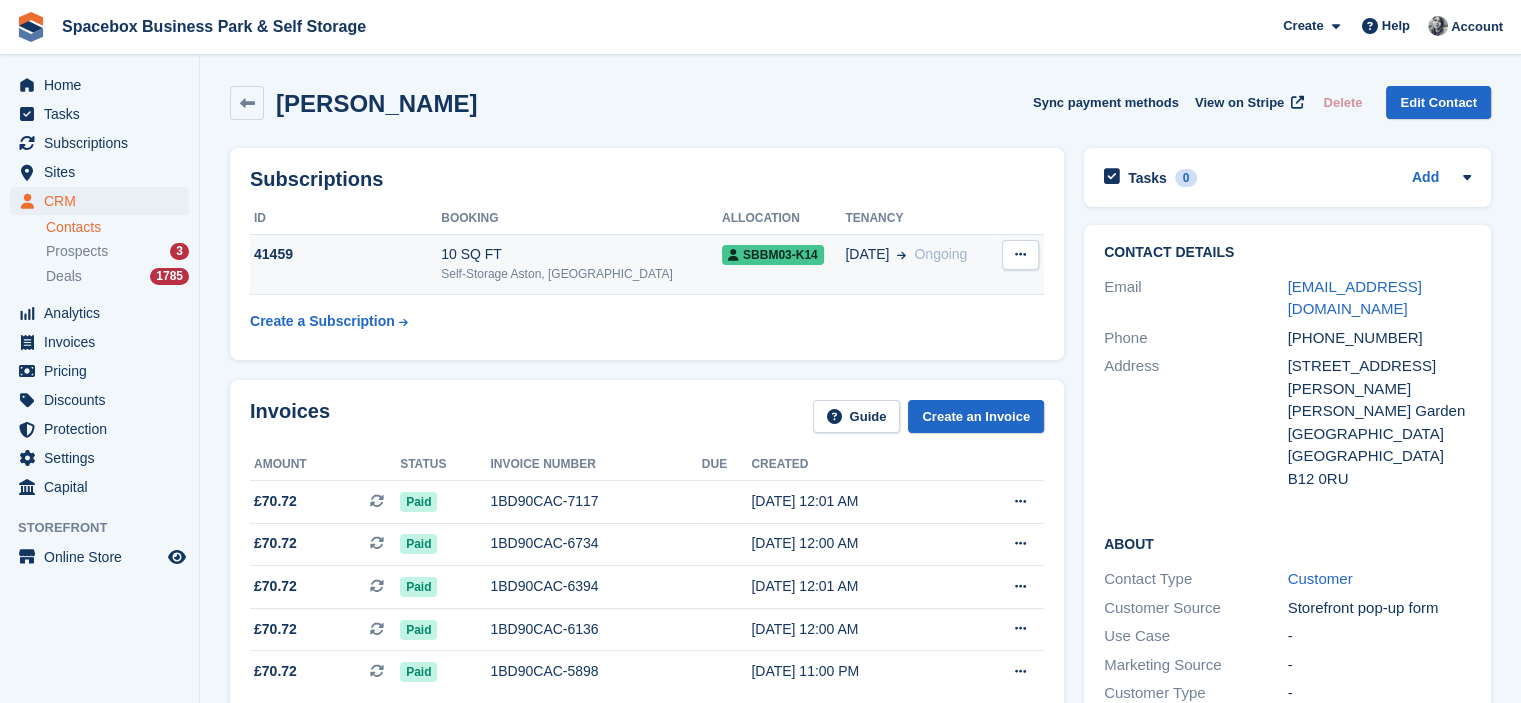 click on "Self-Storage Aston, [GEOGRAPHIC_DATA]" at bounding box center [581, 274] 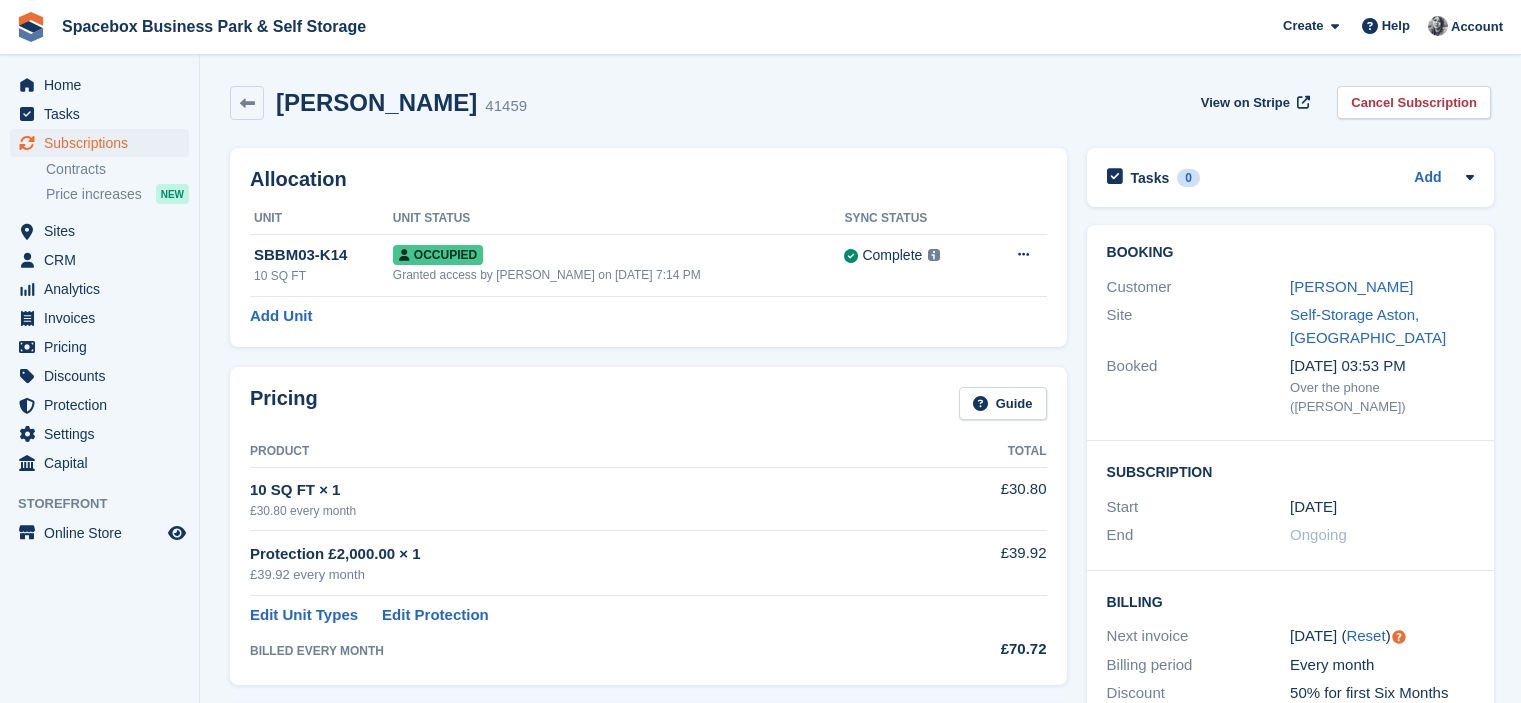scroll, scrollTop: 0, scrollLeft: 0, axis: both 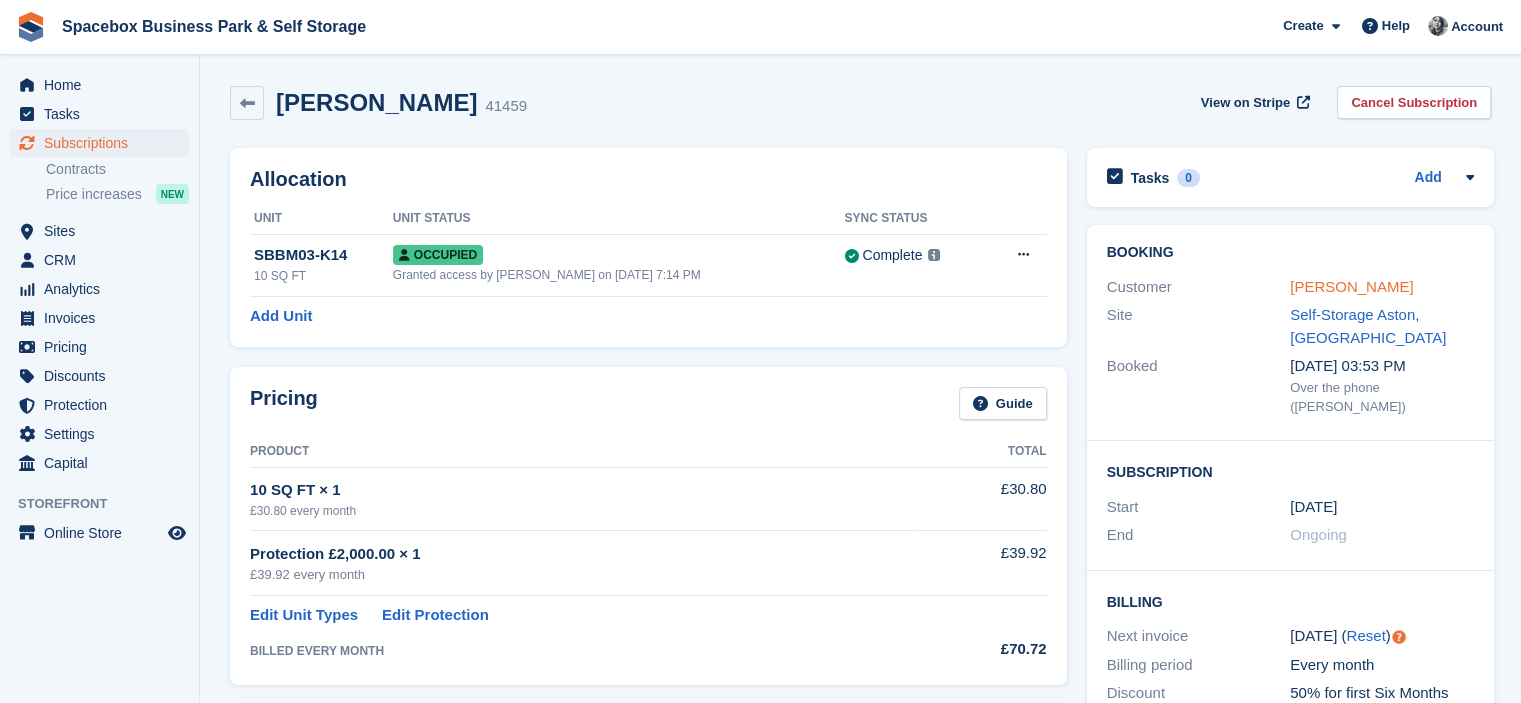 click on "Abigail Ayorinde" at bounding box center [1351, 286] 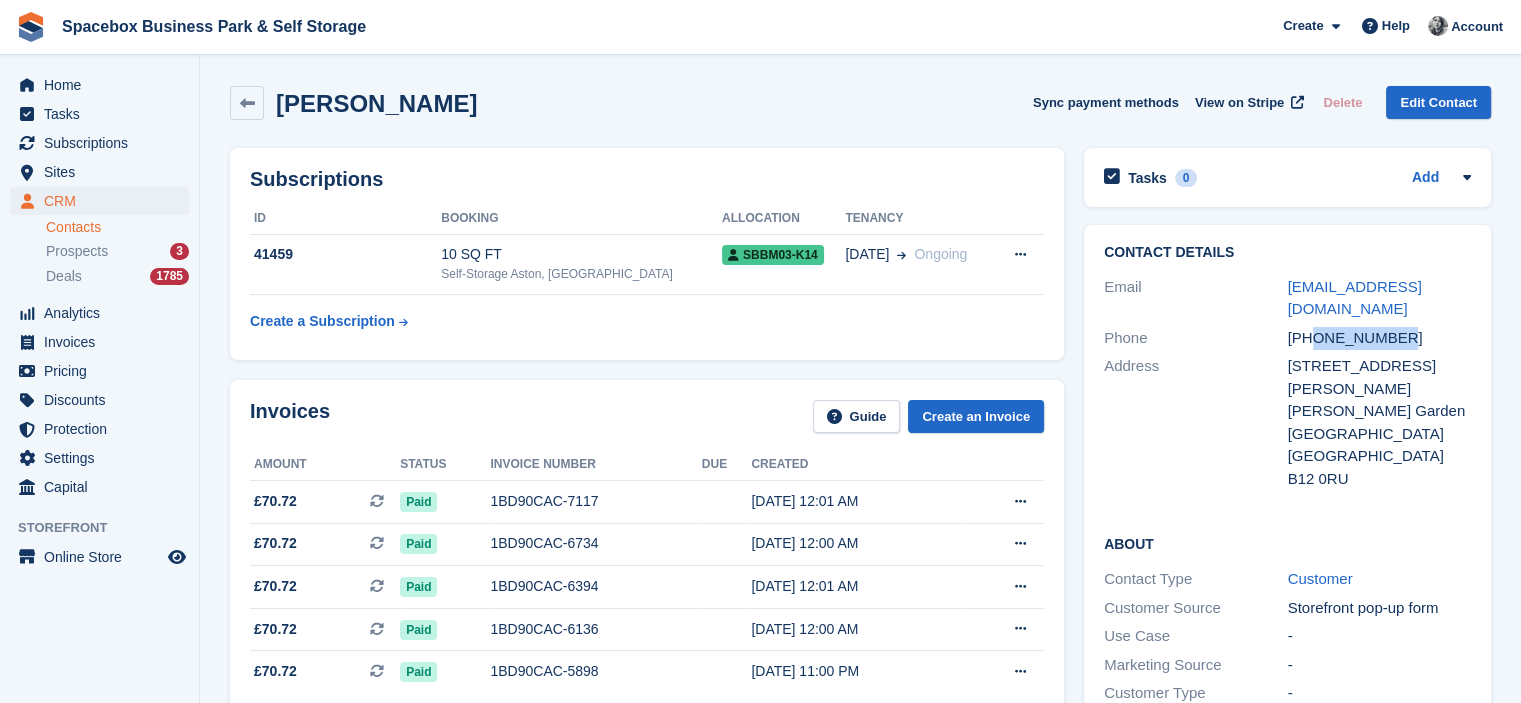 drag, startPoint x: 1316, startPoint y: 316, endPoint x: 1392, endPoint y: 303, distance: 77.10383 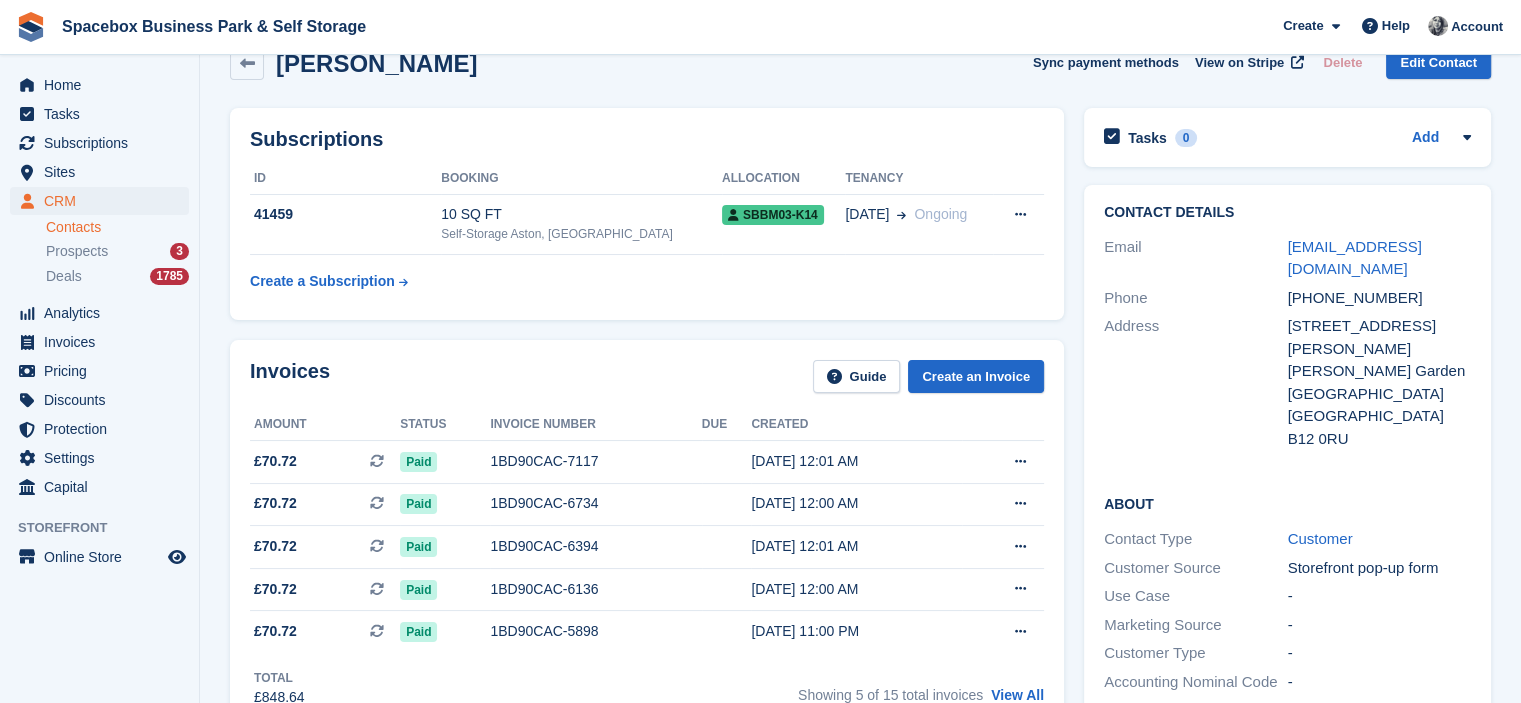 click on "Invoices
Guide
Create an Invoice
Amount
Status
Invoice number
Due
Created
£70.72
This is a recurring subscription invoice.
Paid
1BD90CAC-7117
24 Jul, 12:01 AM" at bounding box center (647, 534) 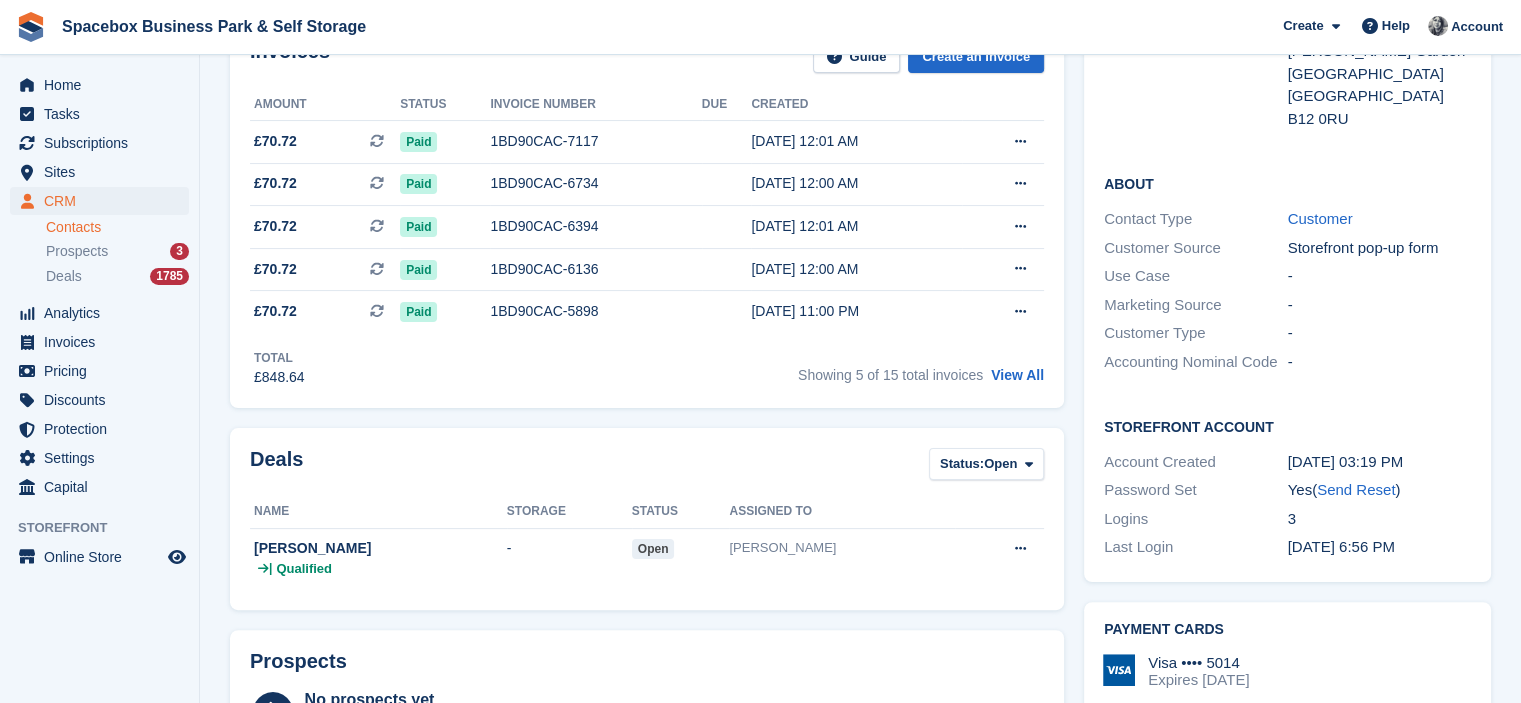 scroll, scrollTop: 0, scrollLeft: 0, axis: both 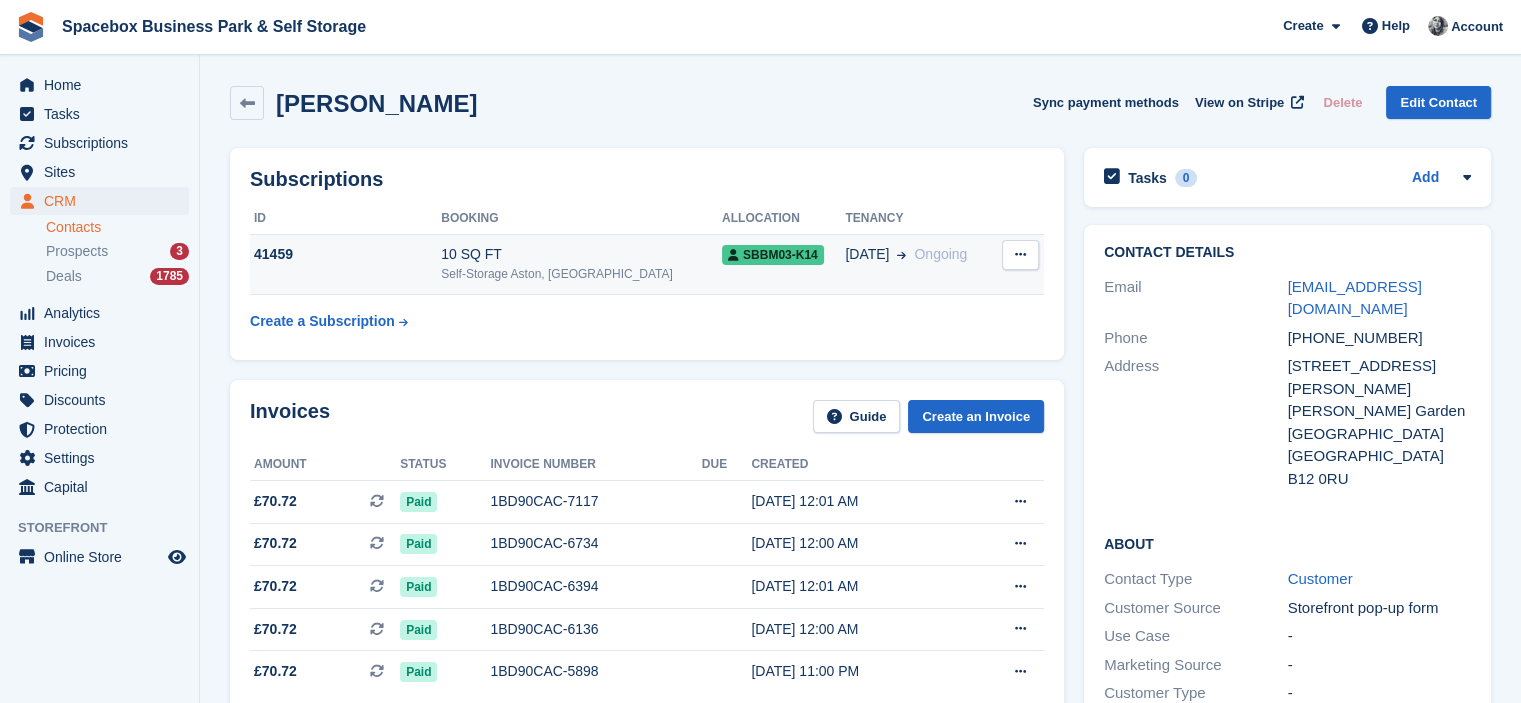 click on "10 SQ FT" at bounding box center (581, 254) 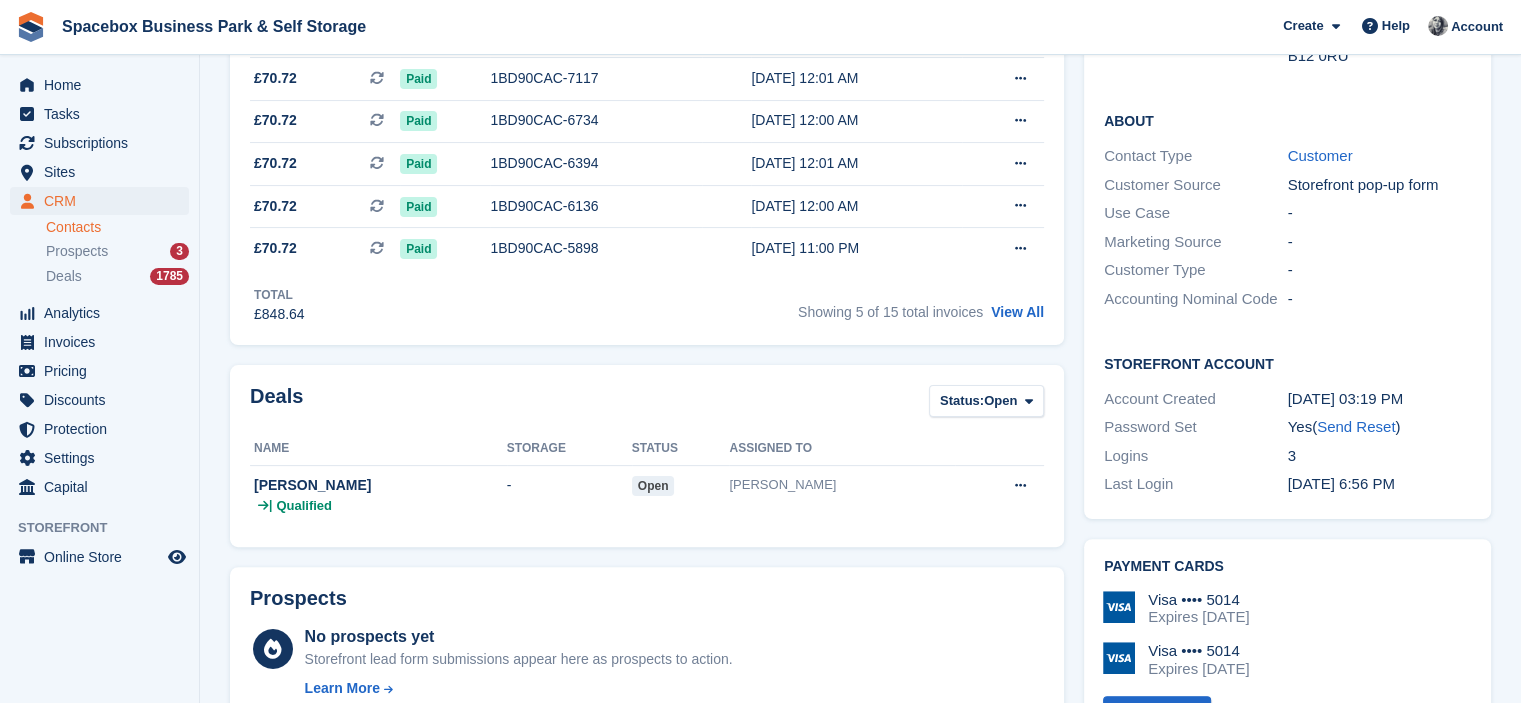 scroll, scrollTop: 0, scrollLeft: 0, axis: both 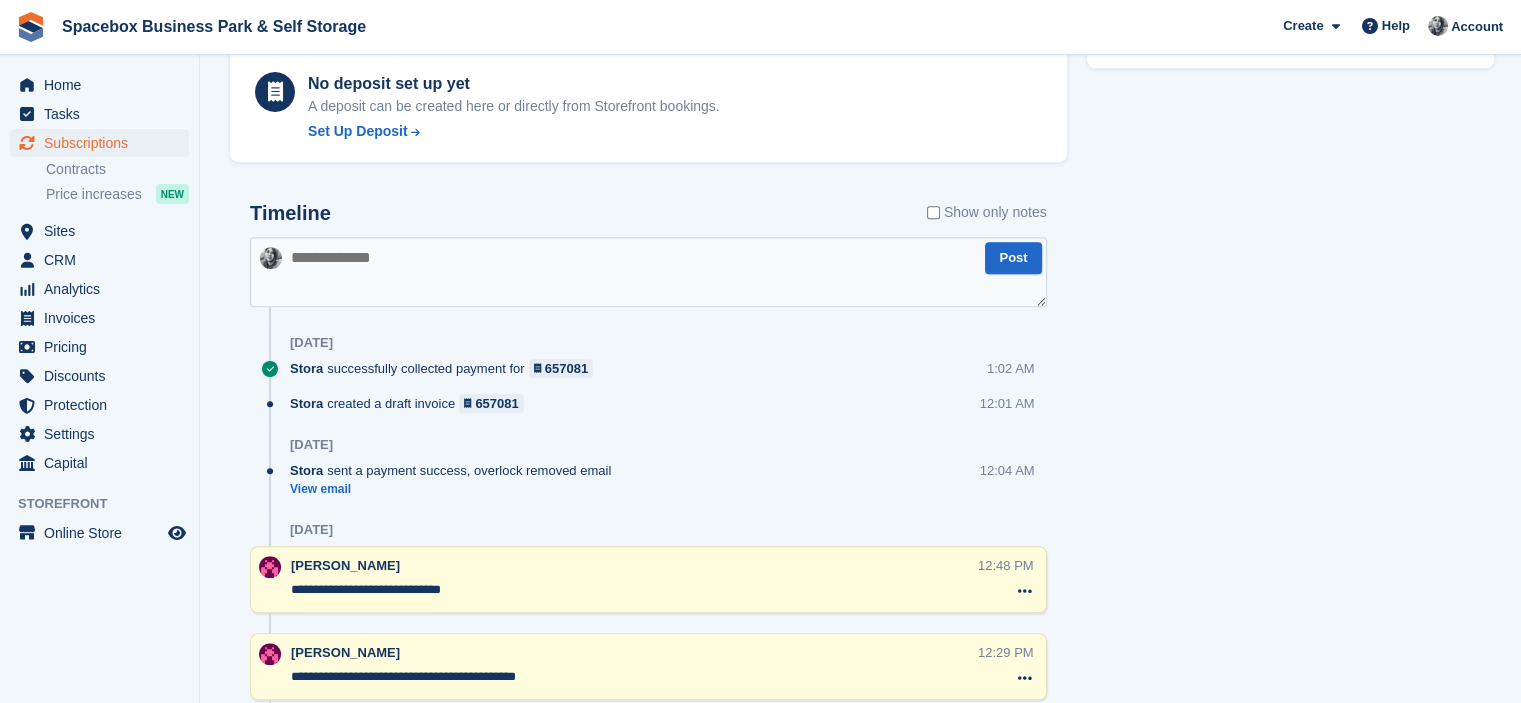 click at bounding box center (648, 272) 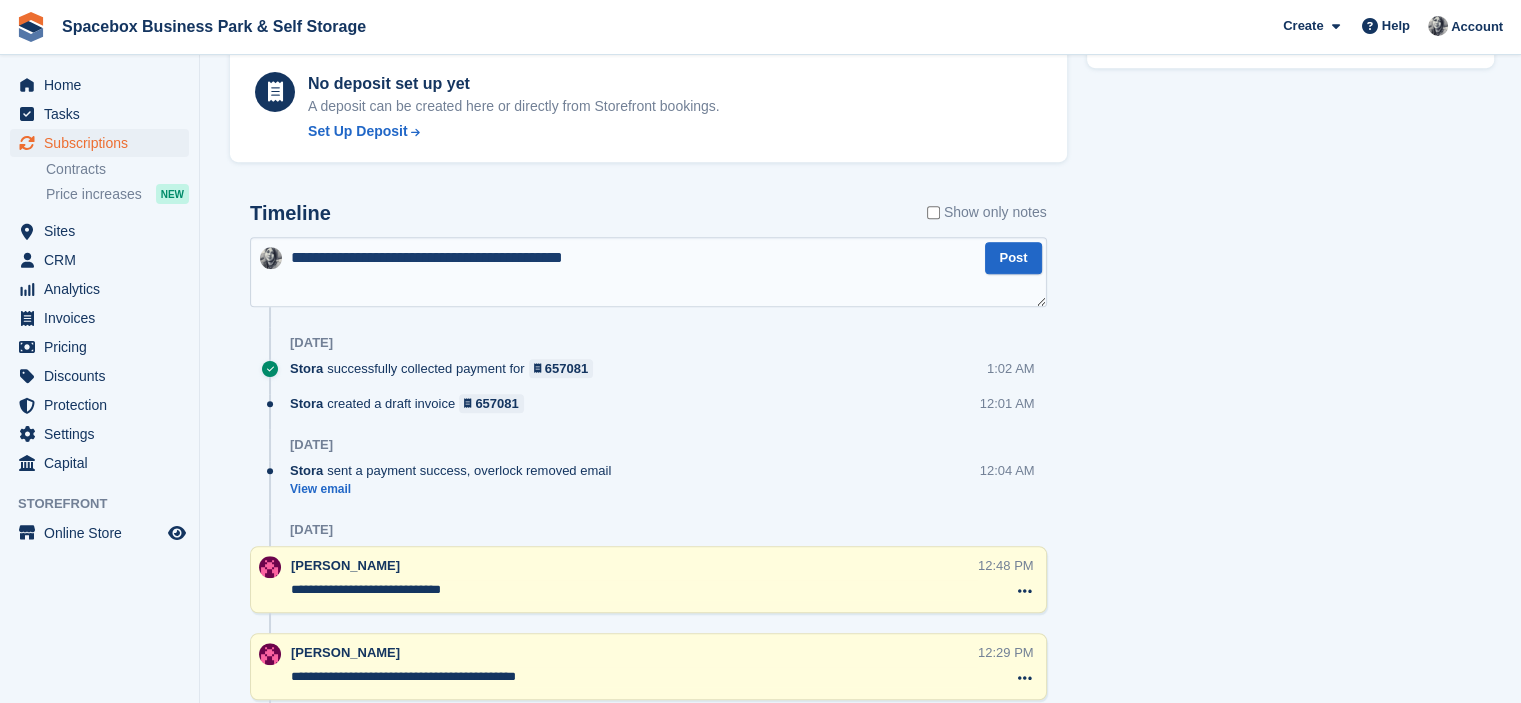 type on "**********" 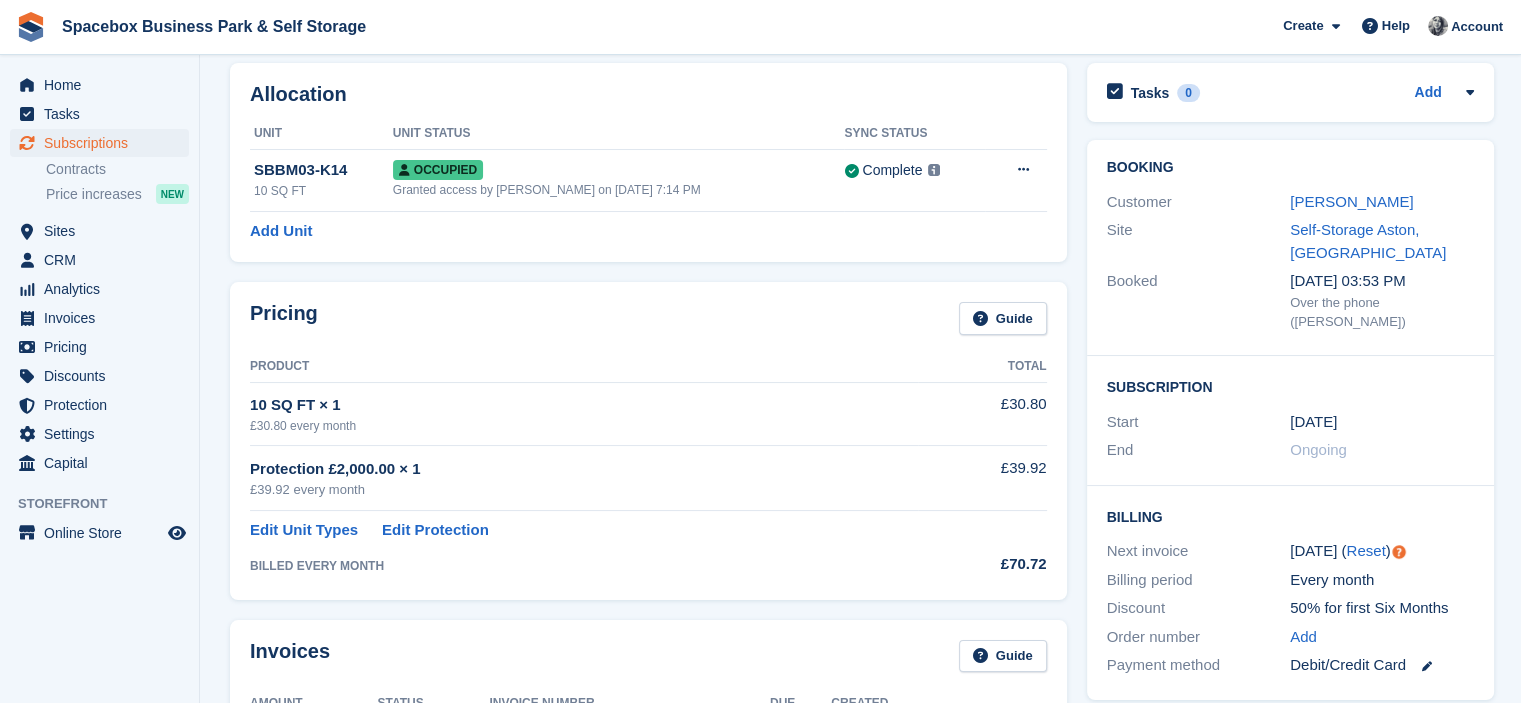 scroll, scrollTop: 0, scrollLeft: 0, axis: both 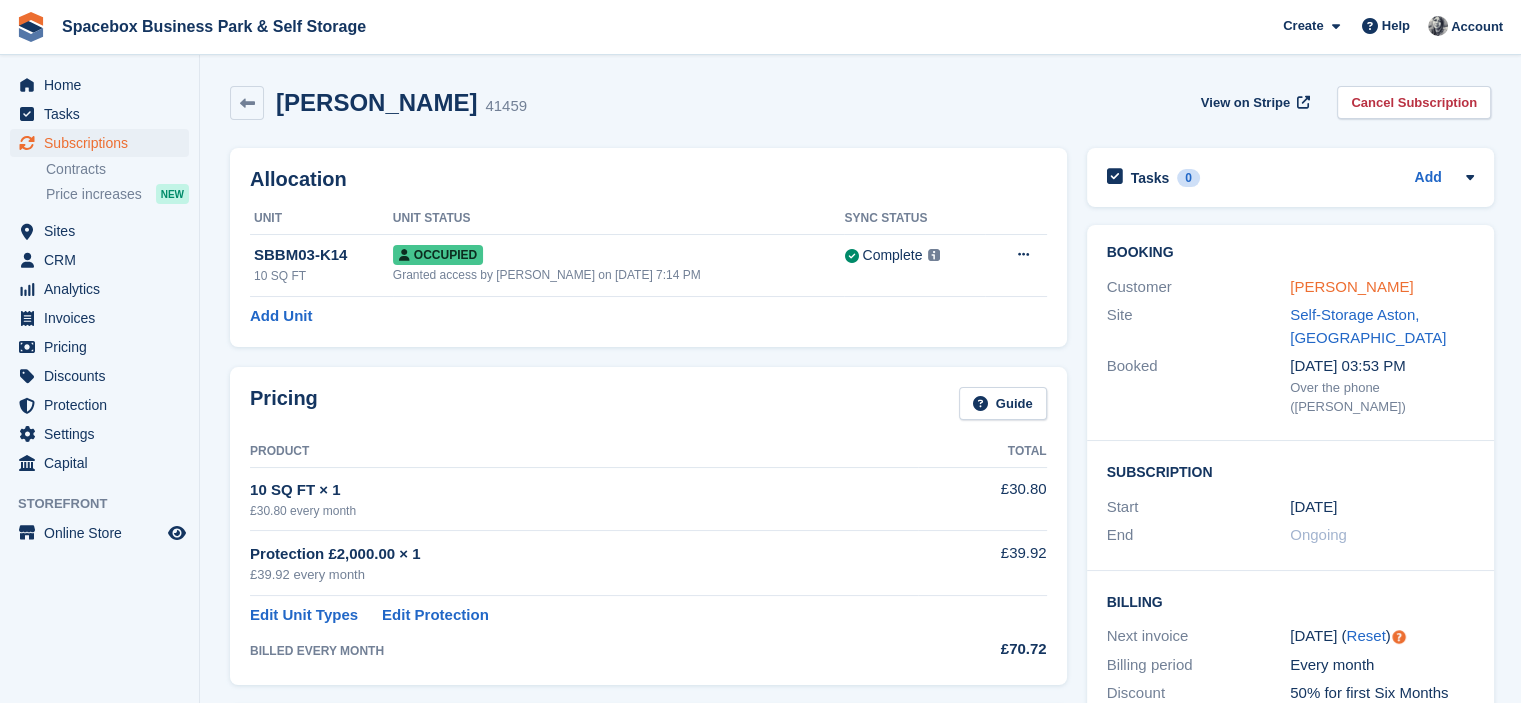 click on "[PERSON_NAME]" at bounding box center (1351, 286) 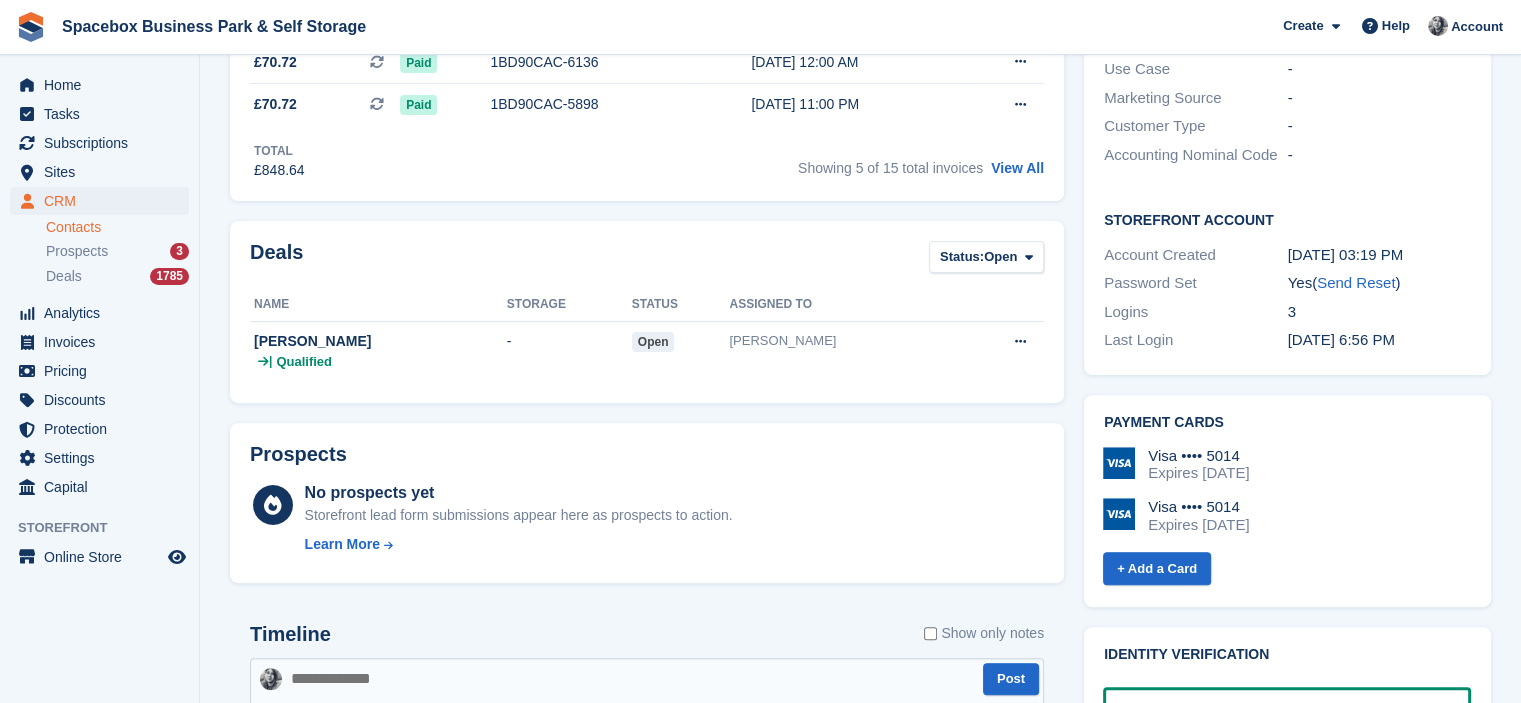 scroll, scrollTop: 0, scrollLeft: 0, axis: both 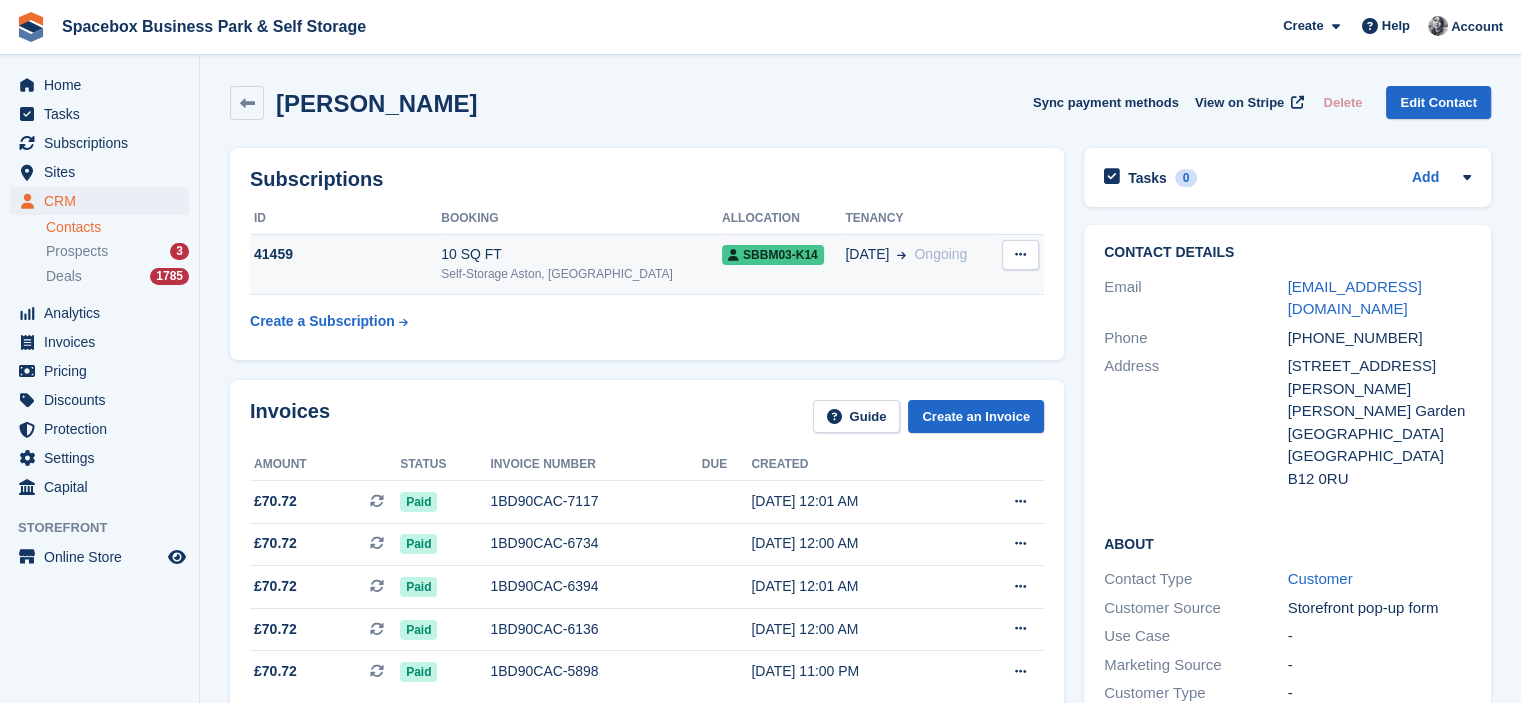 click on "24 May" at bounding box center (867, 254) 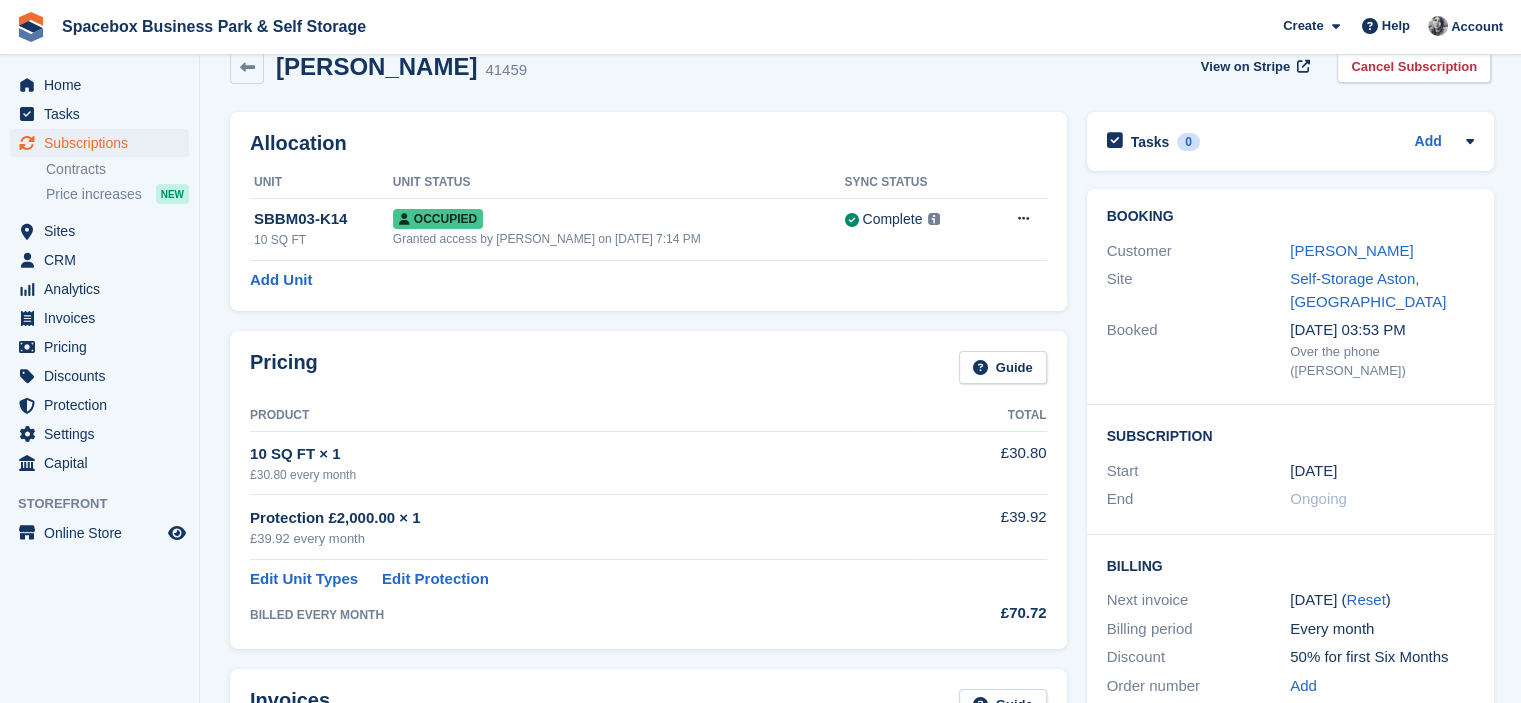 scroll, scrollTop: 40, scrollLeft: 0, axis: vertical 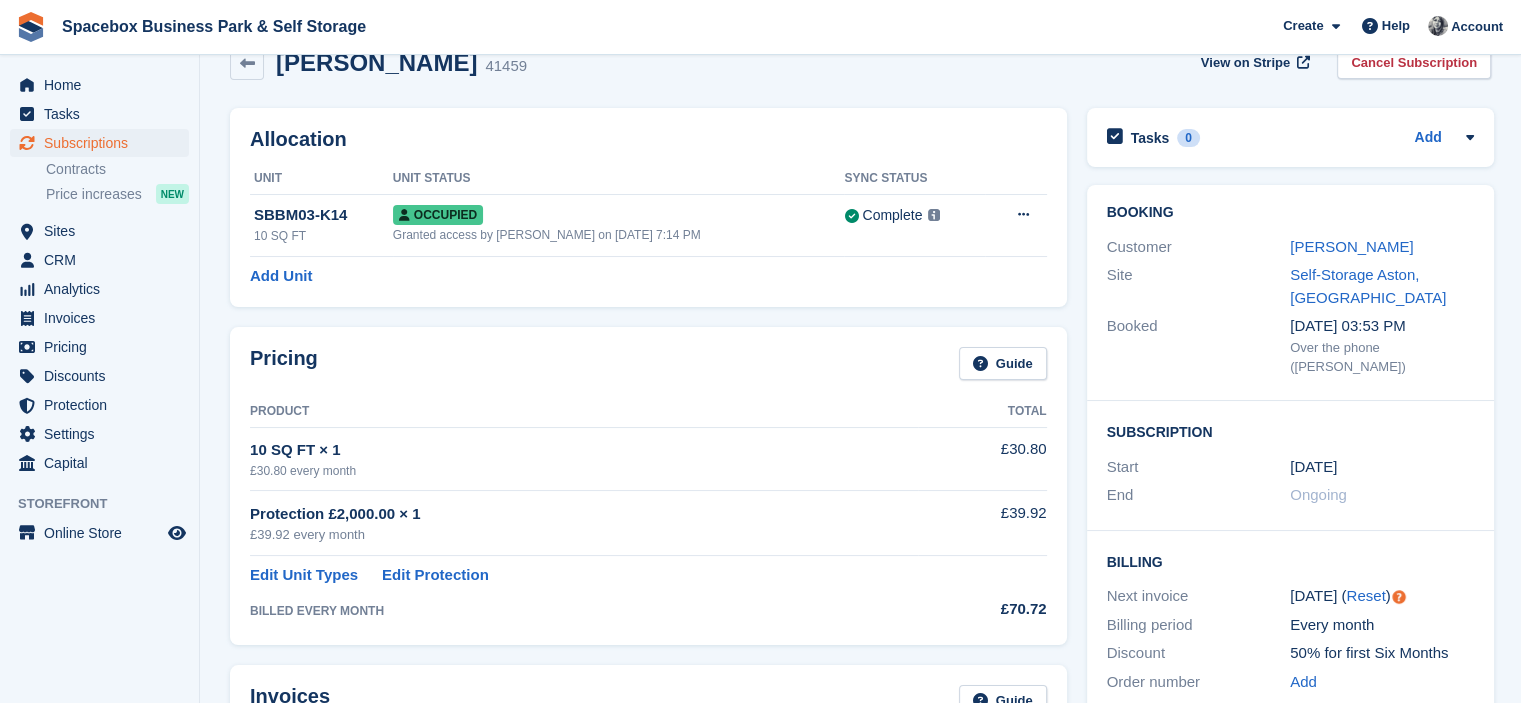 click on "[DATE]" at bounding box center (1313, 467) 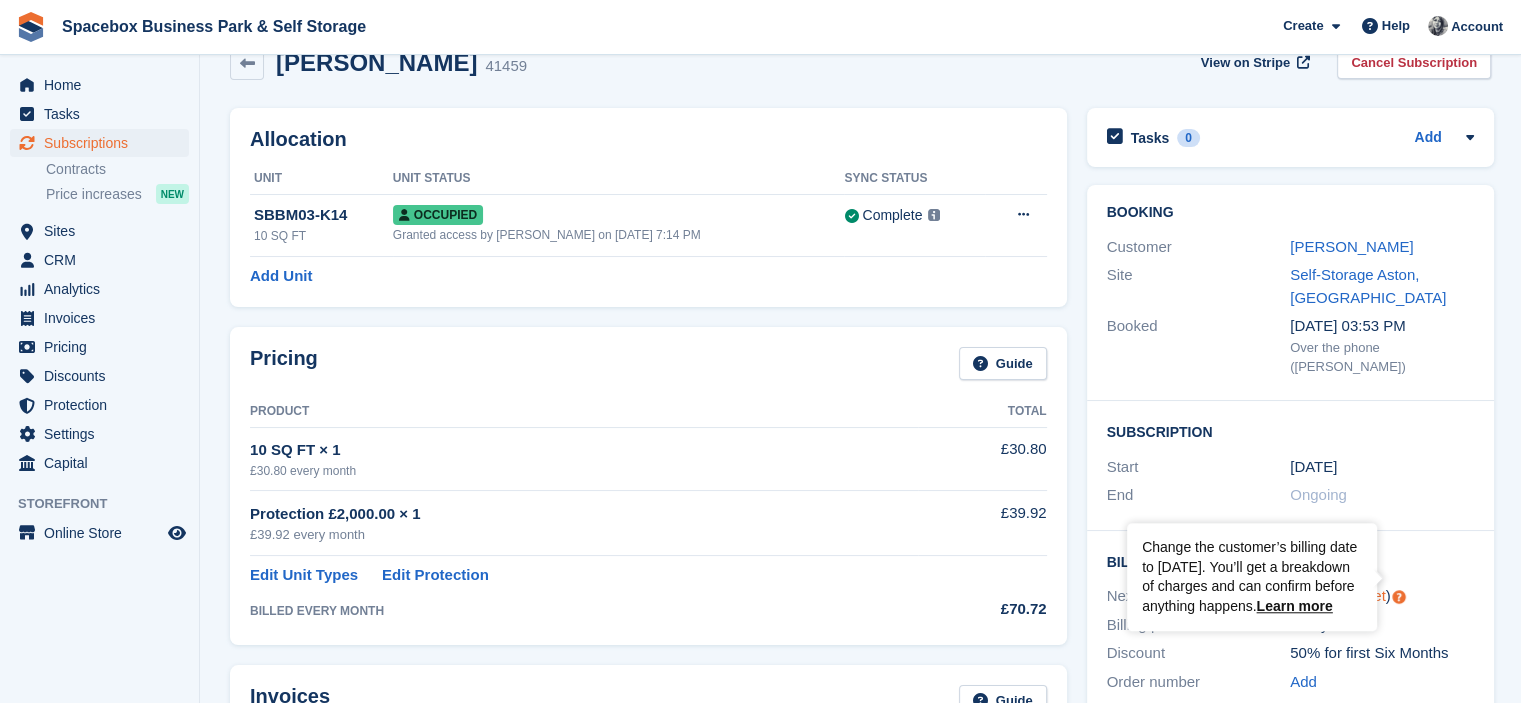 click 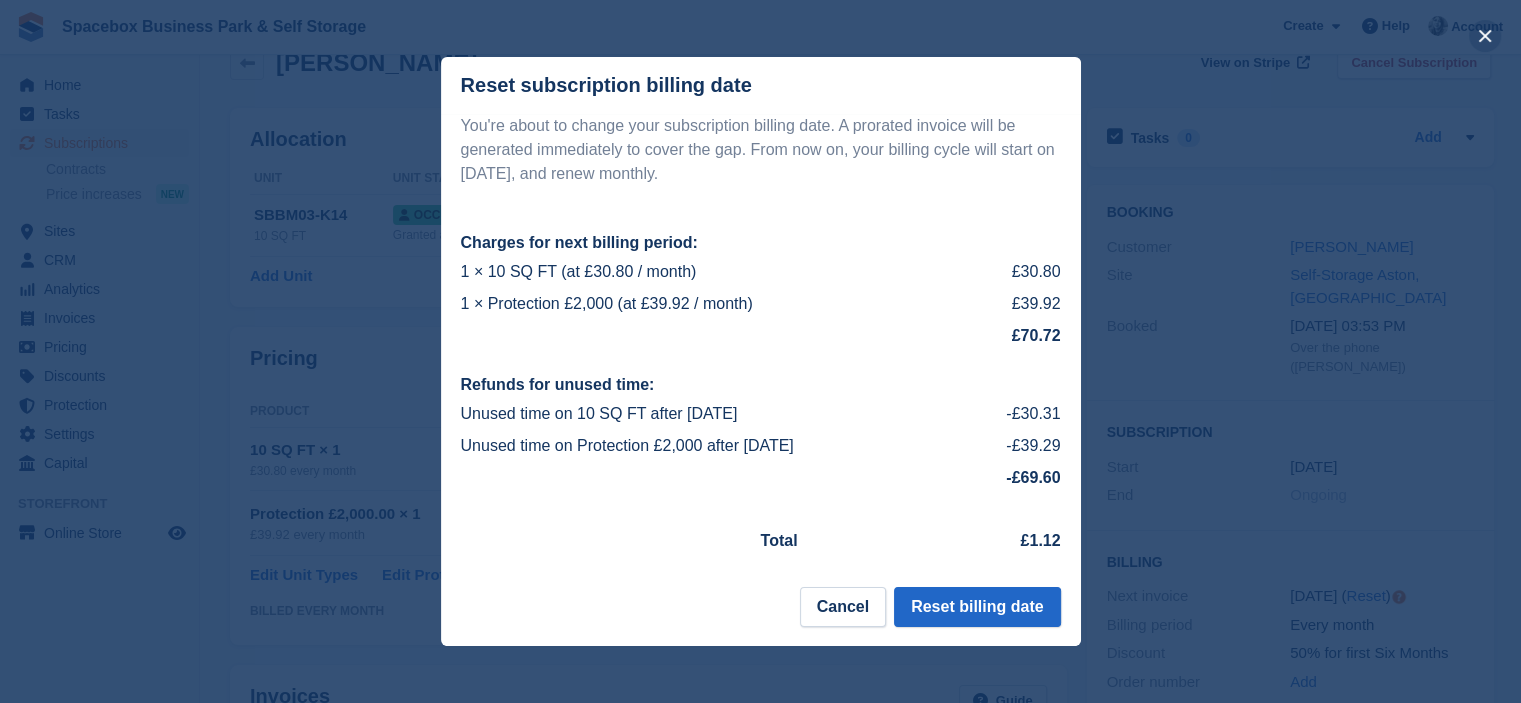 click at bounding box center [1485, 36] 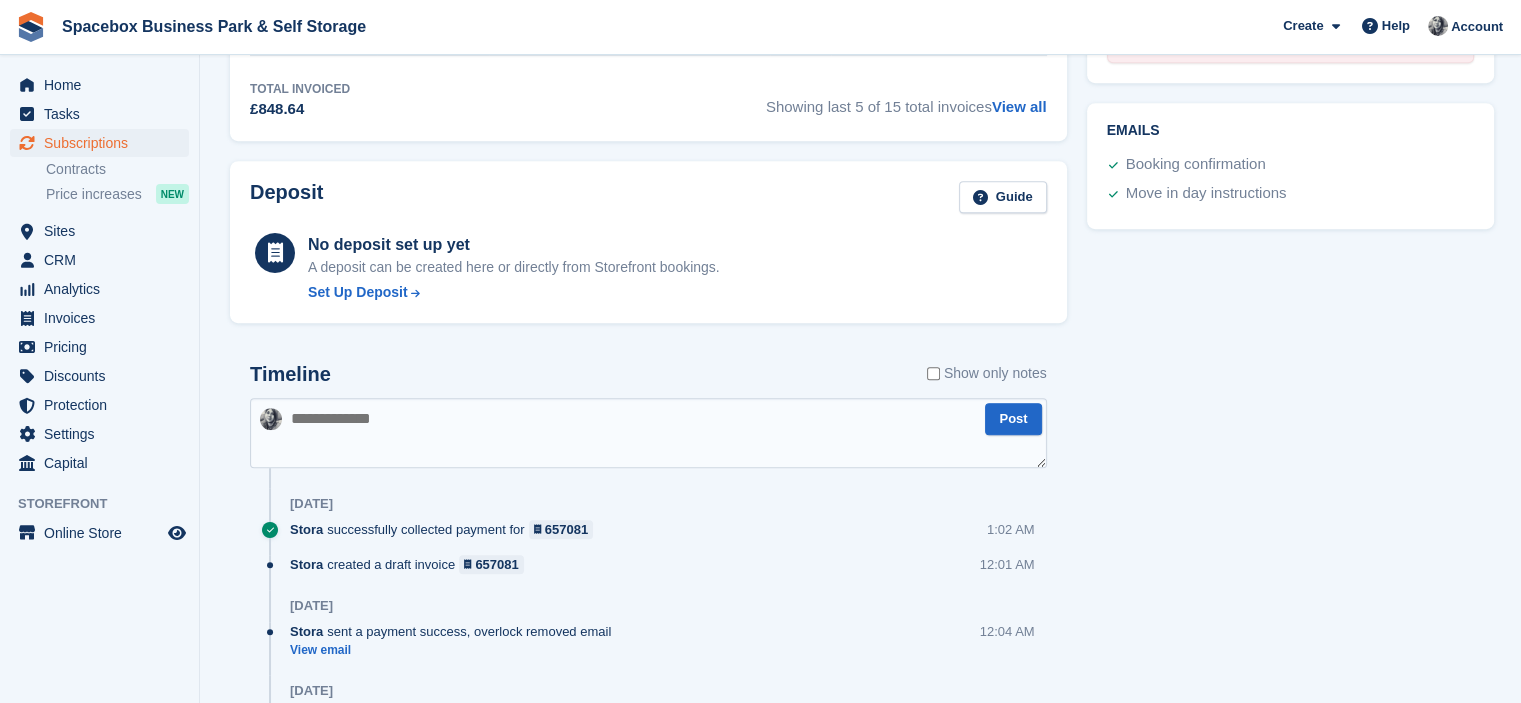 scroll, scrollTop: 1174, scrollLeft: 0, axis: vertical 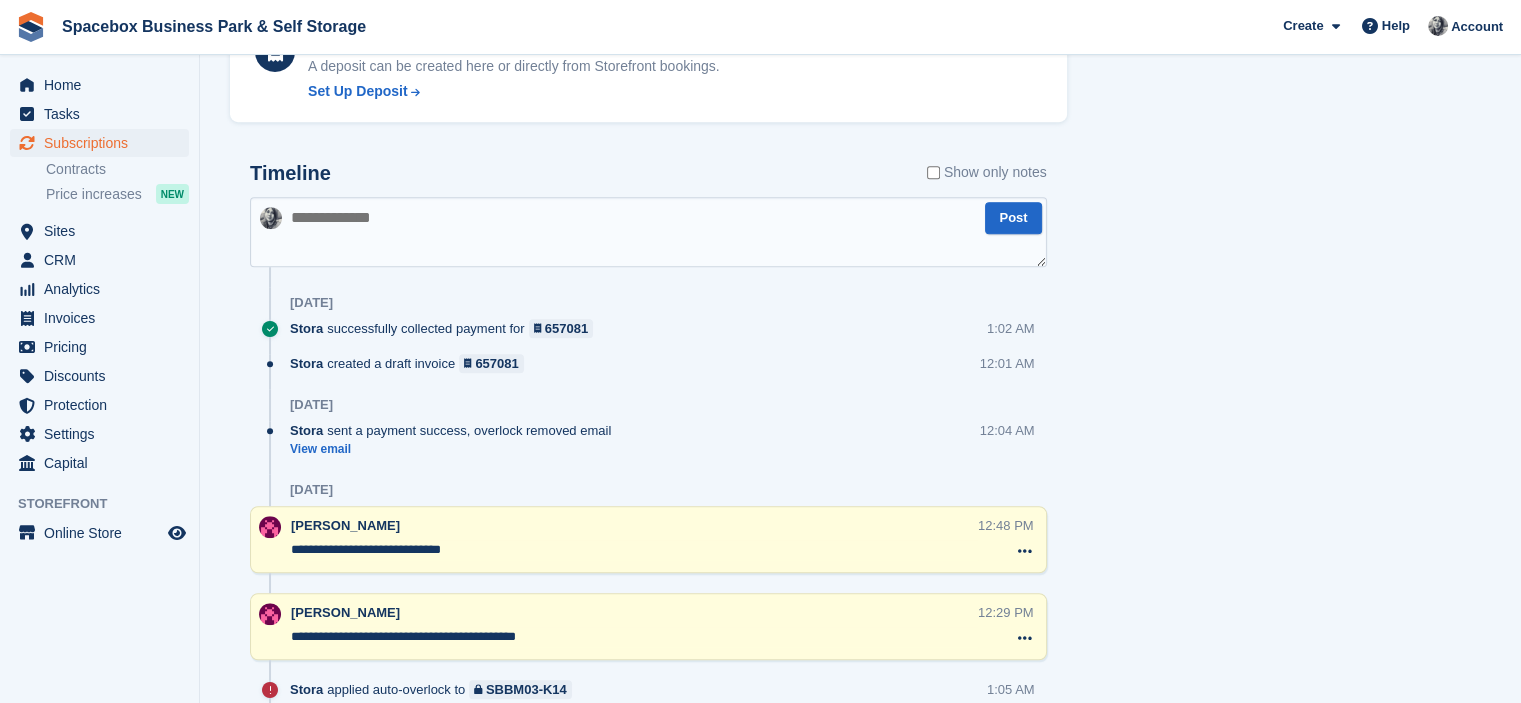 click at bounding box center (648, 232) 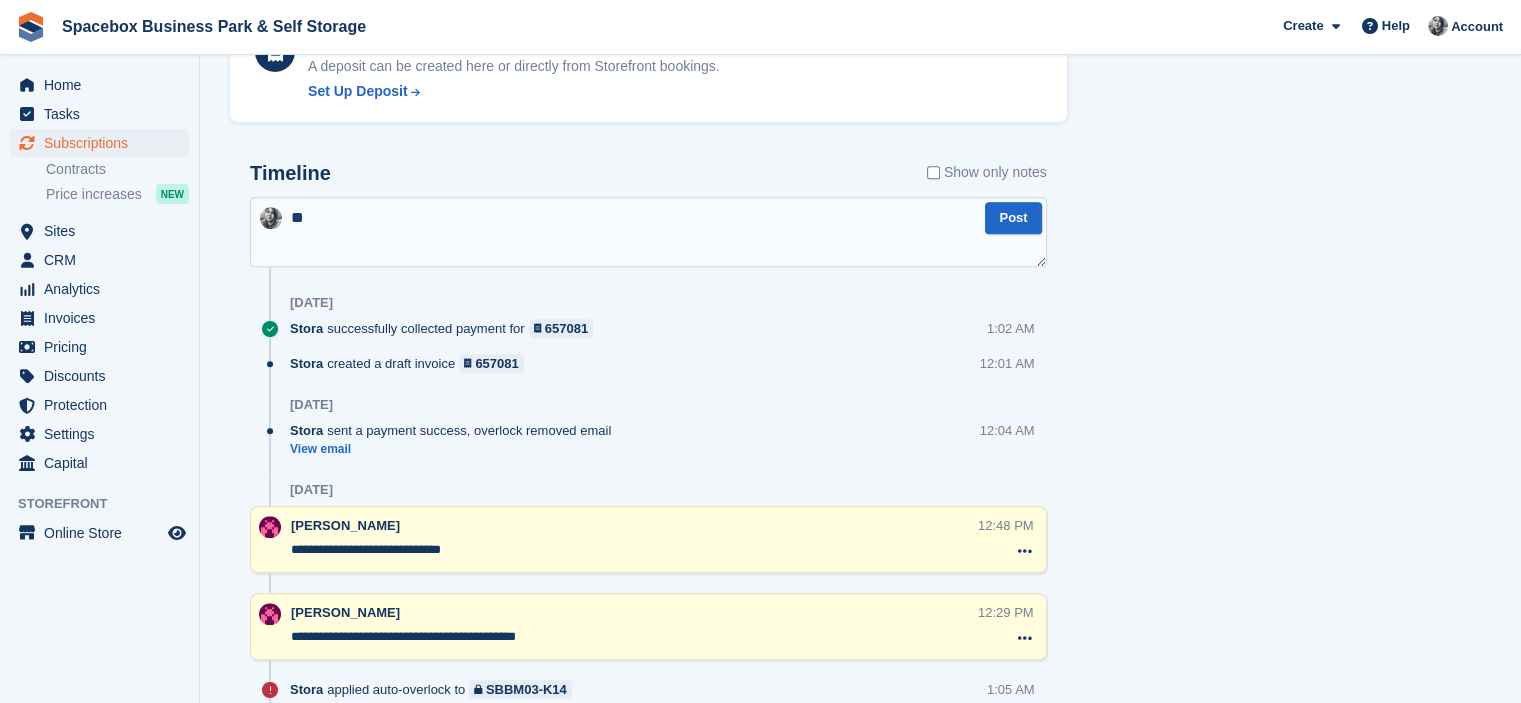 type on "*" 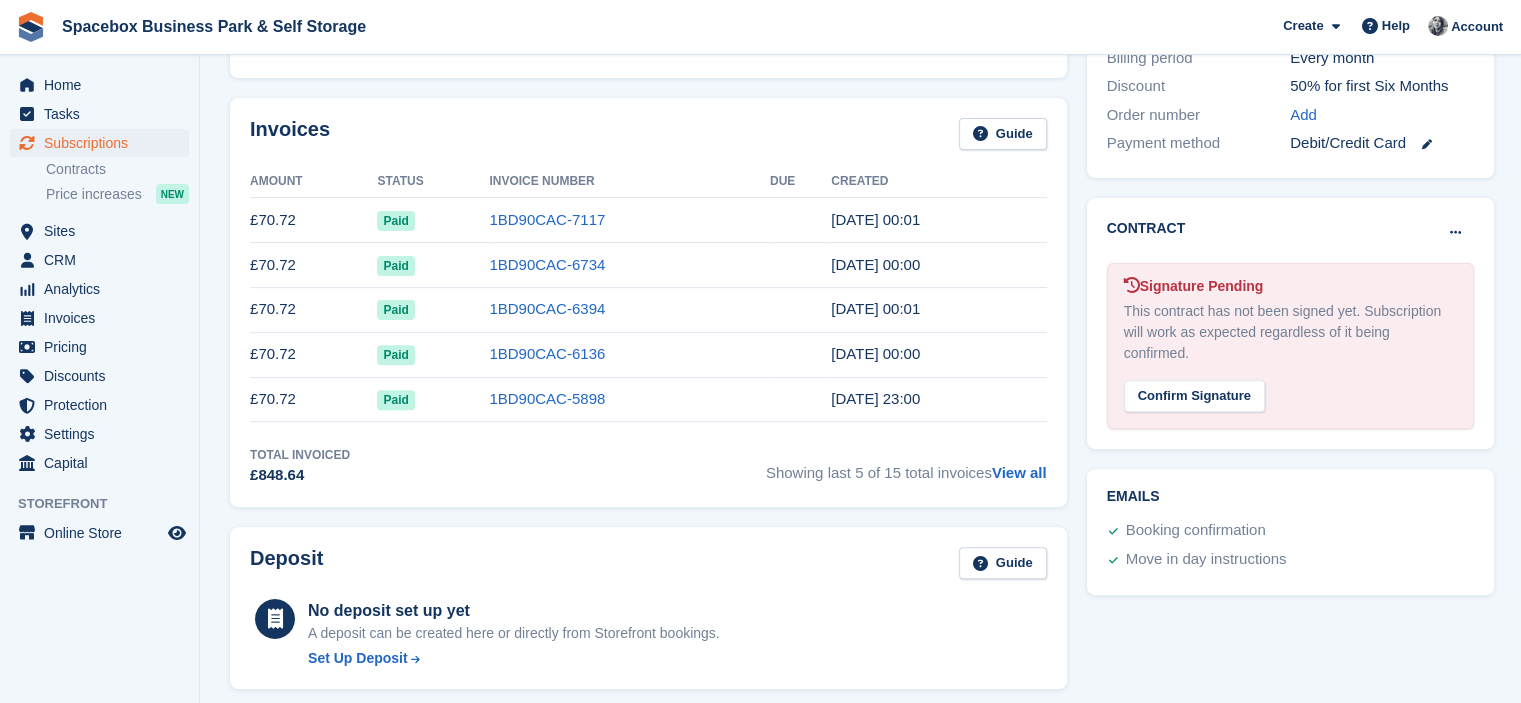scroll, scrollTop: 1174, scrollLeft: 0, axis: vertical 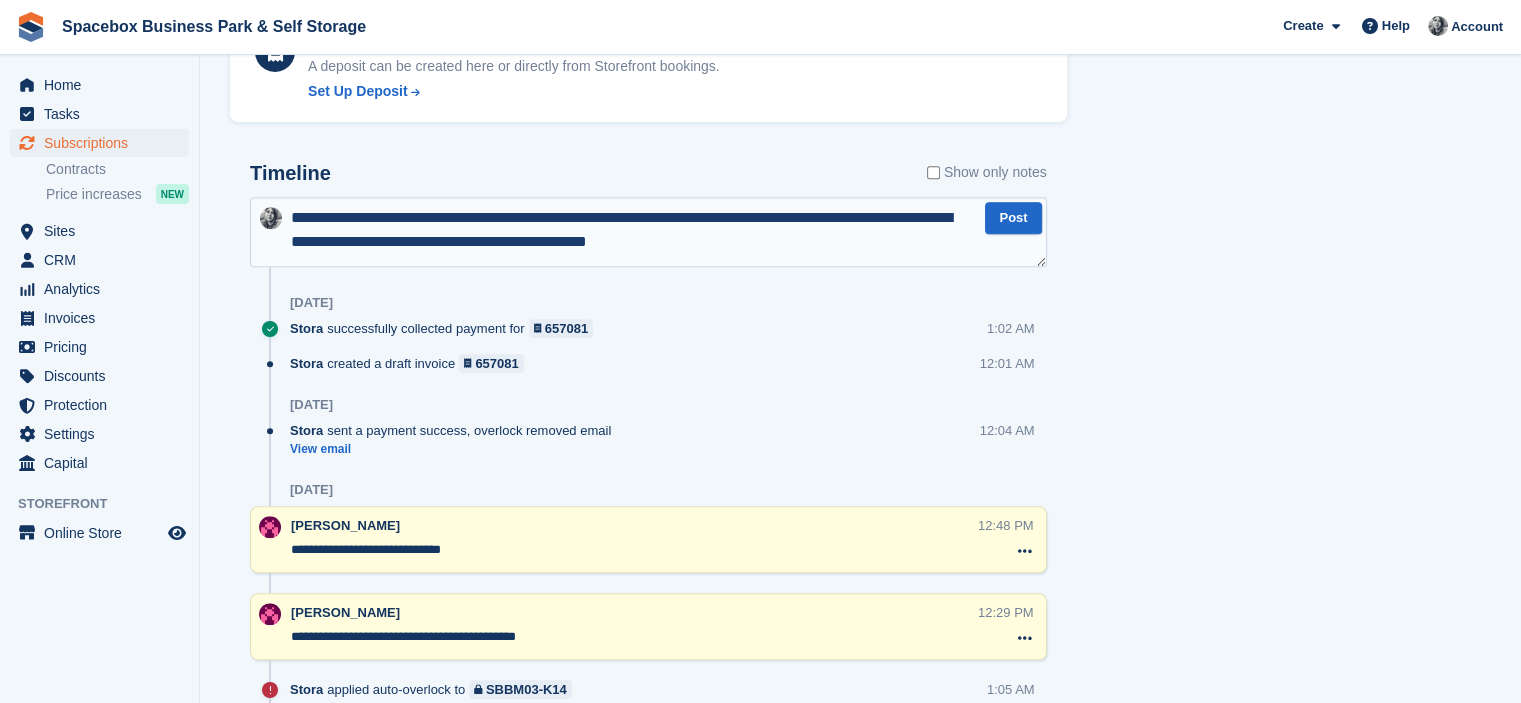 paste on "**********" 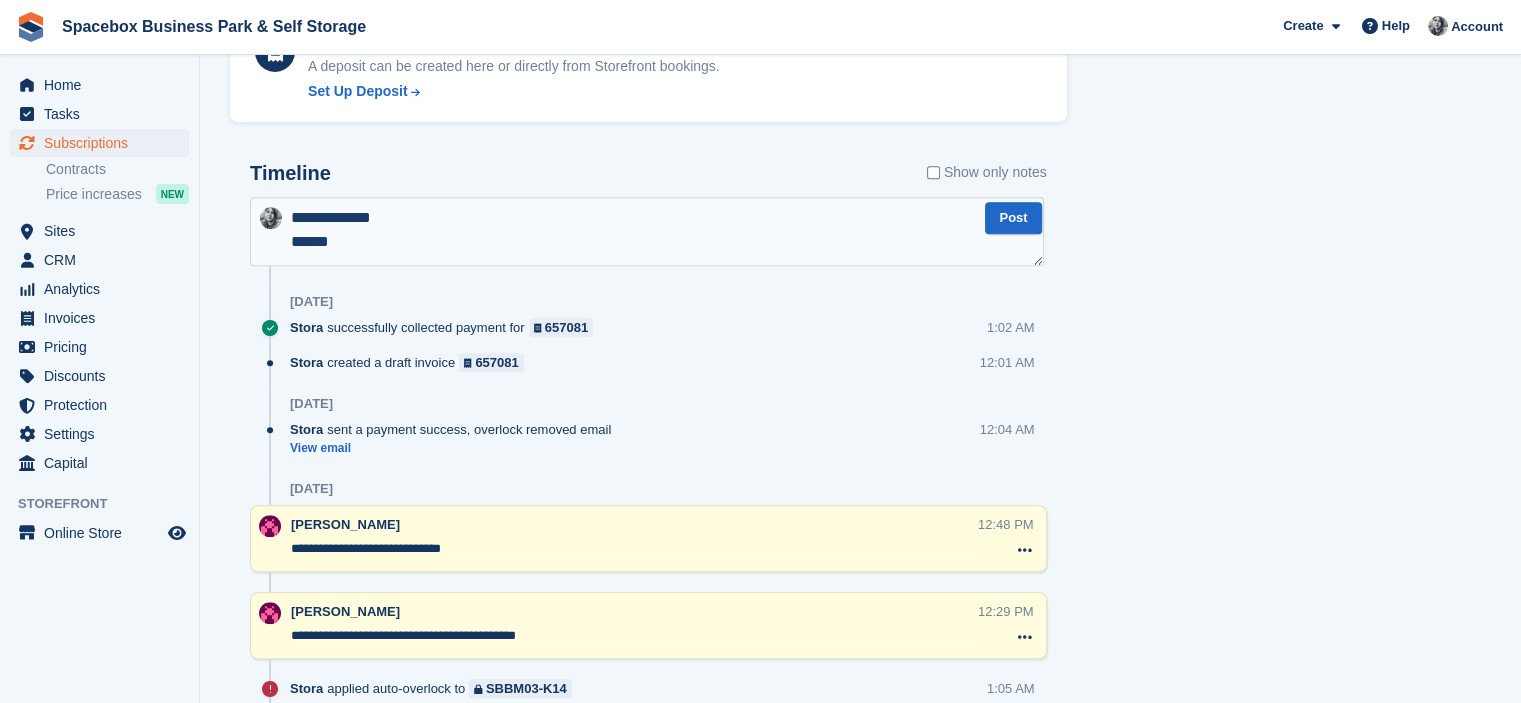 scroll, scrollTop: 0, scrollLeft: 0, axis: both 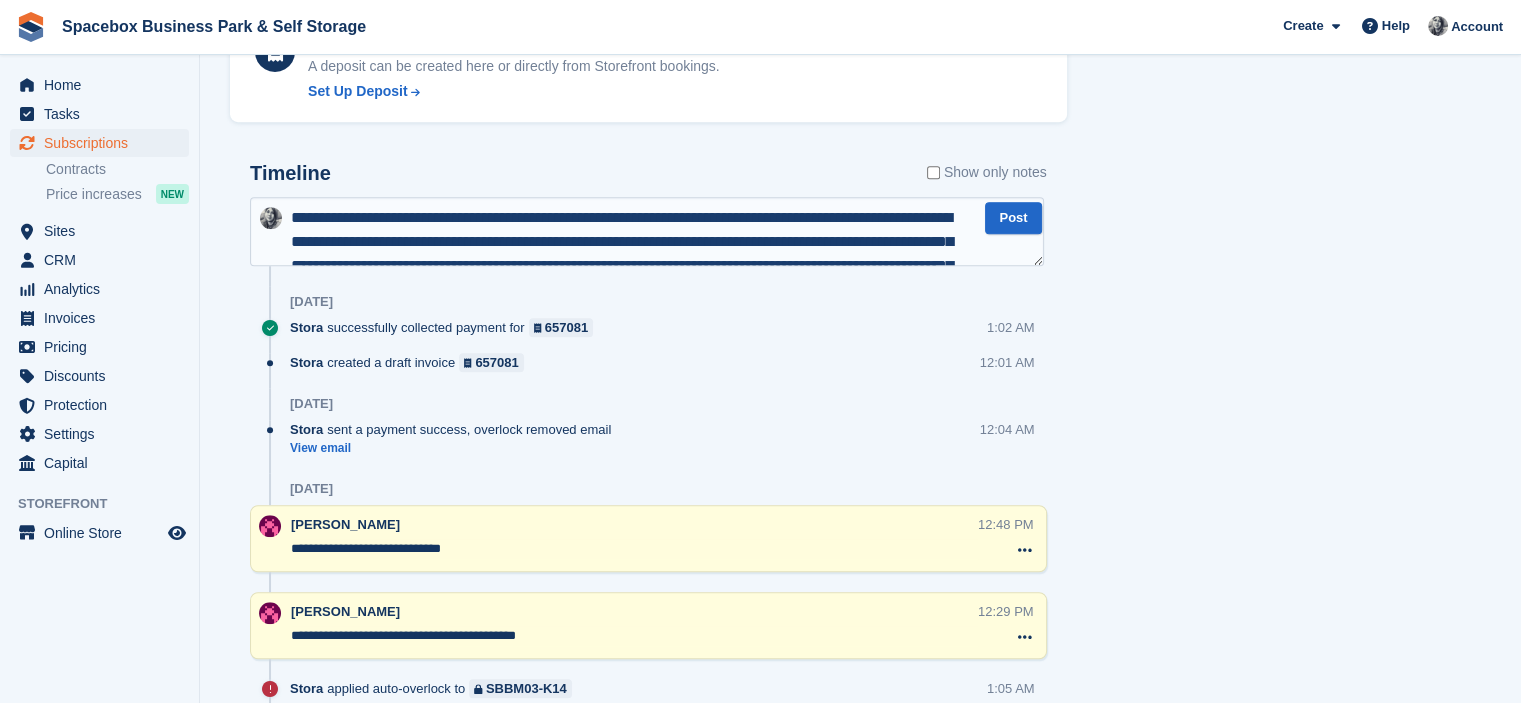 type 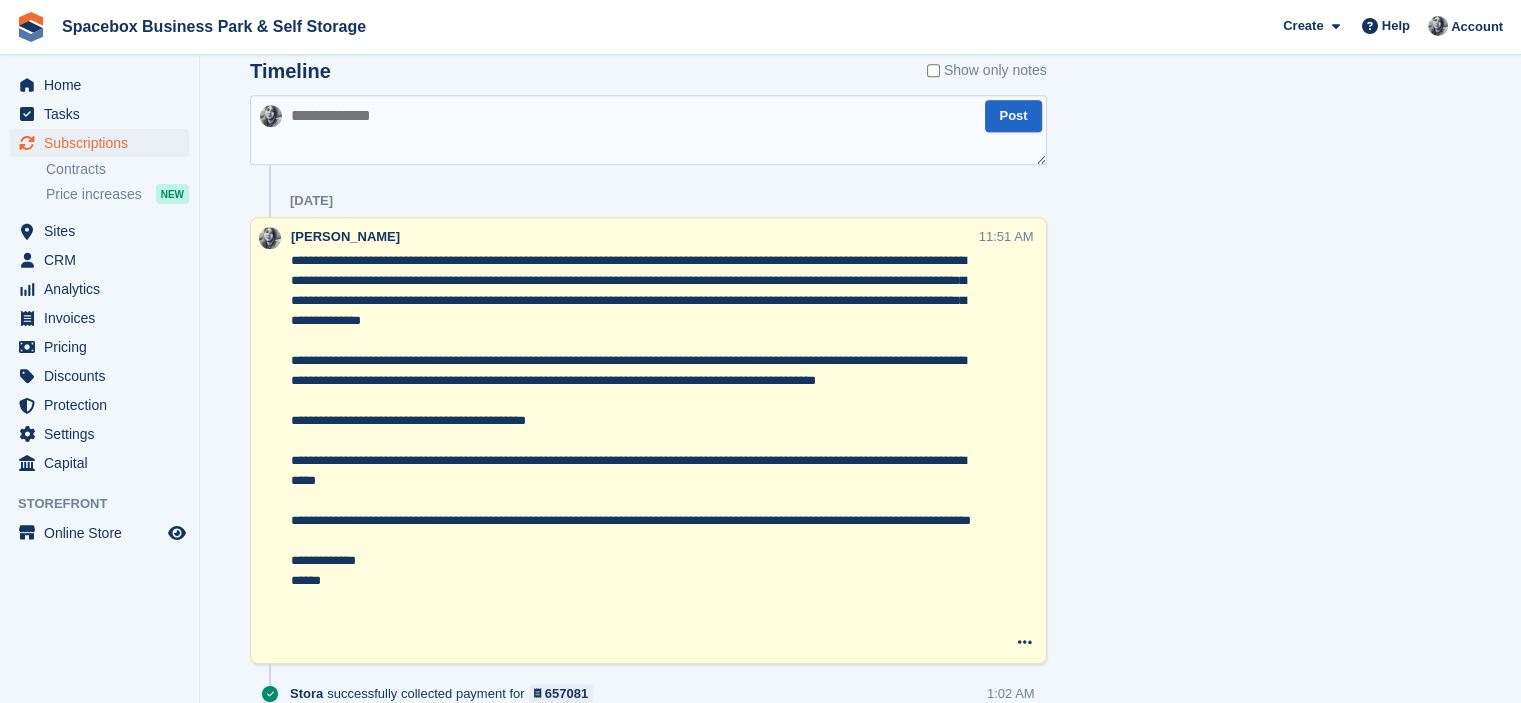 scroll, scrollTop: 1294, scrollLeft: 0, axis: vertical 